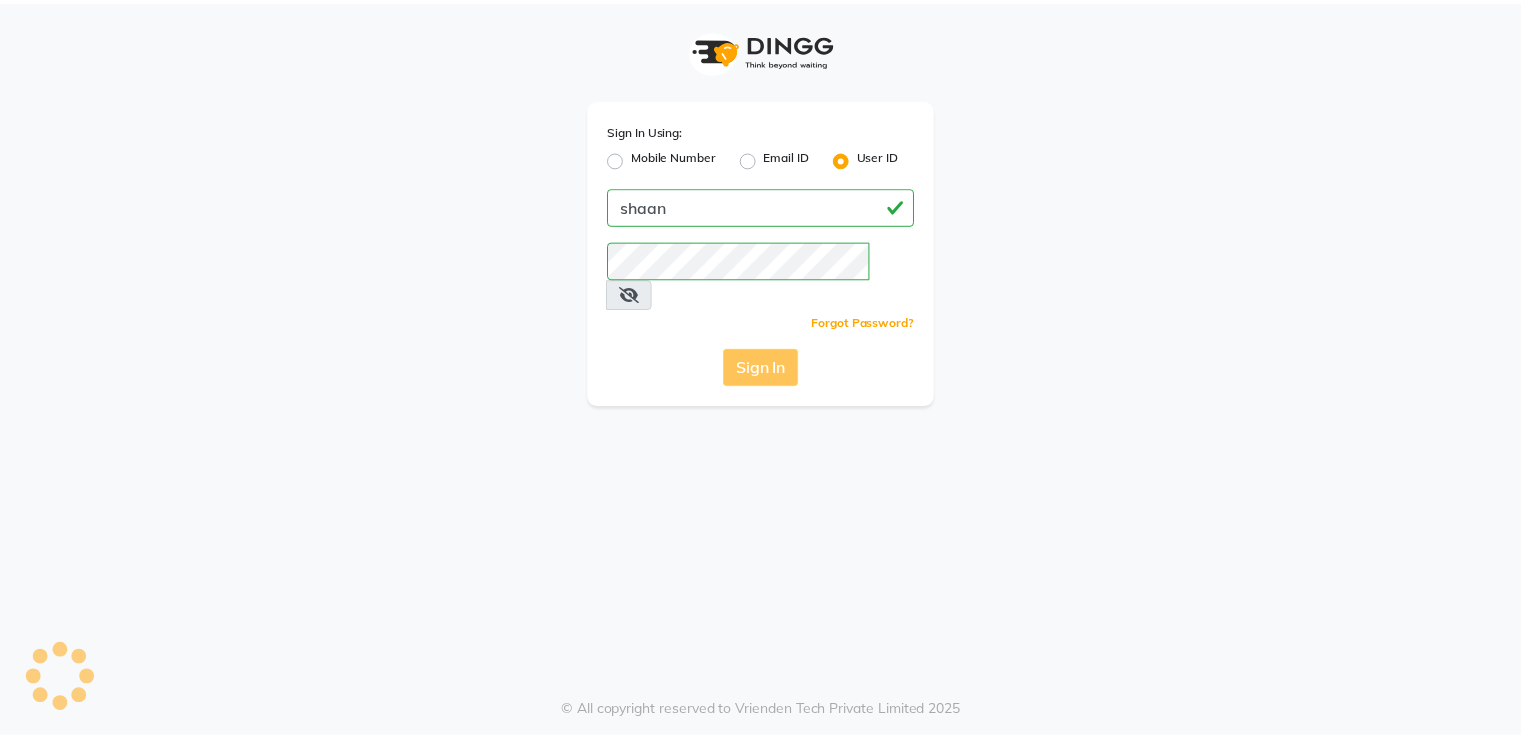 scroll, scrollTop: 0, scrollLeft: 0, axis: both 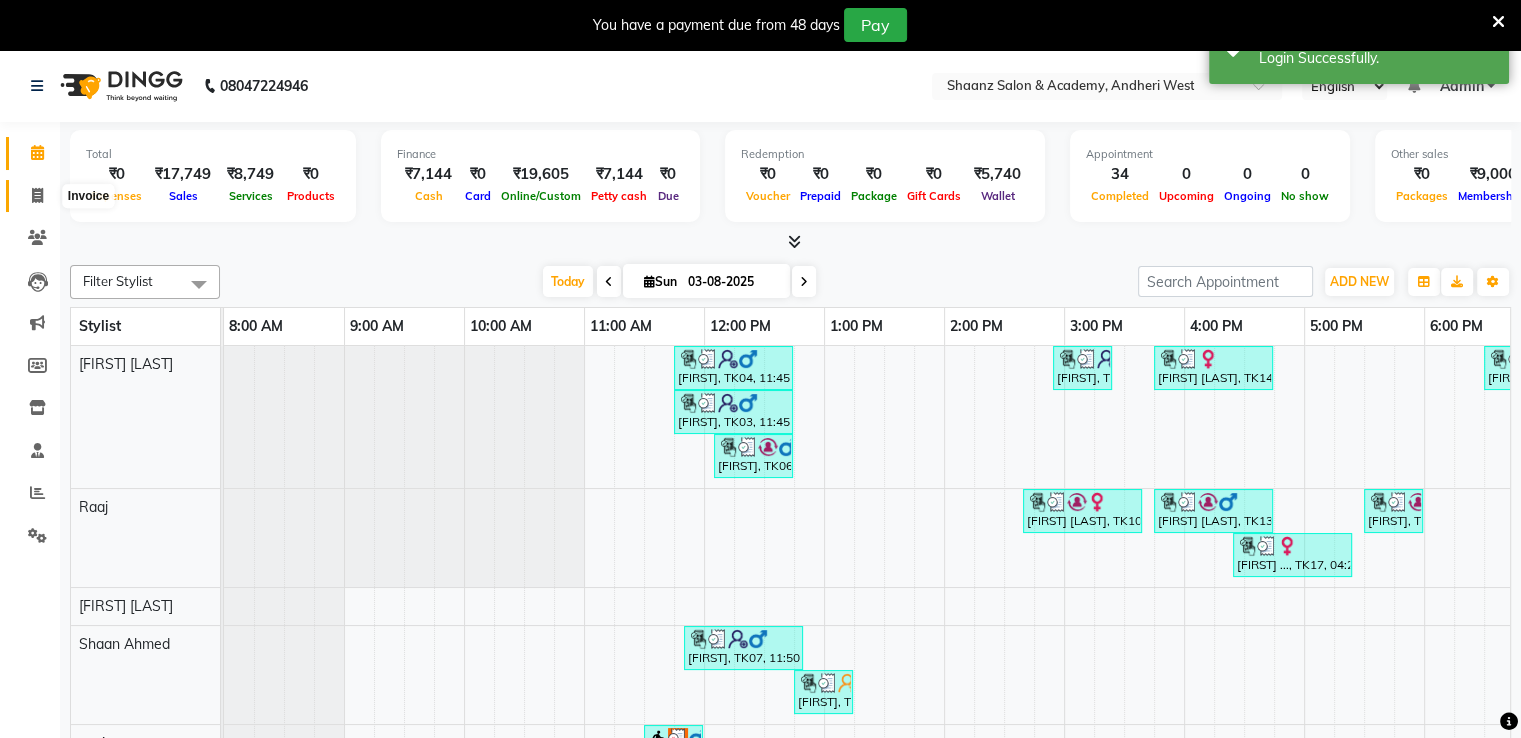 click 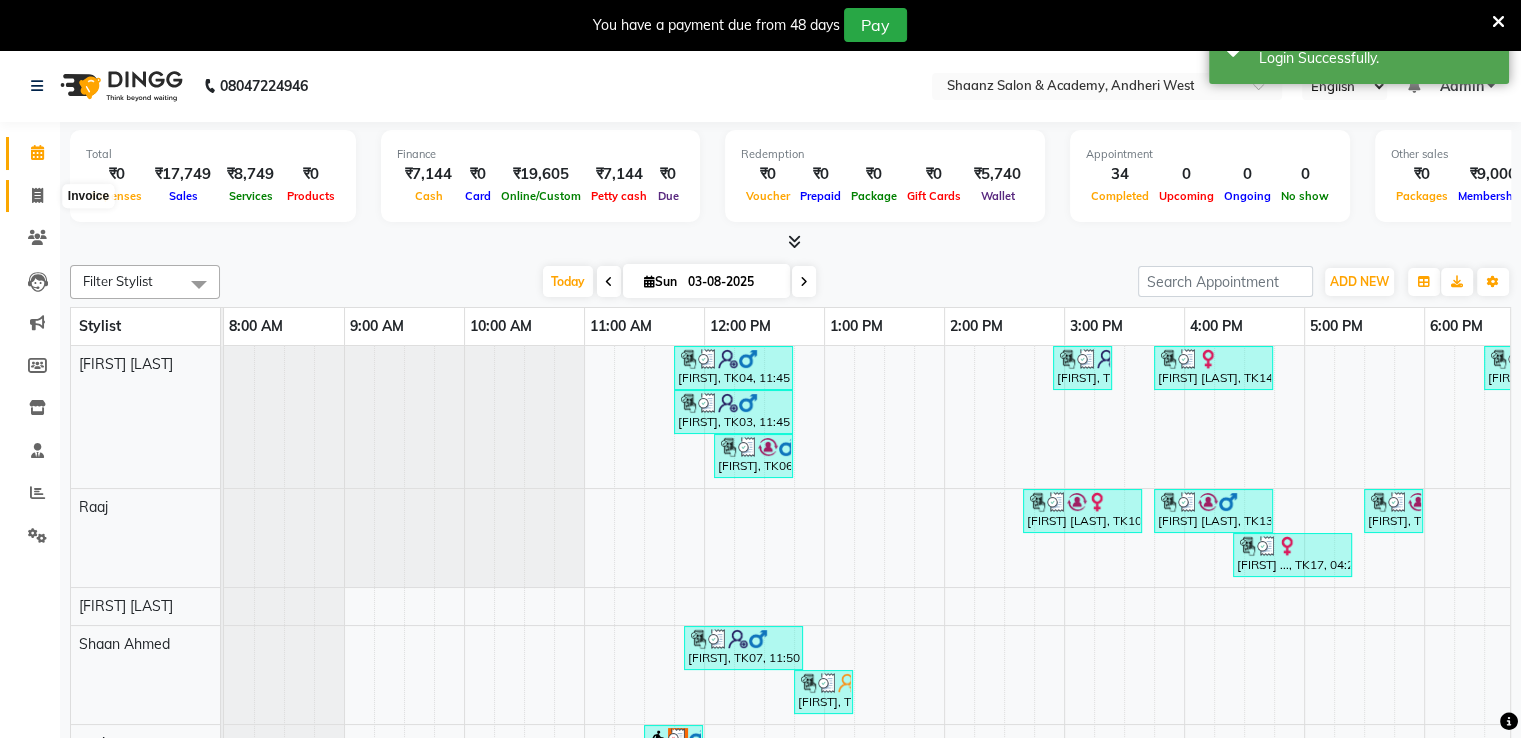 select on "service" 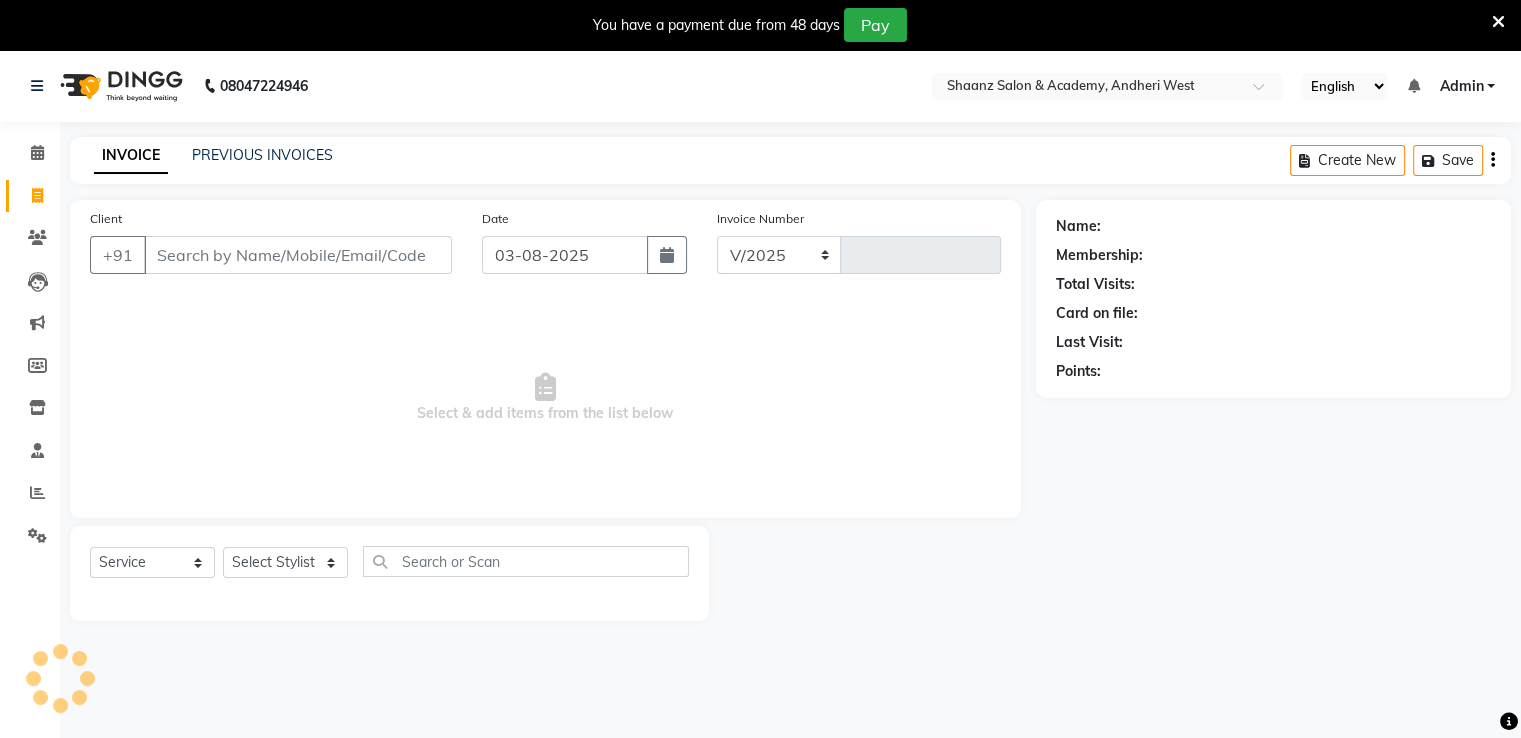 select on "6360" 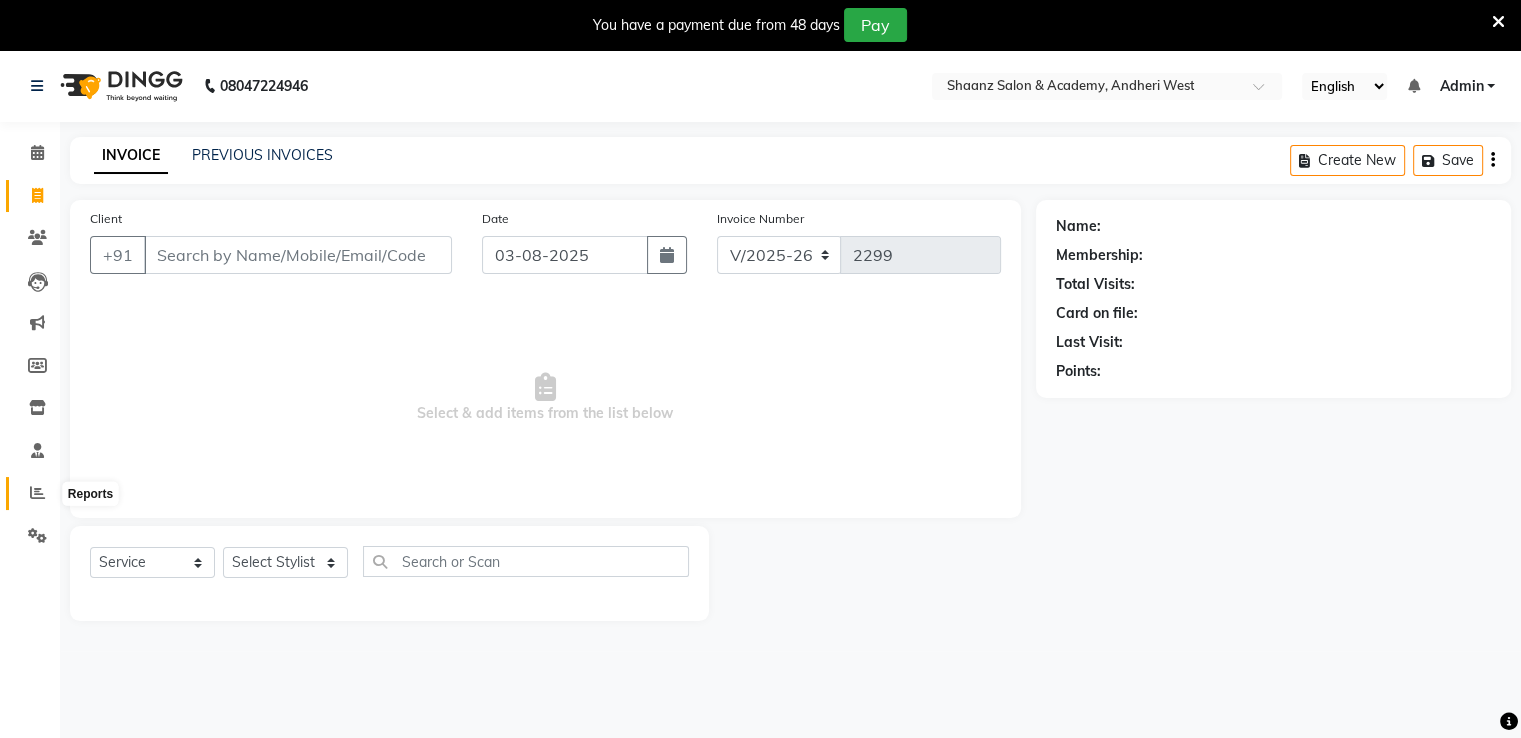 click 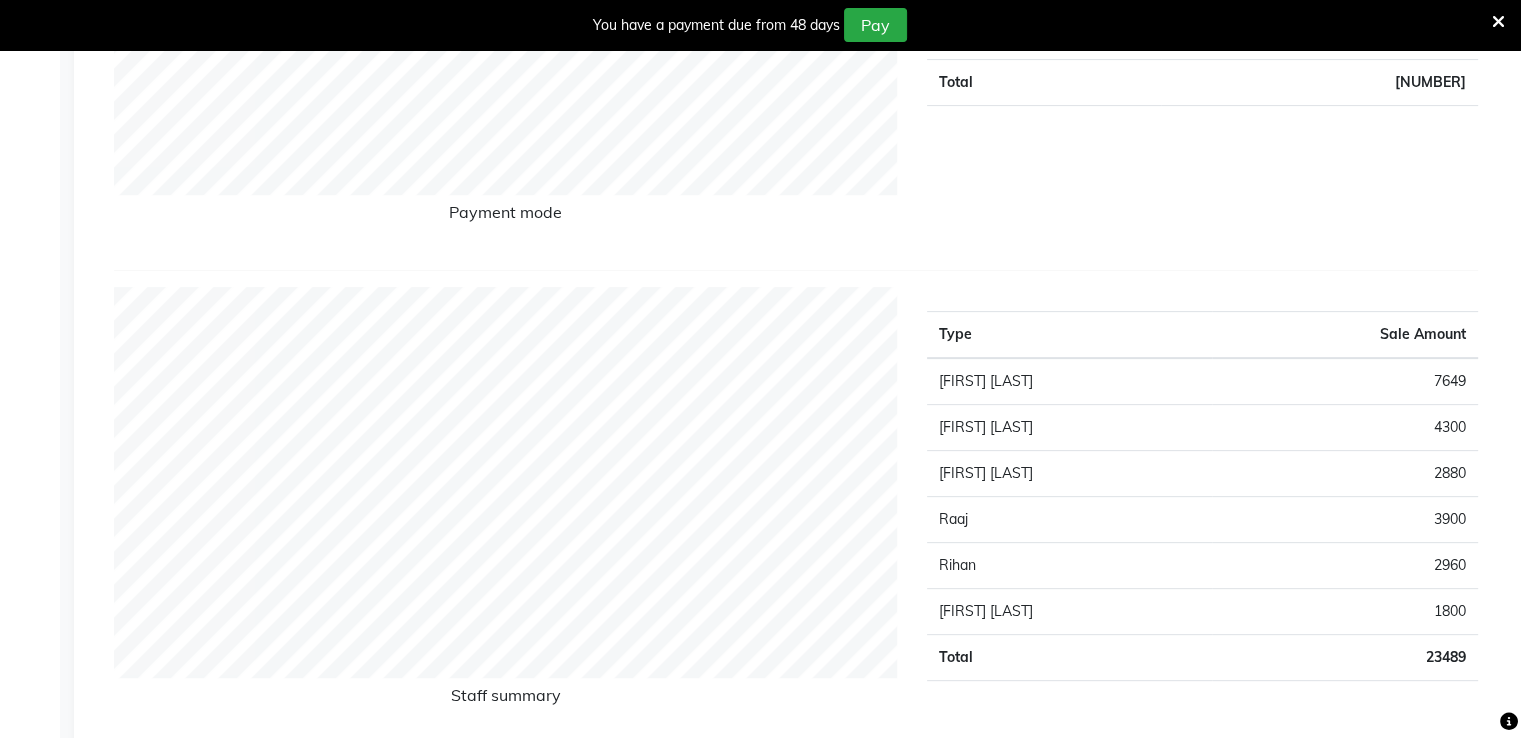 scroll, scrollTop: 600, scrollLeft: 0, axis: vertical 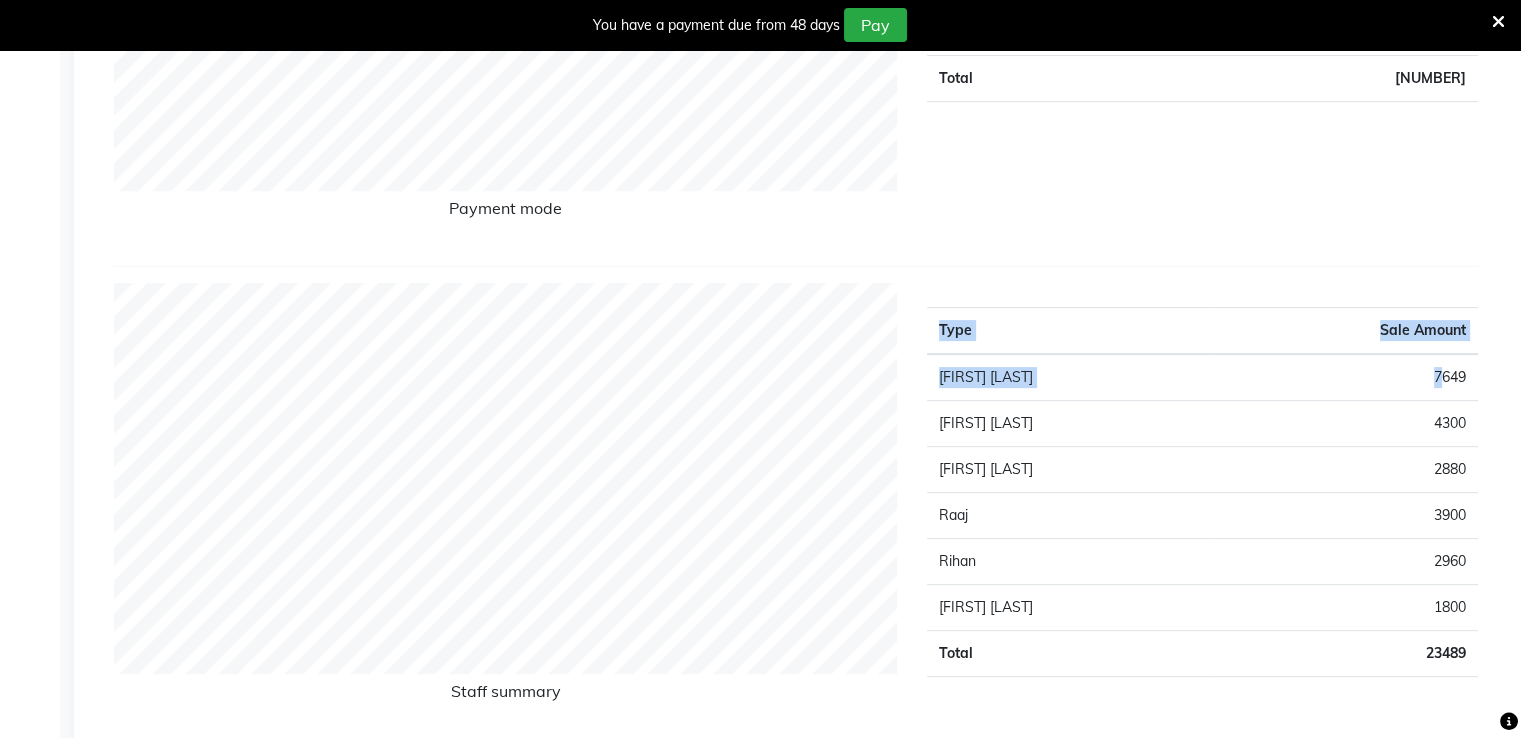 drag, startPoint x: 1438, startPoint y: 374, endPoint x: 1535, endPoint y: 390, distance: 98.31073 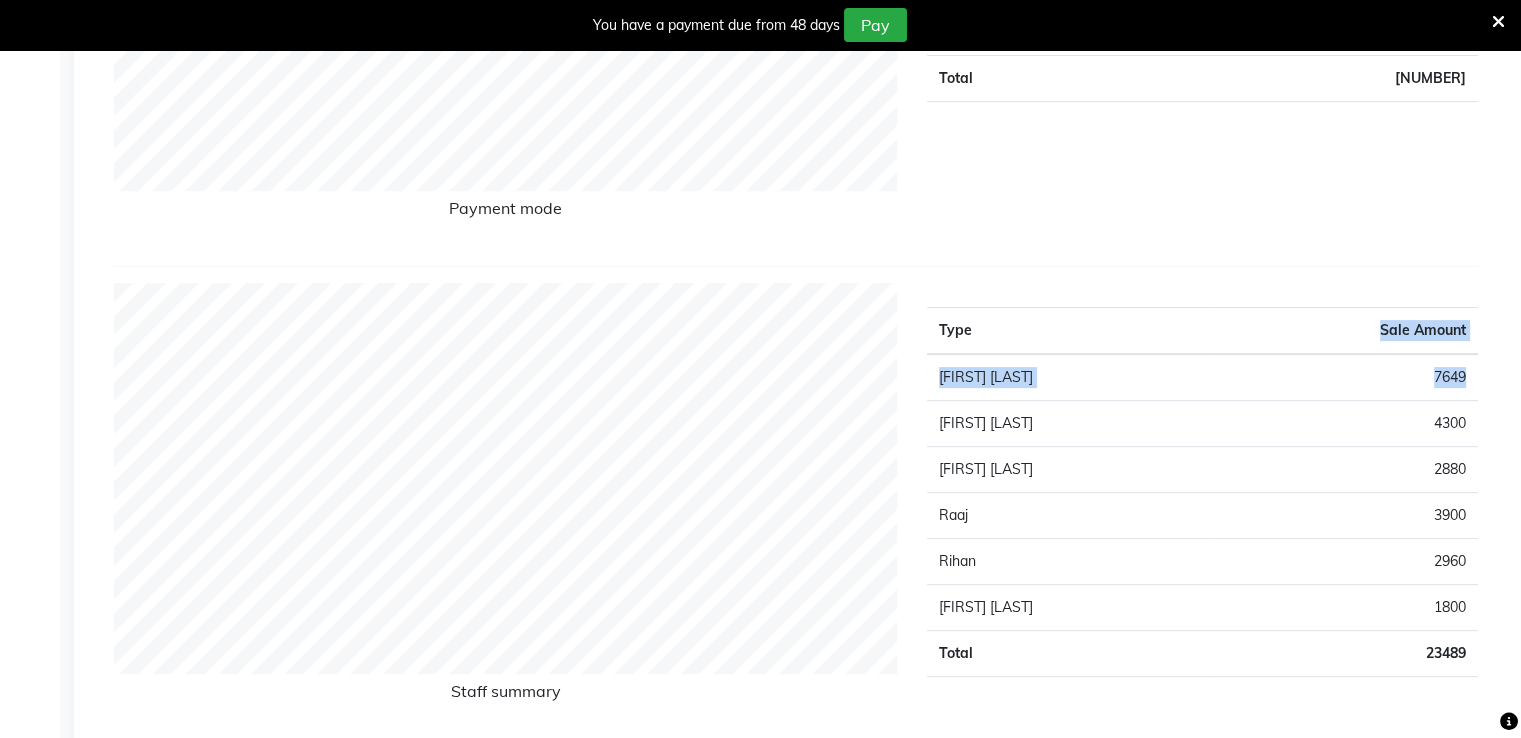 drag, startPoint x: 1474, startPoint y: 373, endPoint x: 1265, endPoint y: 331, distance: 213.17833 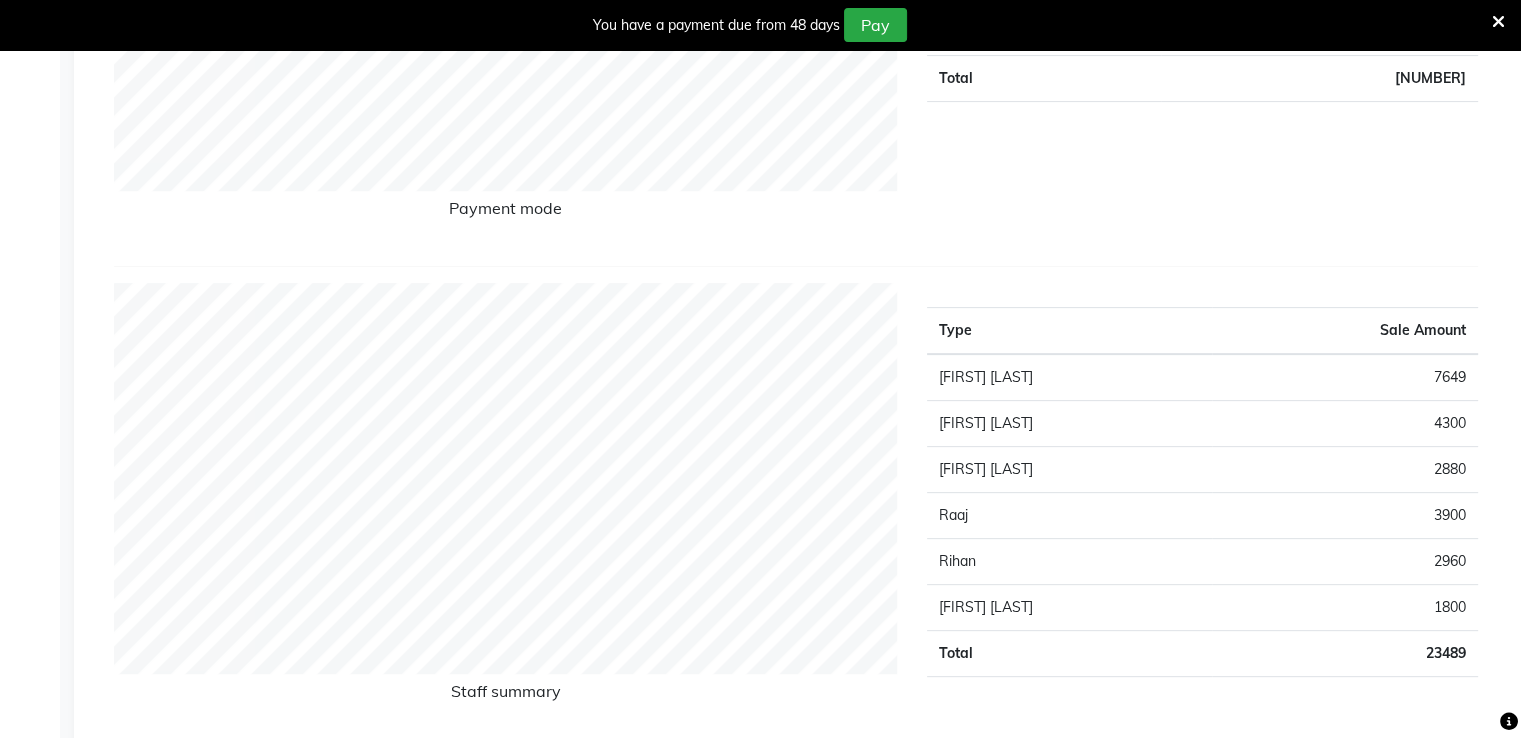 click on "Type Sale Amount GPAY 15605 CASH 7144 WALLET 0 UPI 4000 Total 26749" 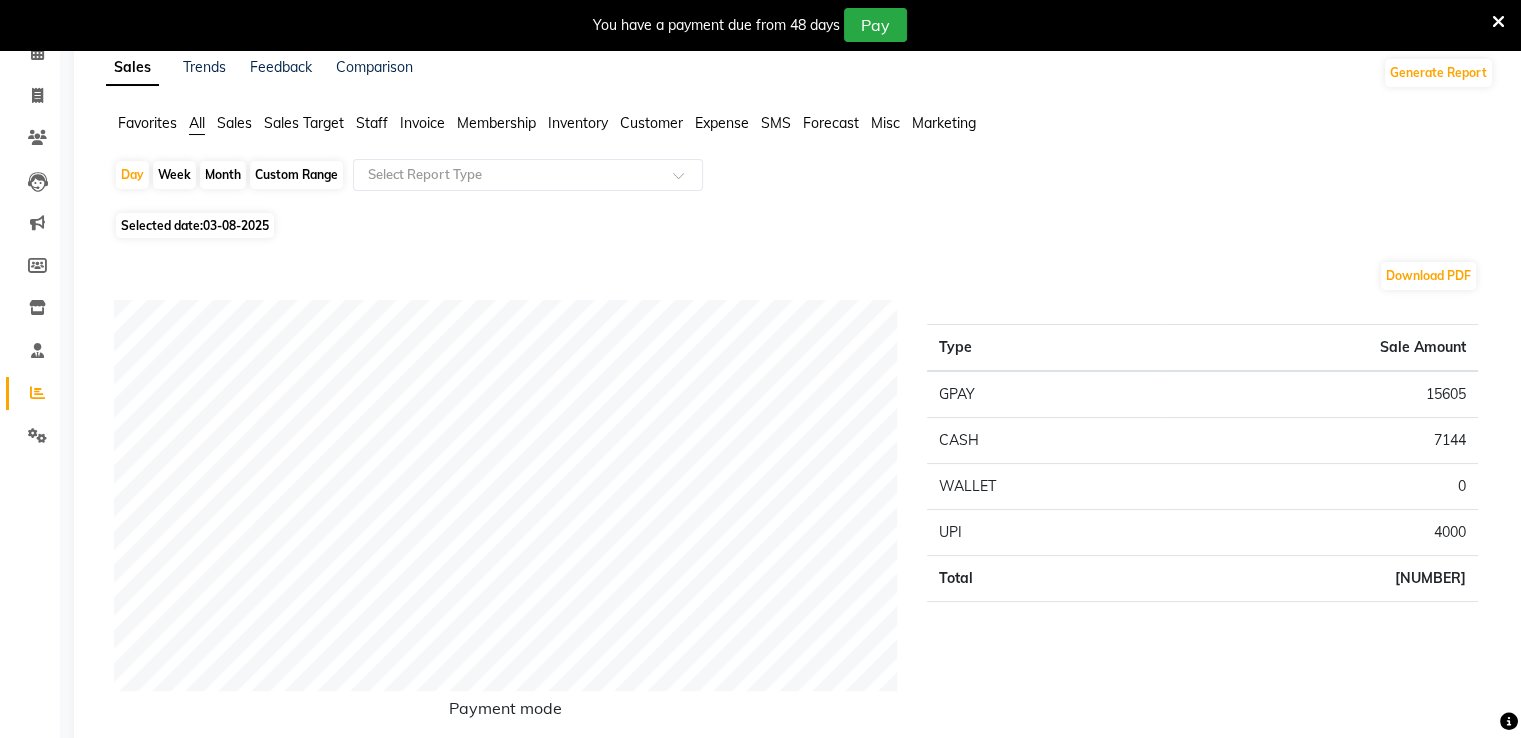 scroll, scrollTop: 0, scrollLeft: 0, axis: both 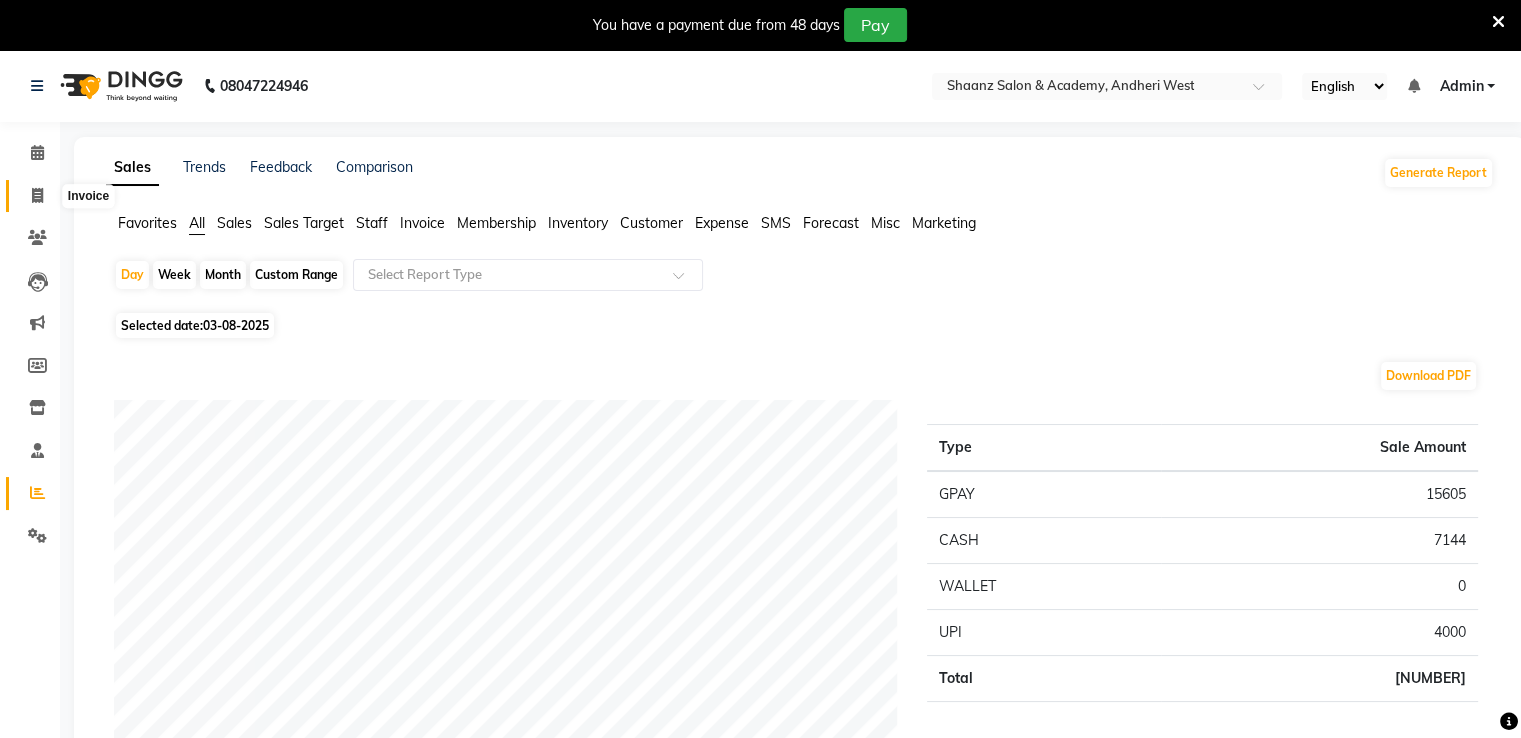 click 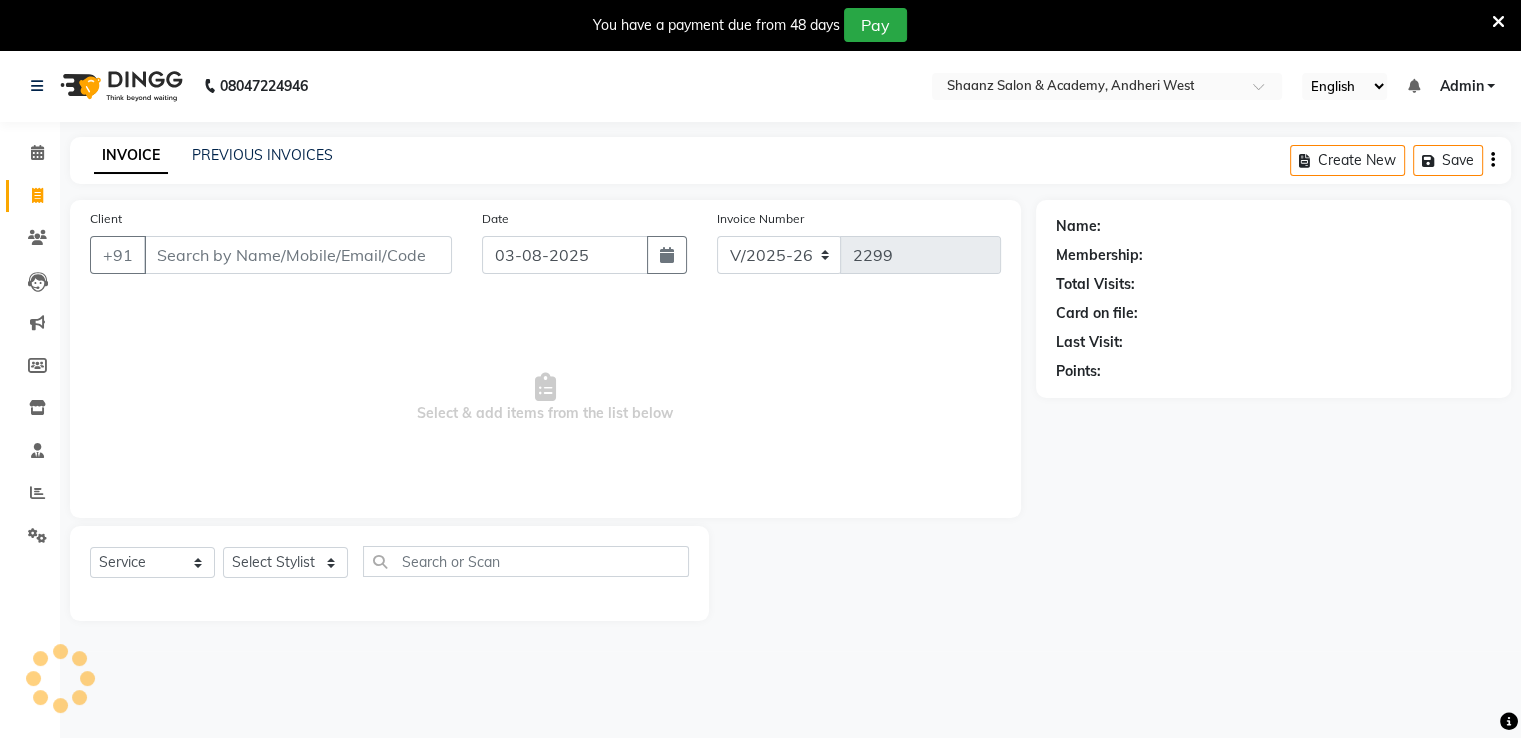 scroll, scrollTop: 50, scrollLeft: 0, axis: vertical 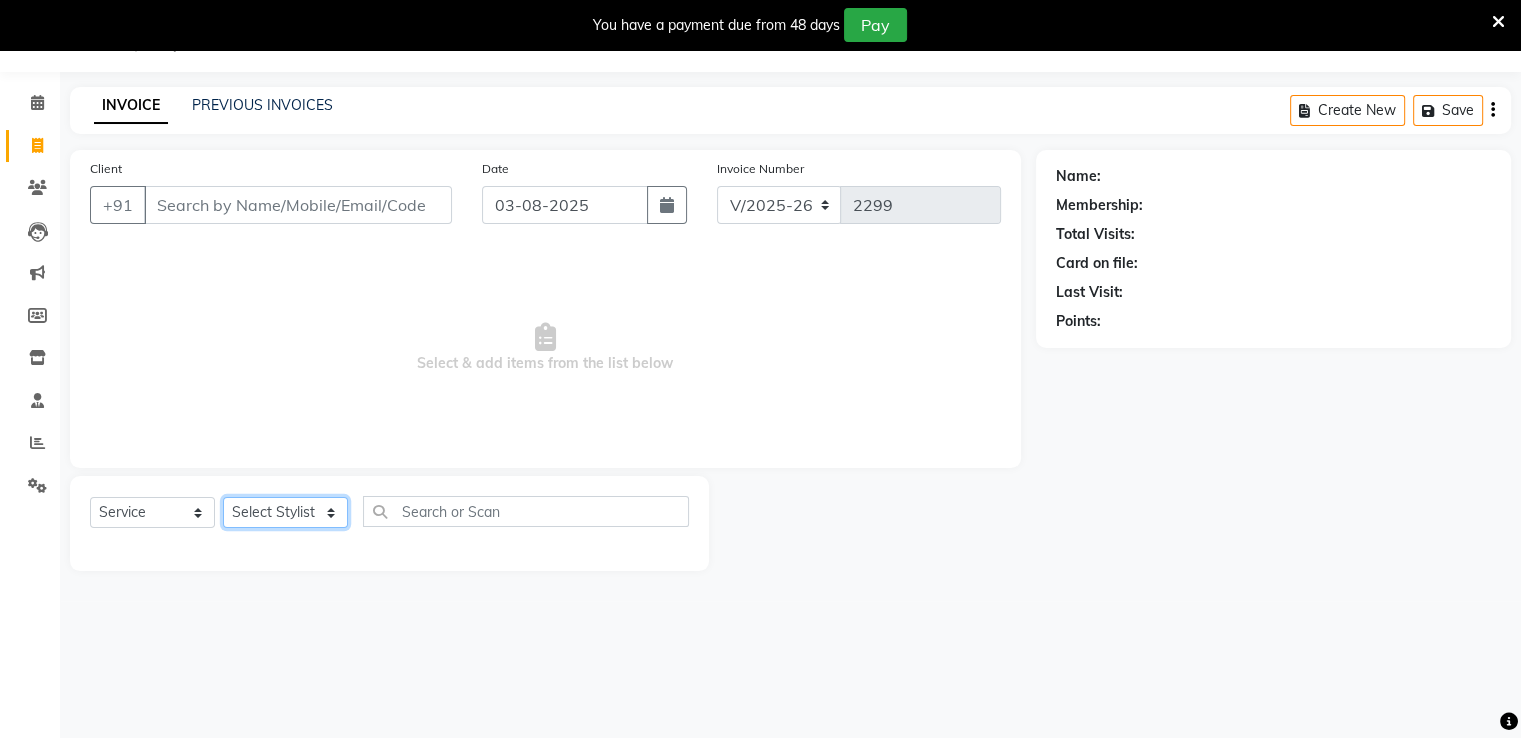 click on "Select Stylist [FIRST] [LAST] [FIRST] [LAST] [FIRST] [LAST] [FIRST]  [FIRST] [LAST] [FIRST] [FIRST]  [FIRST] [LAST] [FIRST] [LAST] [FIRST] [LAST] [FIRST] [LAST] [FIRST] [LAST]" 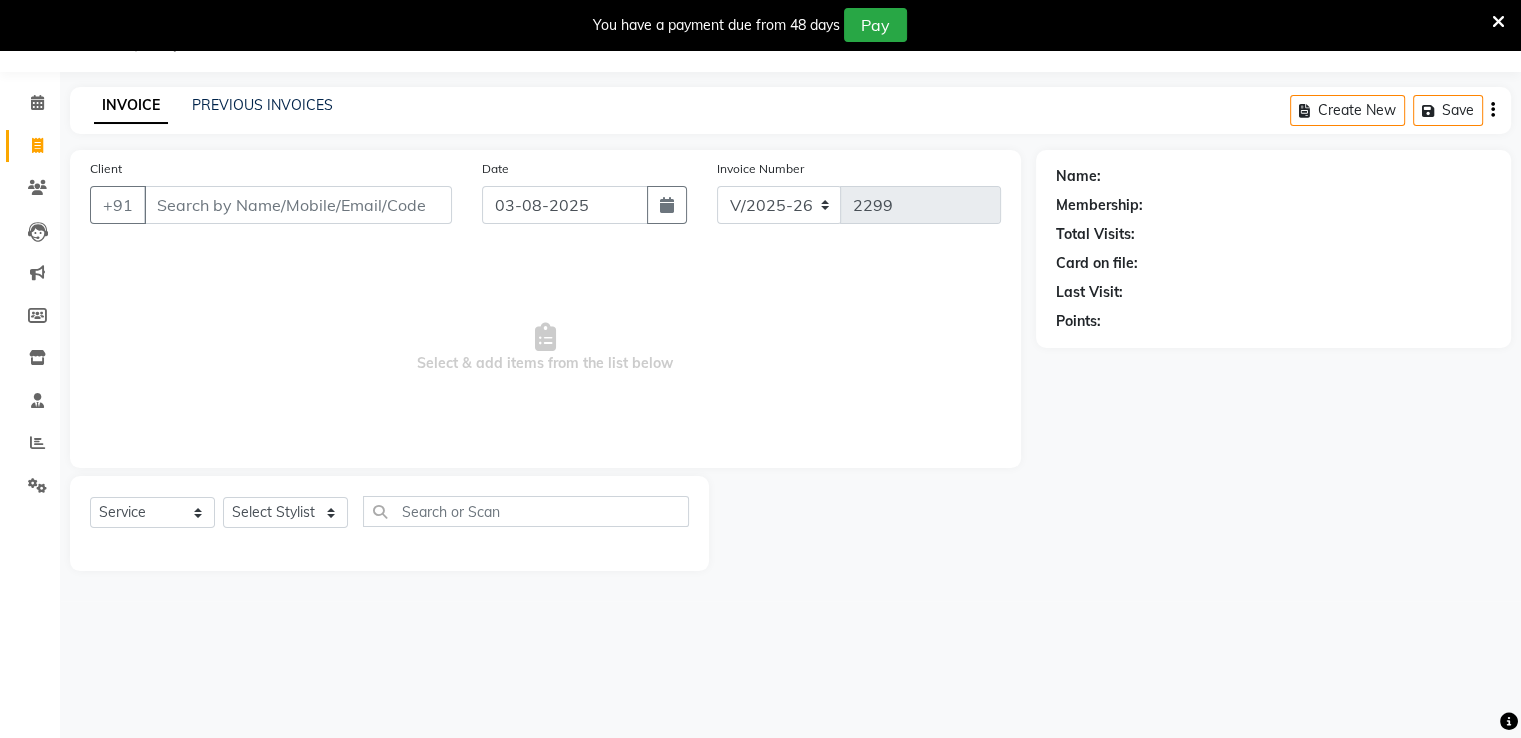 drag, startPoint x: 624, startPoint y: 621, endPoint x: 567, endPoint y: 597, distance: 61.846584 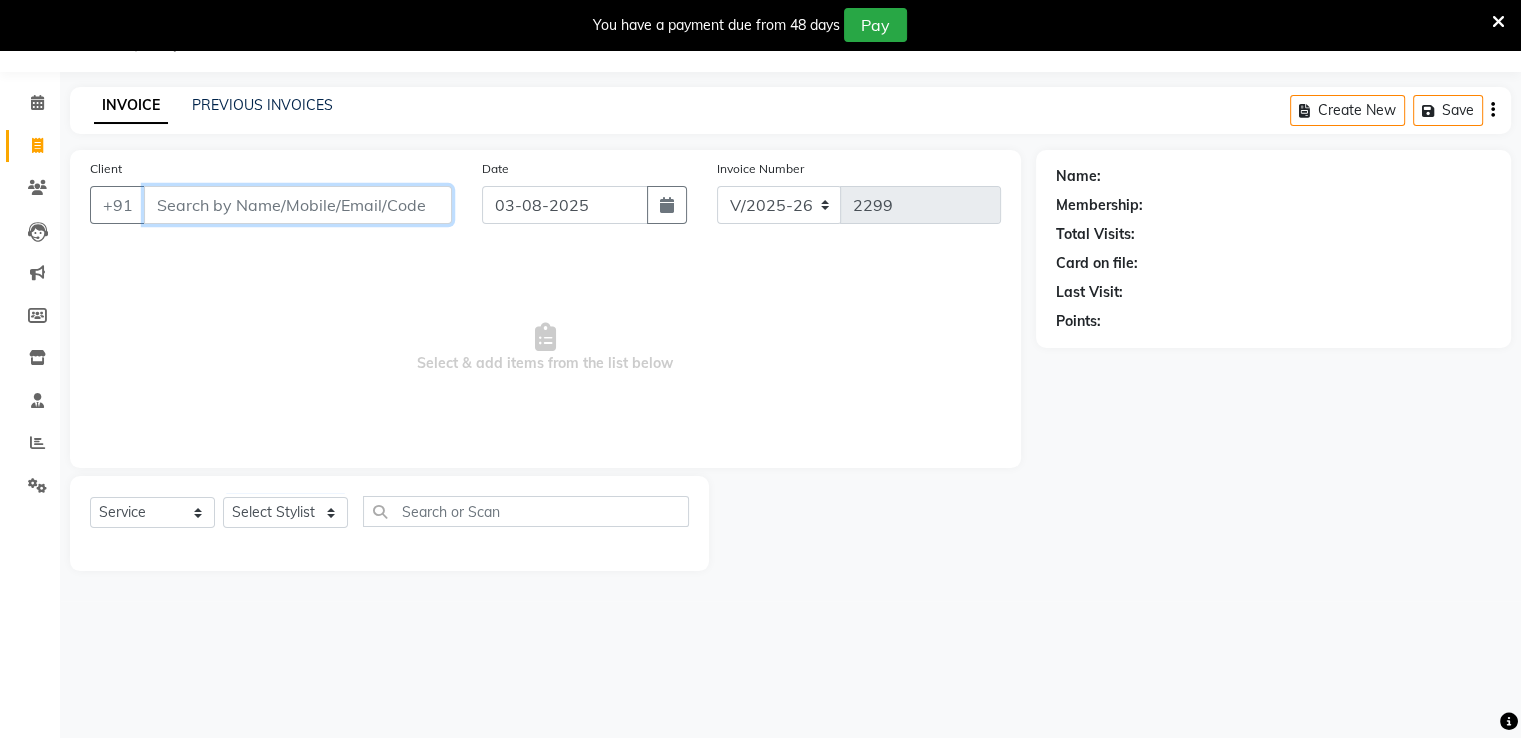 click on "Client" at bounding box center [298, 205] 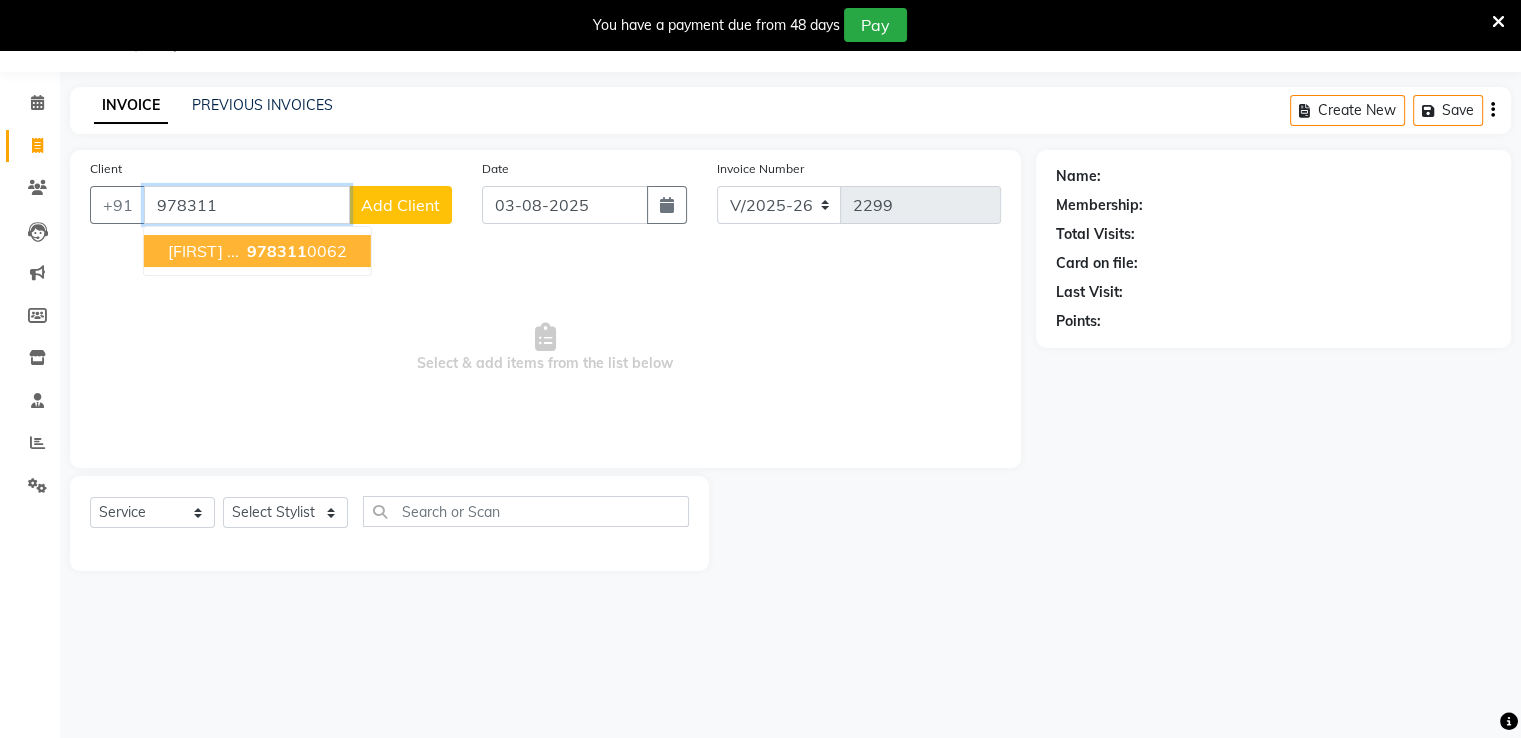 click on "[PHONE]" at bounding box center [295, 251] 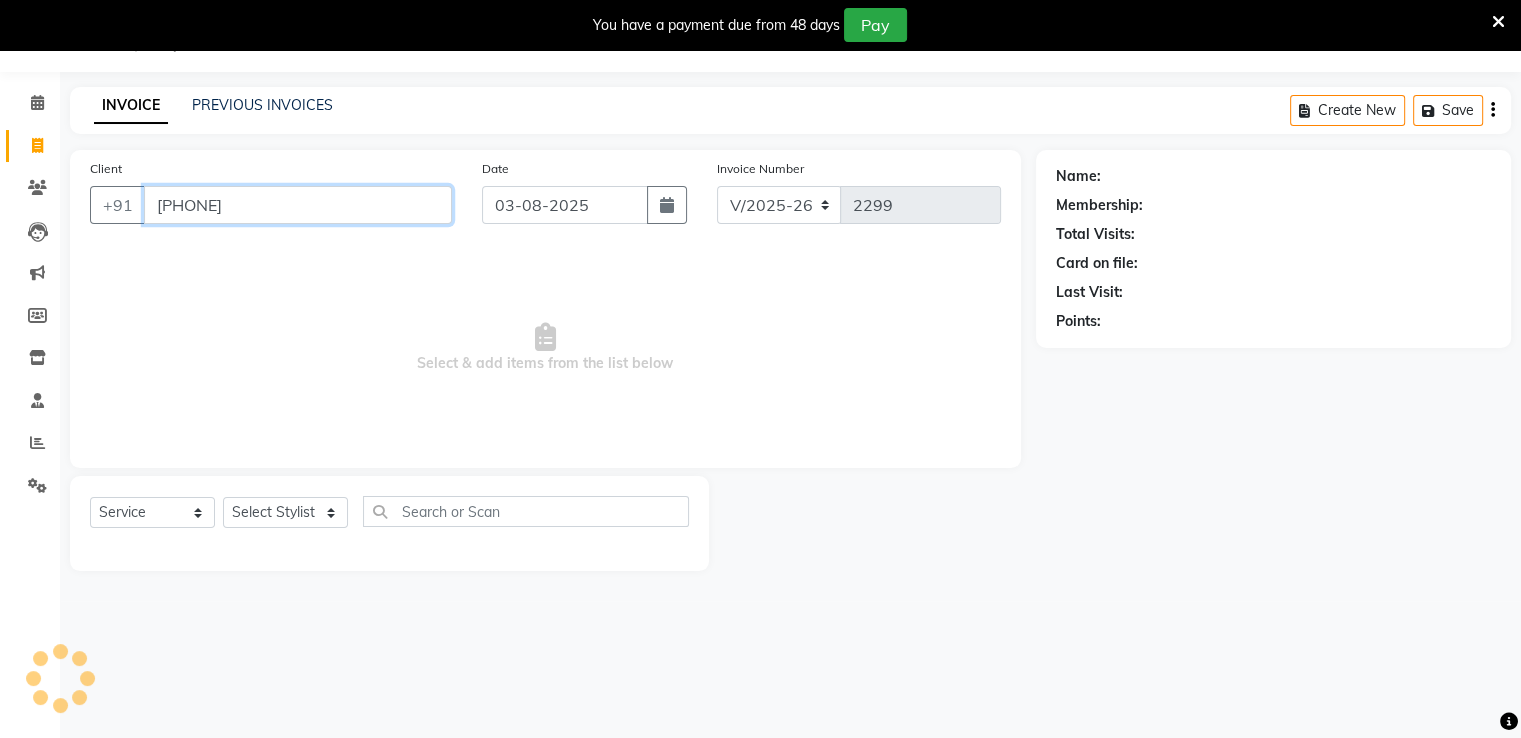 type on "[PHONE]" 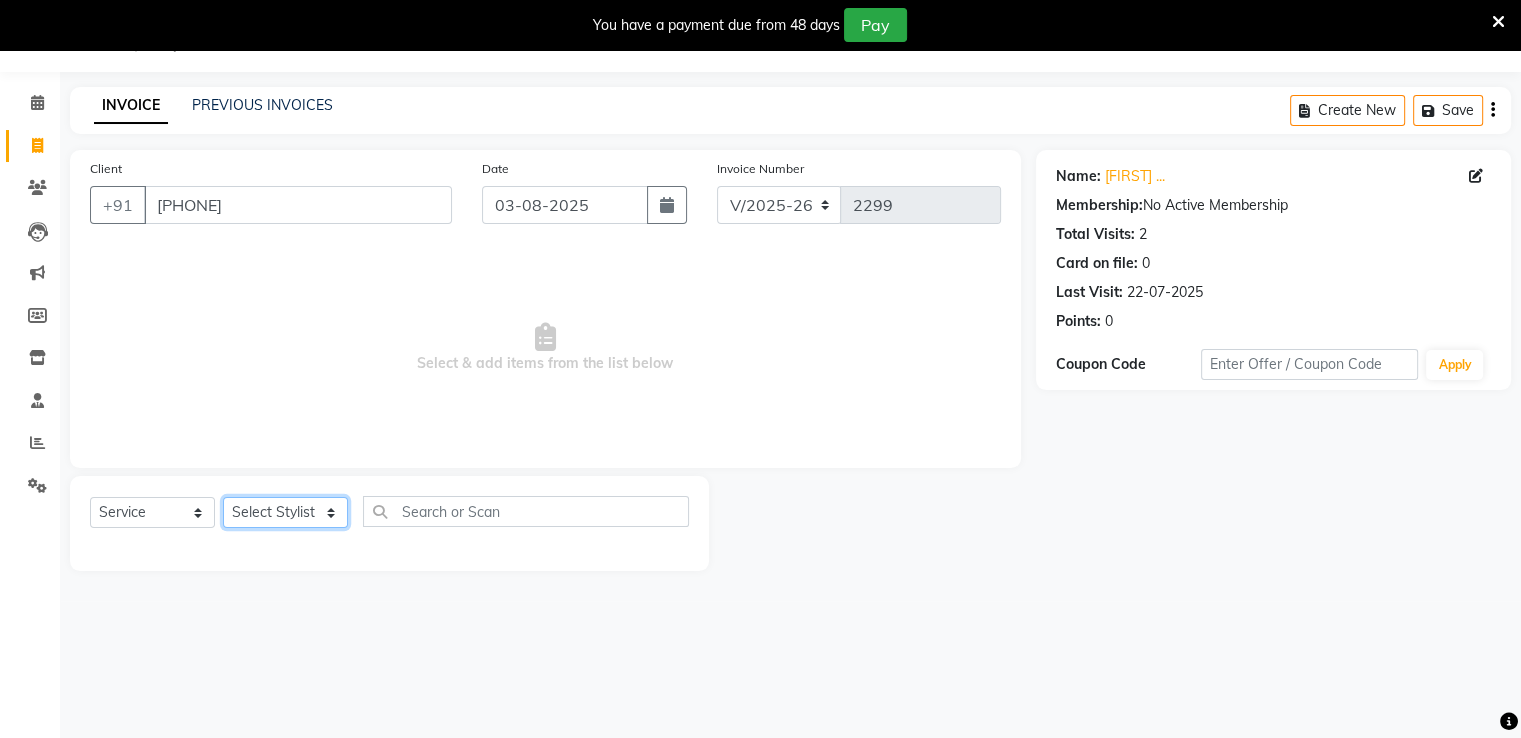 click on "Select Stylist [FIRST] [LAST] [FIRST] [LAST] [FIRST] [LAST] [FIRST]  [FIRST] [LAST] [FIRST] [FIRST]  [FIRST] [LAST] [FIRST] [LAST] [FIRST] [LAST] [FIRST] [LAST] [FIRST] [LAST]" 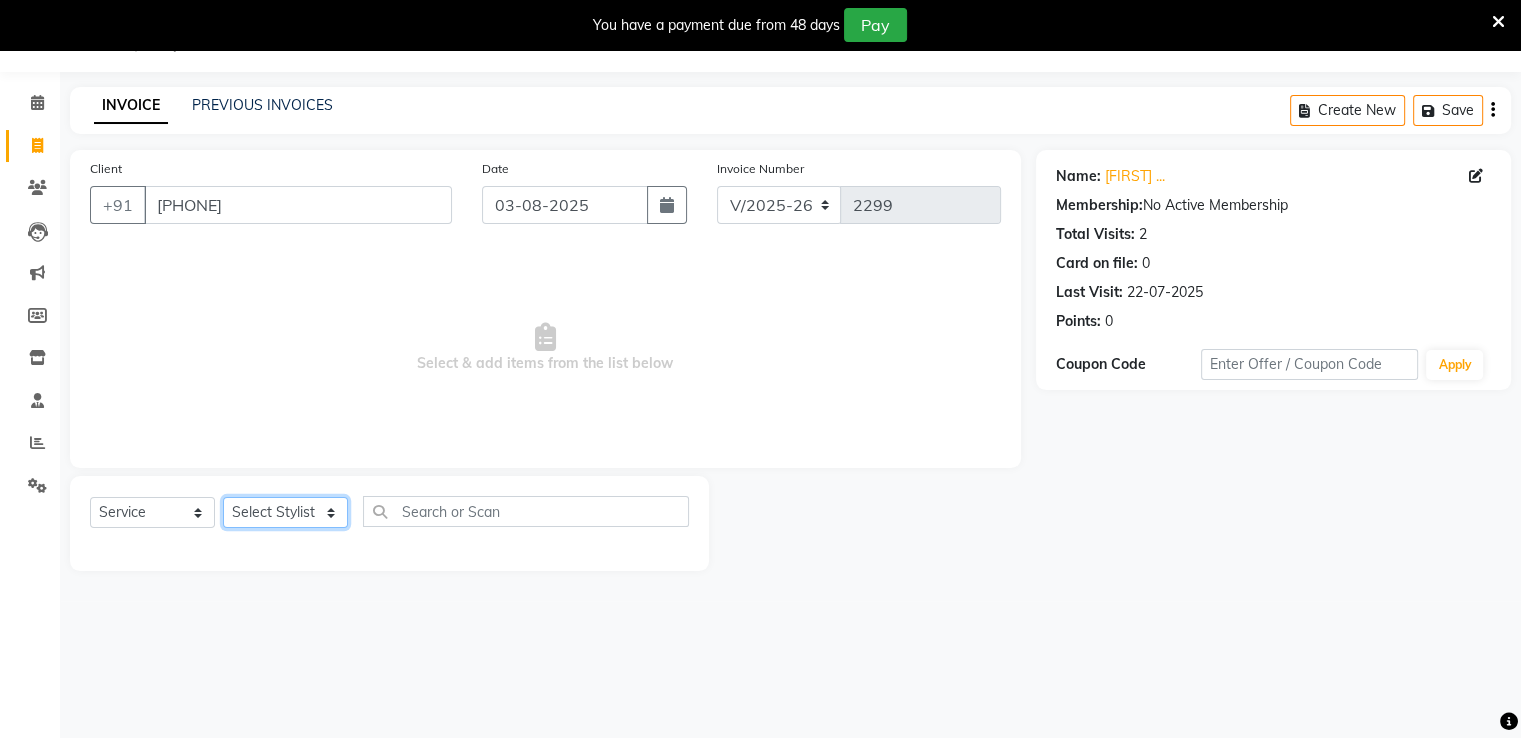 select on "47609" 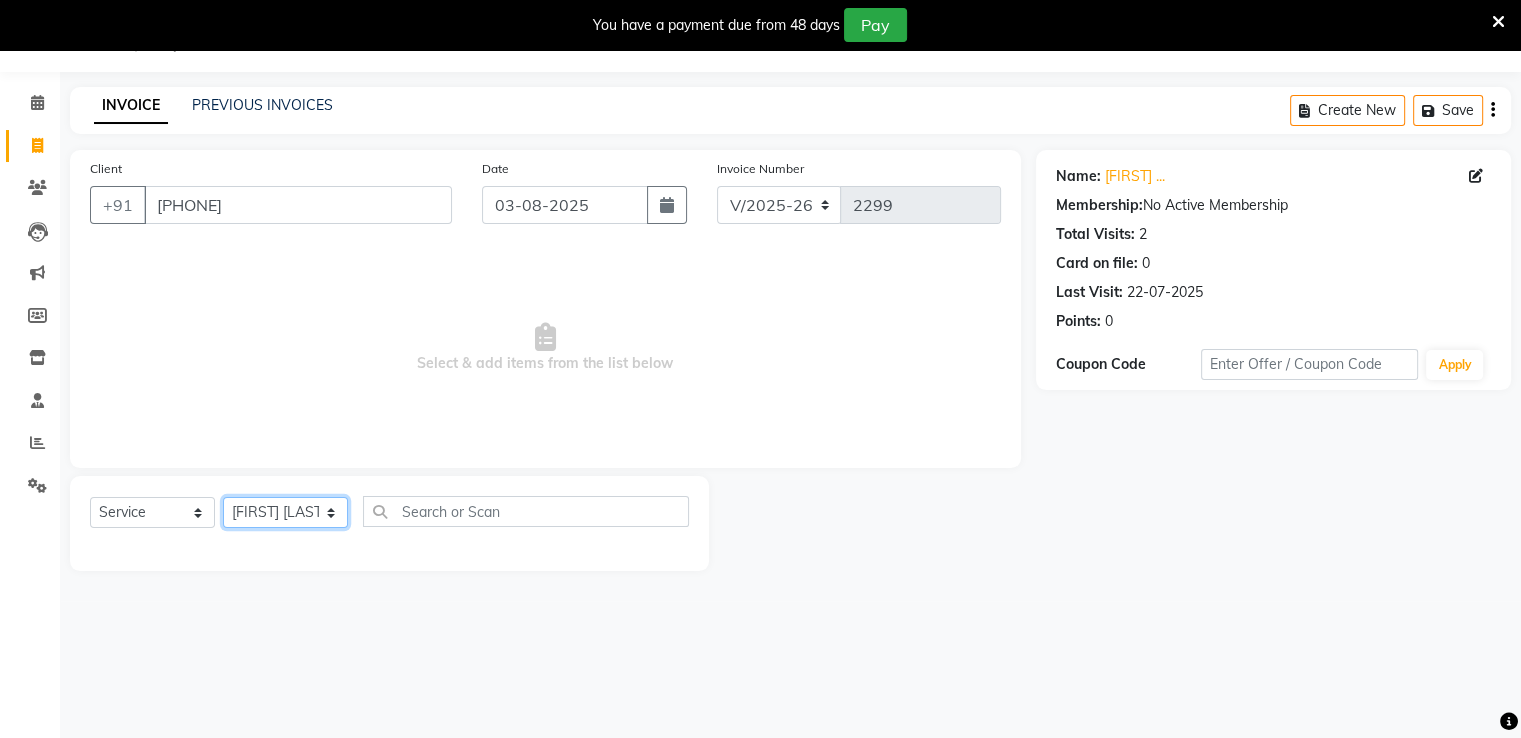 click on "Select Stylist [FIRST] [LAST] [FIRST] [LAST] [FIRST] [LAST] [FIRST]  [FIRST] [LAST] [FIRST] [FIRST]  [FIRST] [LAST] [FIRST] [LAST] [FIRST] [LAST] [FIRST] [LAST] [FIRST] [LAST]" 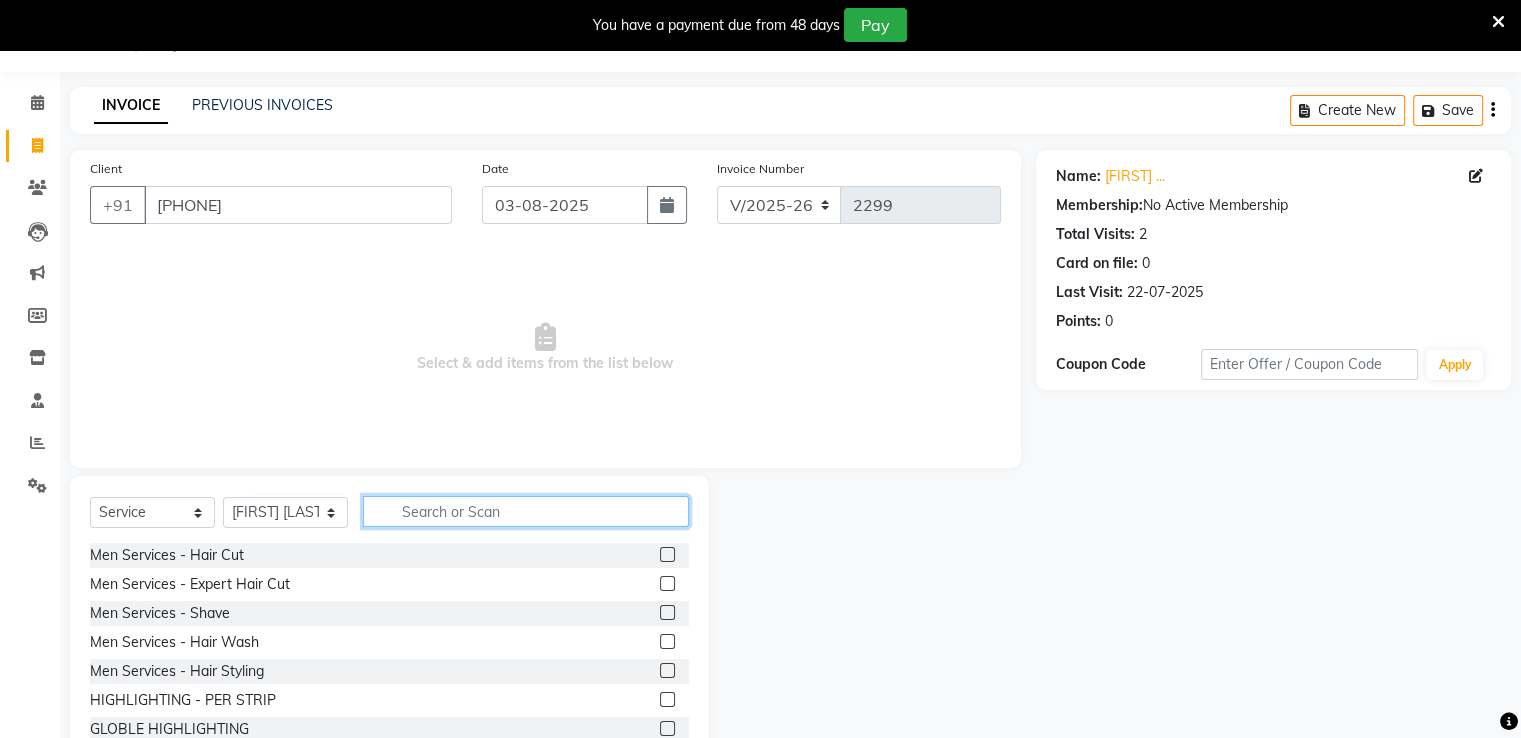 click 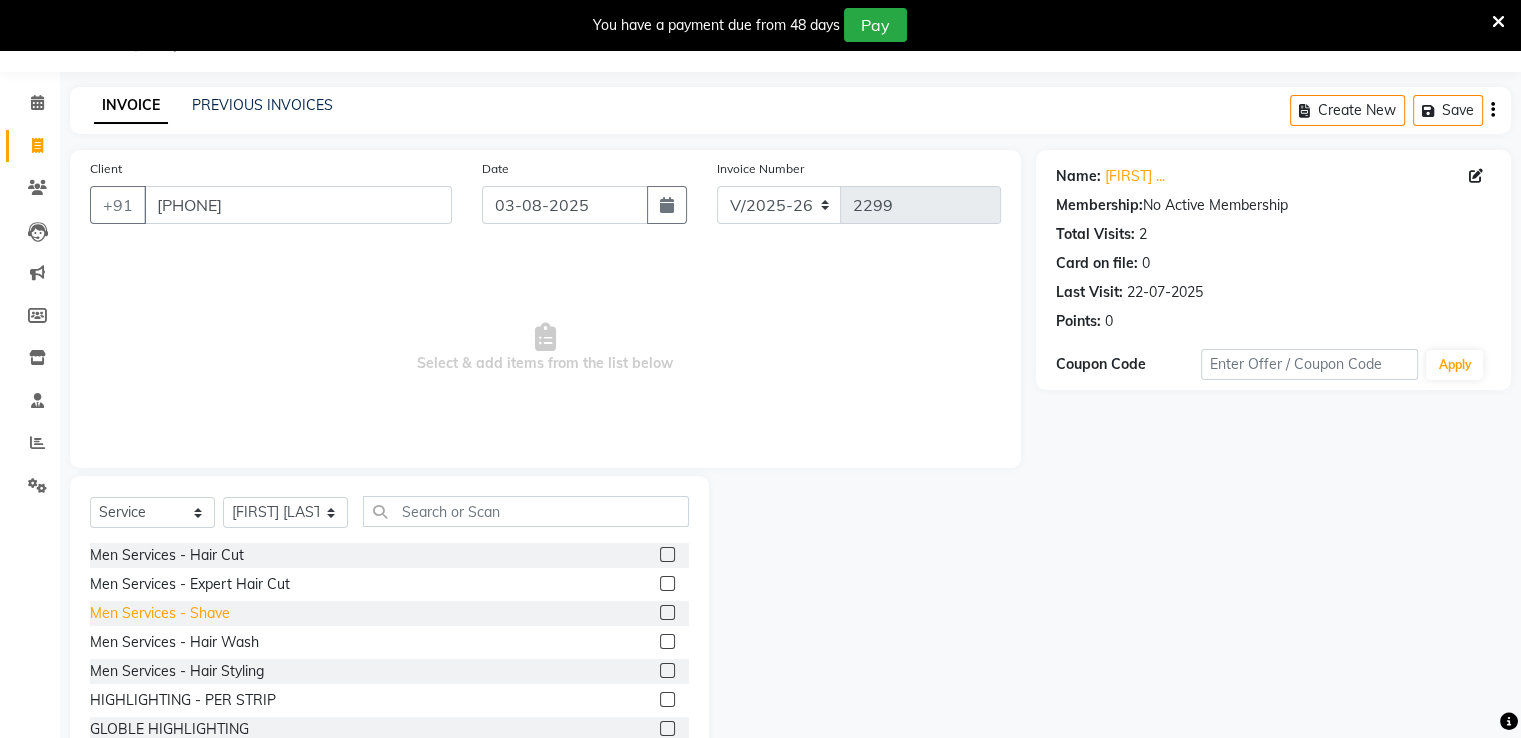 click on "Men Services  - Shave" 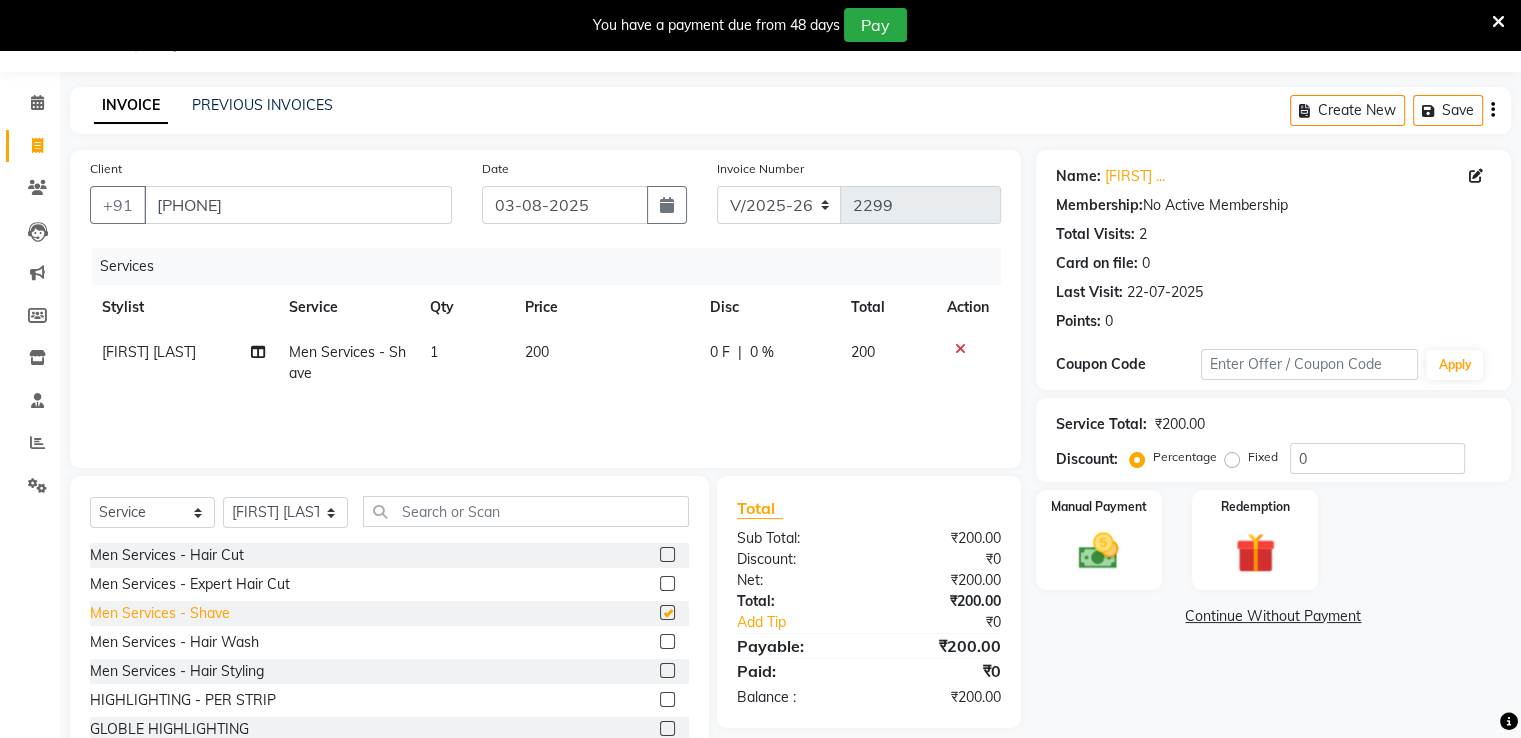 checkbox on "false" 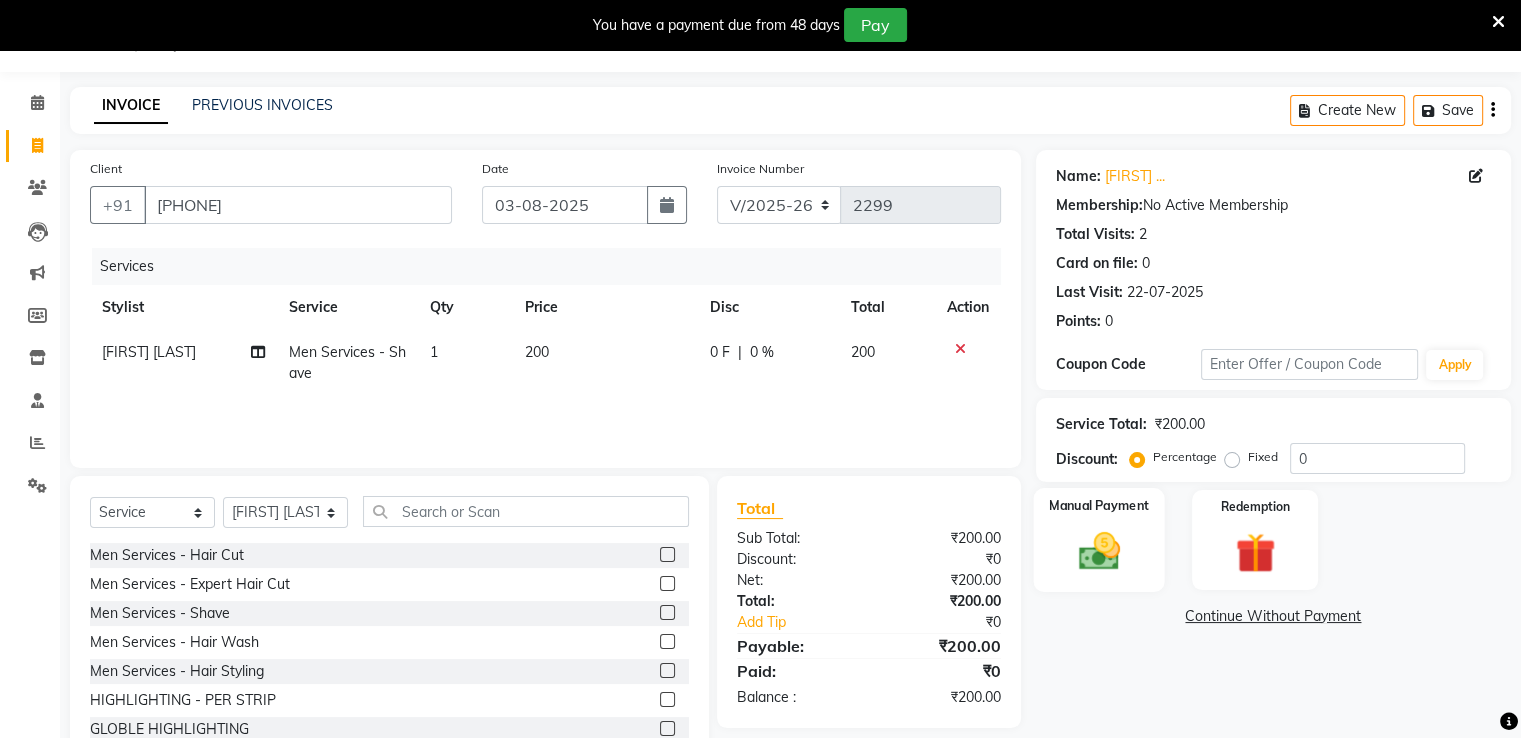 scroll, scrollTop: 114, scrollLeft: 0, axis: vertical 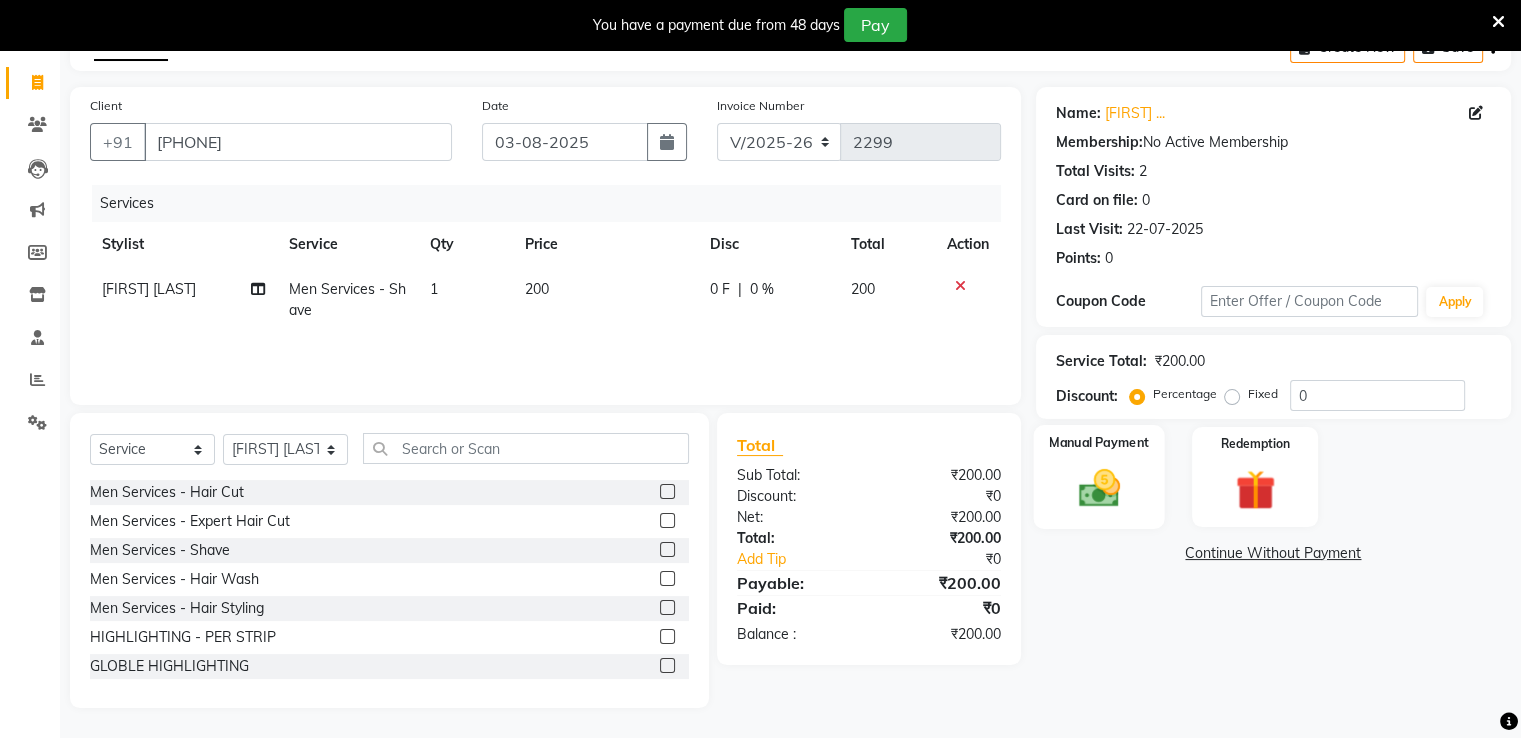 click 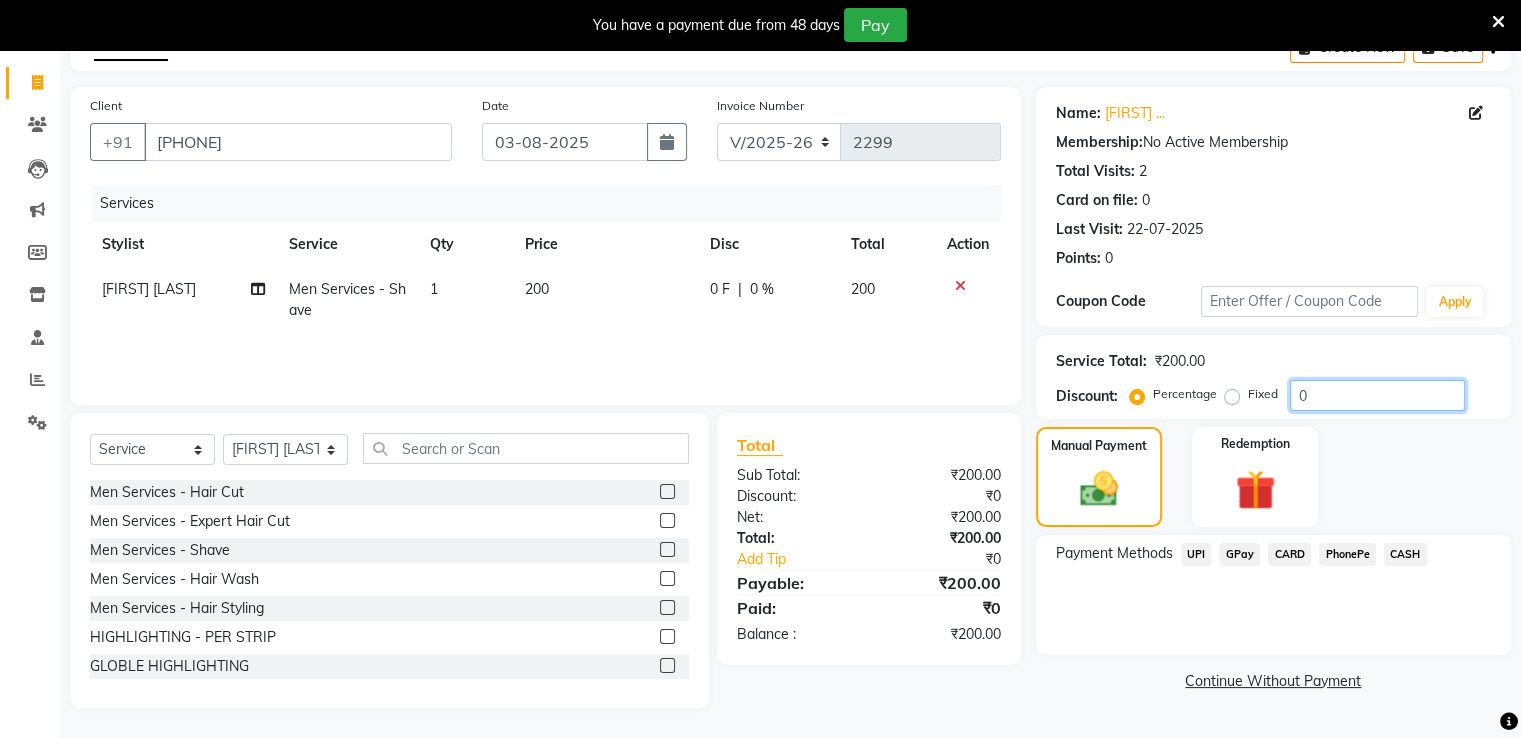 click on "0" 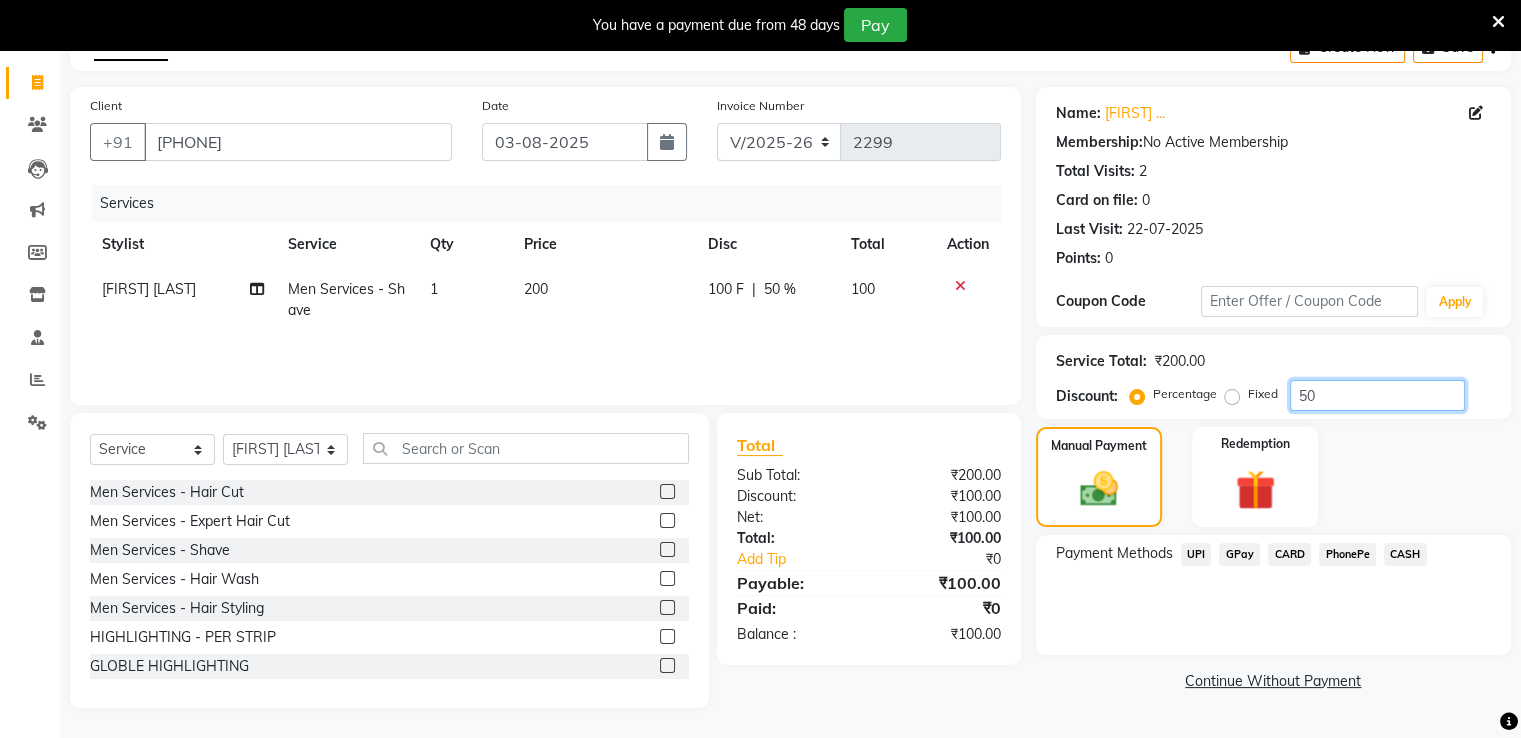 type on "50" 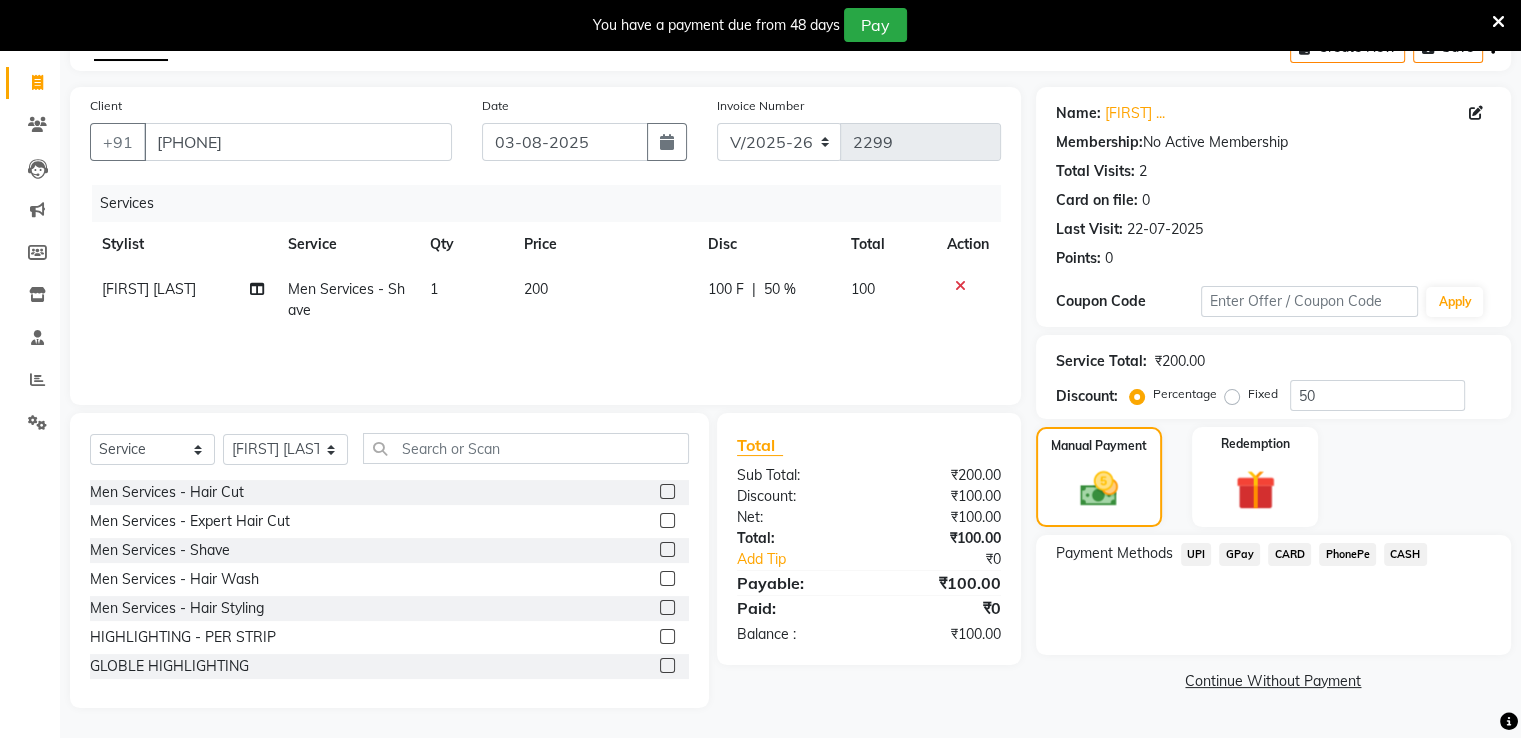 click on "Payment Methods  UPI   GPay   CARD   PhonePe   CASH" 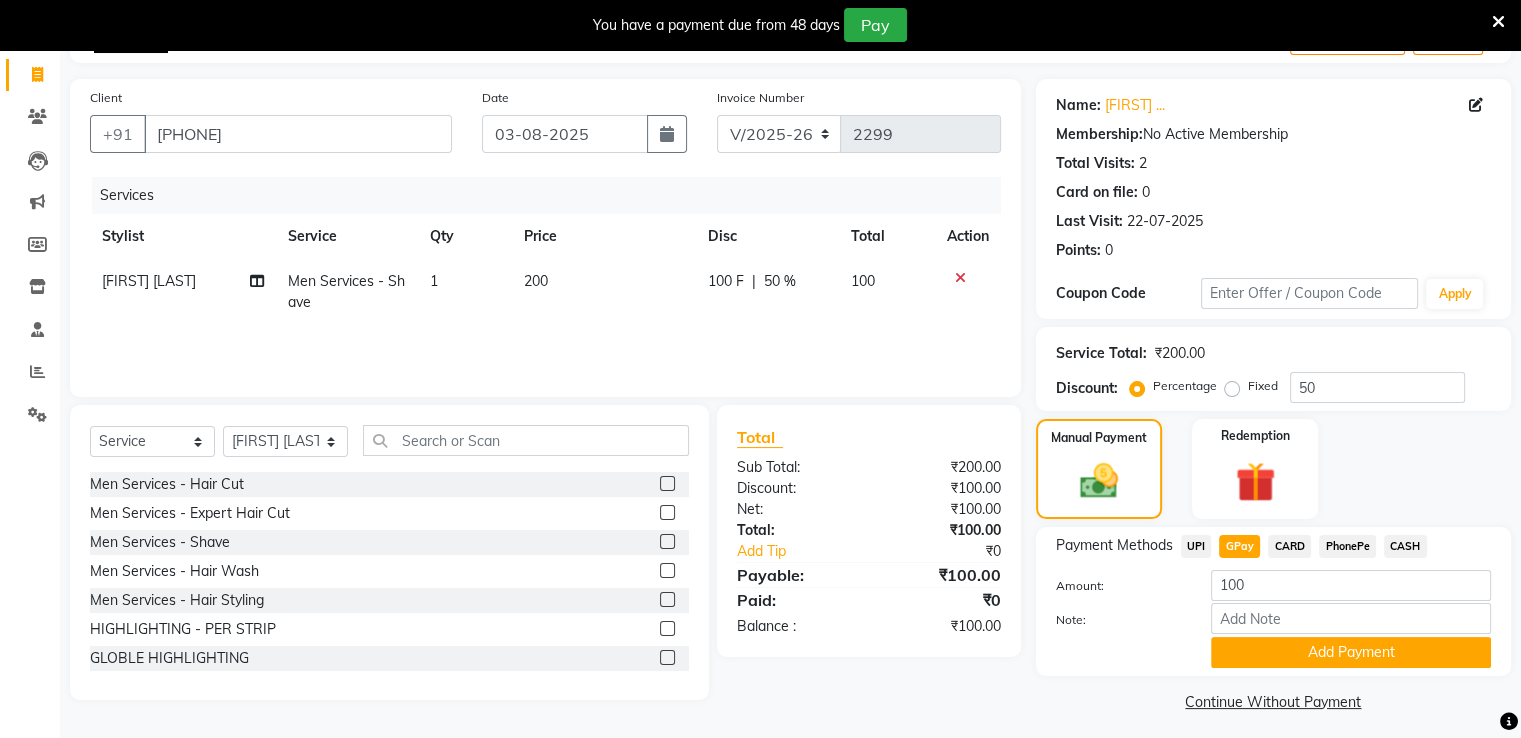 scroll, scrollTop: 132, scrollLeft: 0, axis: vertical 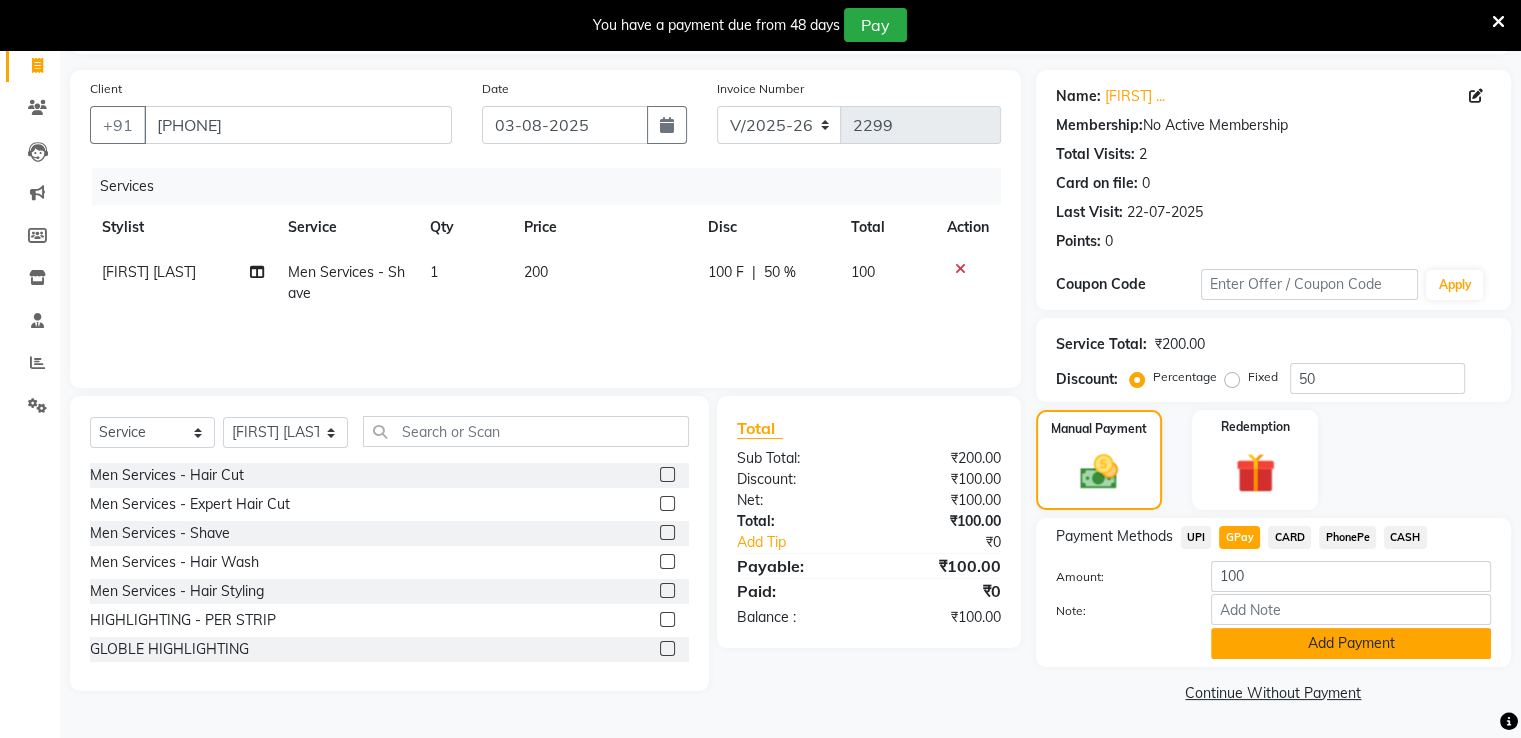 click on "Add Payment" 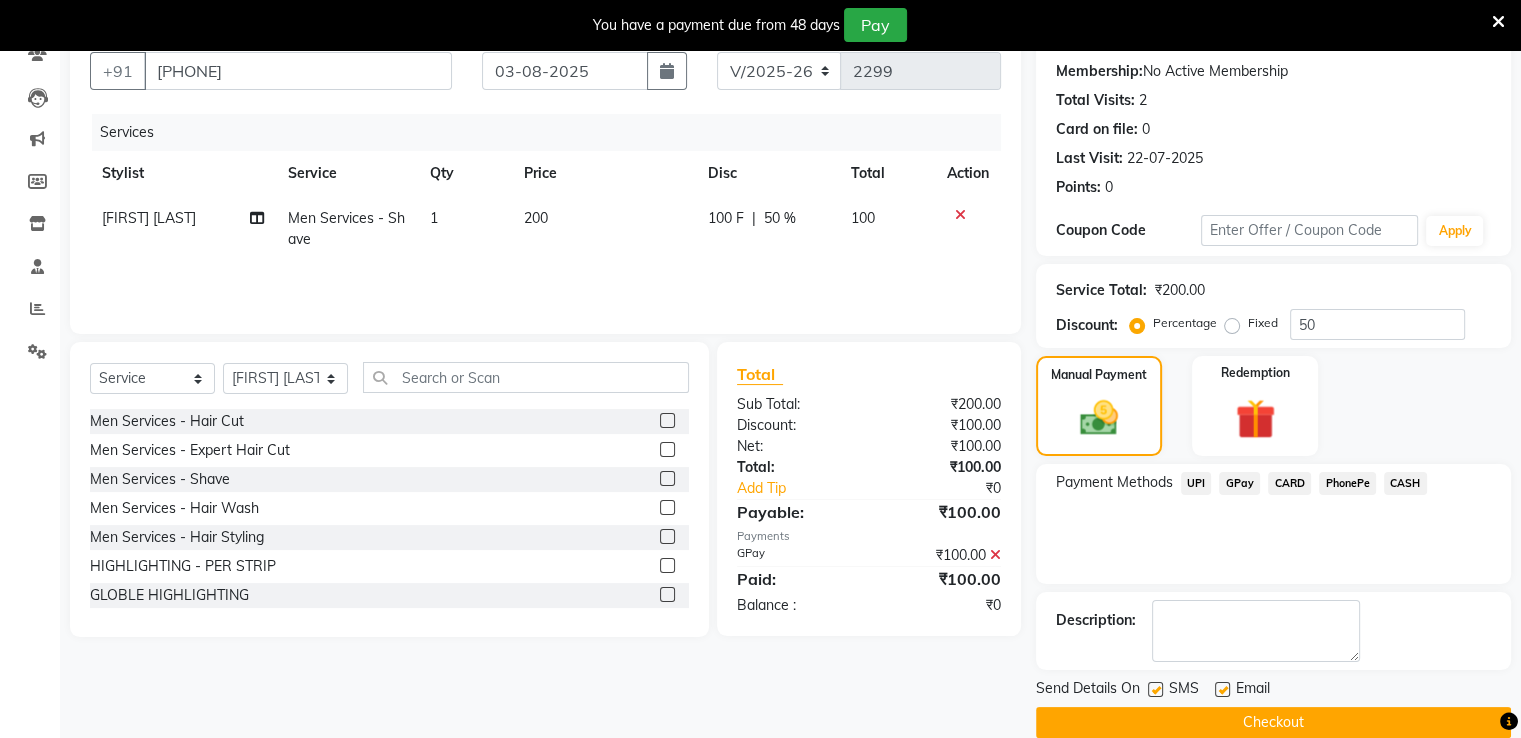 scroll, scrollTop: 212, scrollLeft: 0, axis: vertical 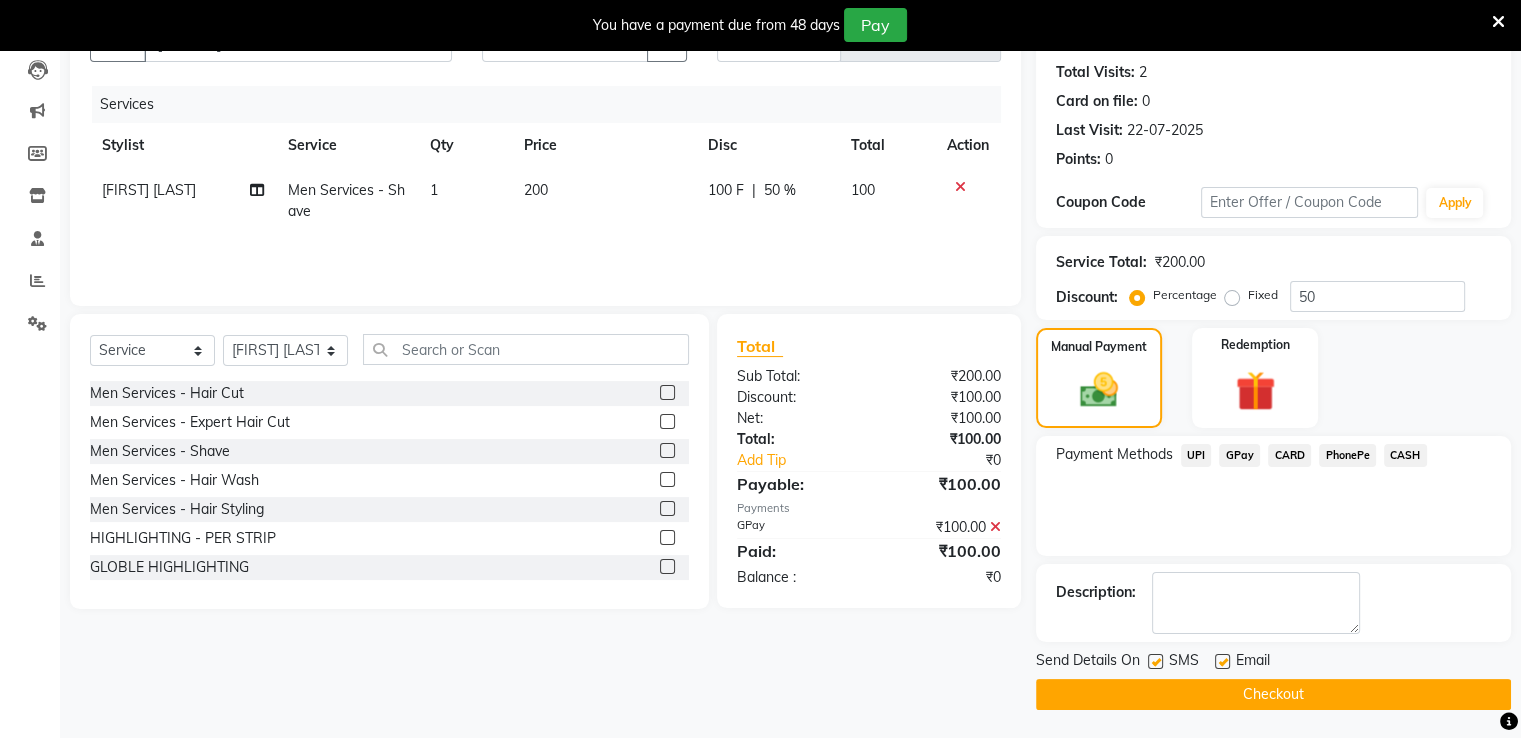 click 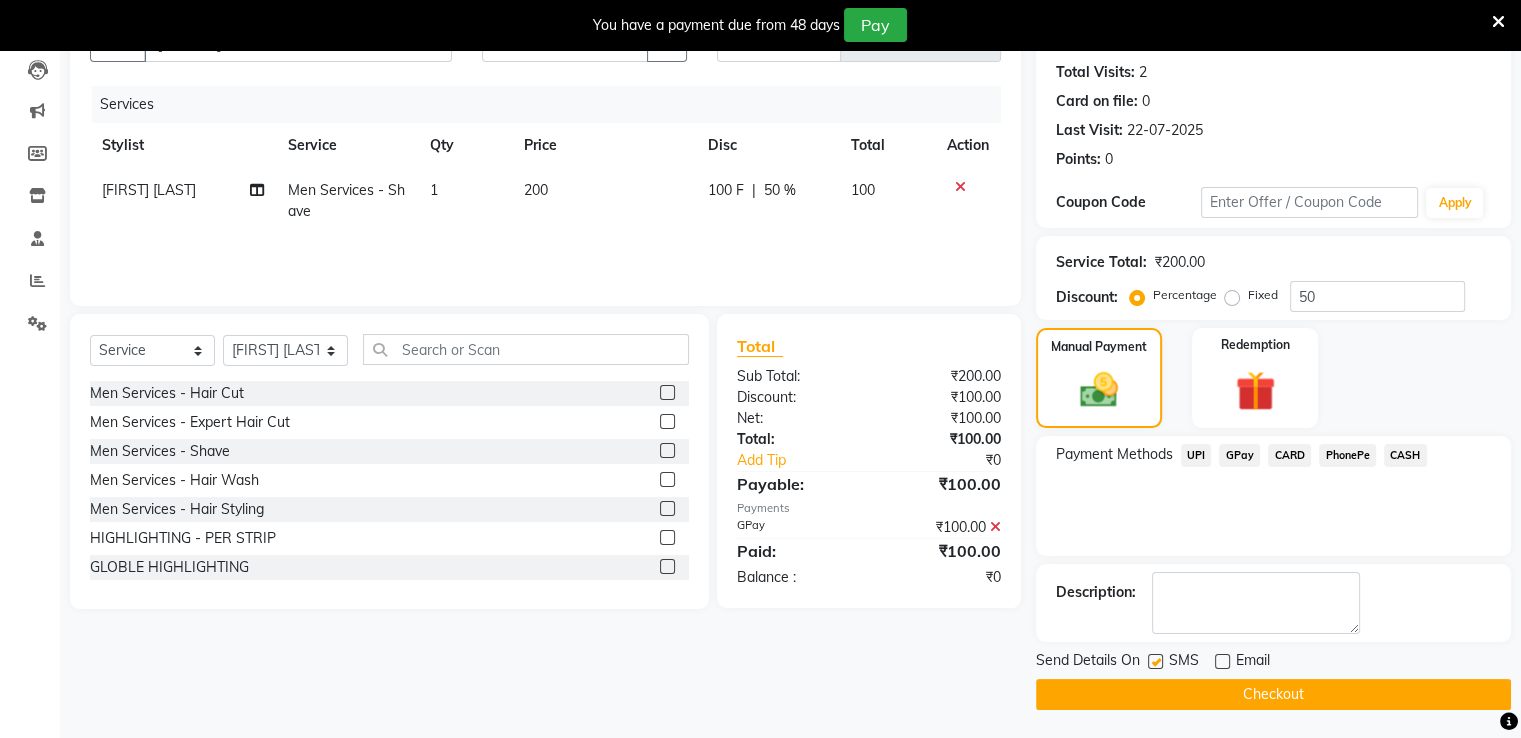 click 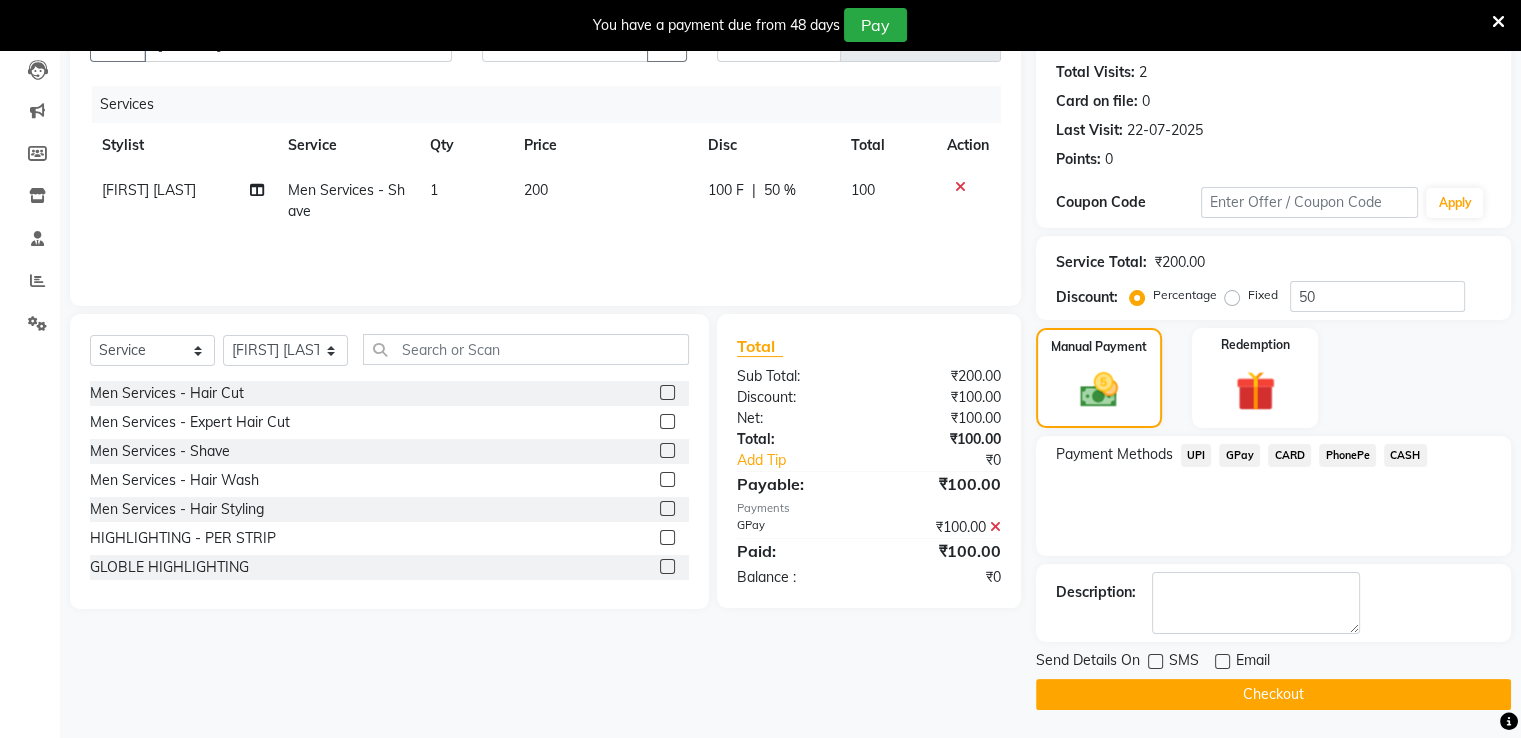 click on "INVOICE PREVIOUS INVOICES Create New   Save  Client +91 [PHONE] Services Stylist Service Qty Price Disc Total Action [FIRST] [LAST] Men Services  - Shave 1 200 100 F | 50 % 100 Select  Service  Product  Membership  Package Voucher Prepaid Gift Card  Select Stylist [FIRST] [LAST] [FIRST] [LAST] [FIRST] [LAST] [FIRST]  [FIRST] [LAST] [FIRST] [FIRST]  [FIRST] [LAST] [FIRST] [LAST] [FIRST] [LAST] [FIRST] [LAST] [FIRST] [LAST] Men Services  - Hair Cut  Men Services  - Expert Hair Cut  Men Services  - Shave  Men Services  - Hair Wash  Men Services  - Hair Styling   HIGHLIGHTING - PER STRIP  GLOBLE HIGHLIGHTING  Nano Plastia - Below Shoulder Length  nano plastia shoulder length  nano plastia west lenght  Color Services (Men) - Majirel Color  Color Services (Men) - Inoa Color  Color Services (Men) - Highlighting  MEN BEARD COLOUR  MEN HIGHLIGHTINING SOLDER LENTH  Waxing Regualr (Men) - UA Arms  Waxing Regualr (Men) - Full Arms  WAXING Regualr(men) nose   :" 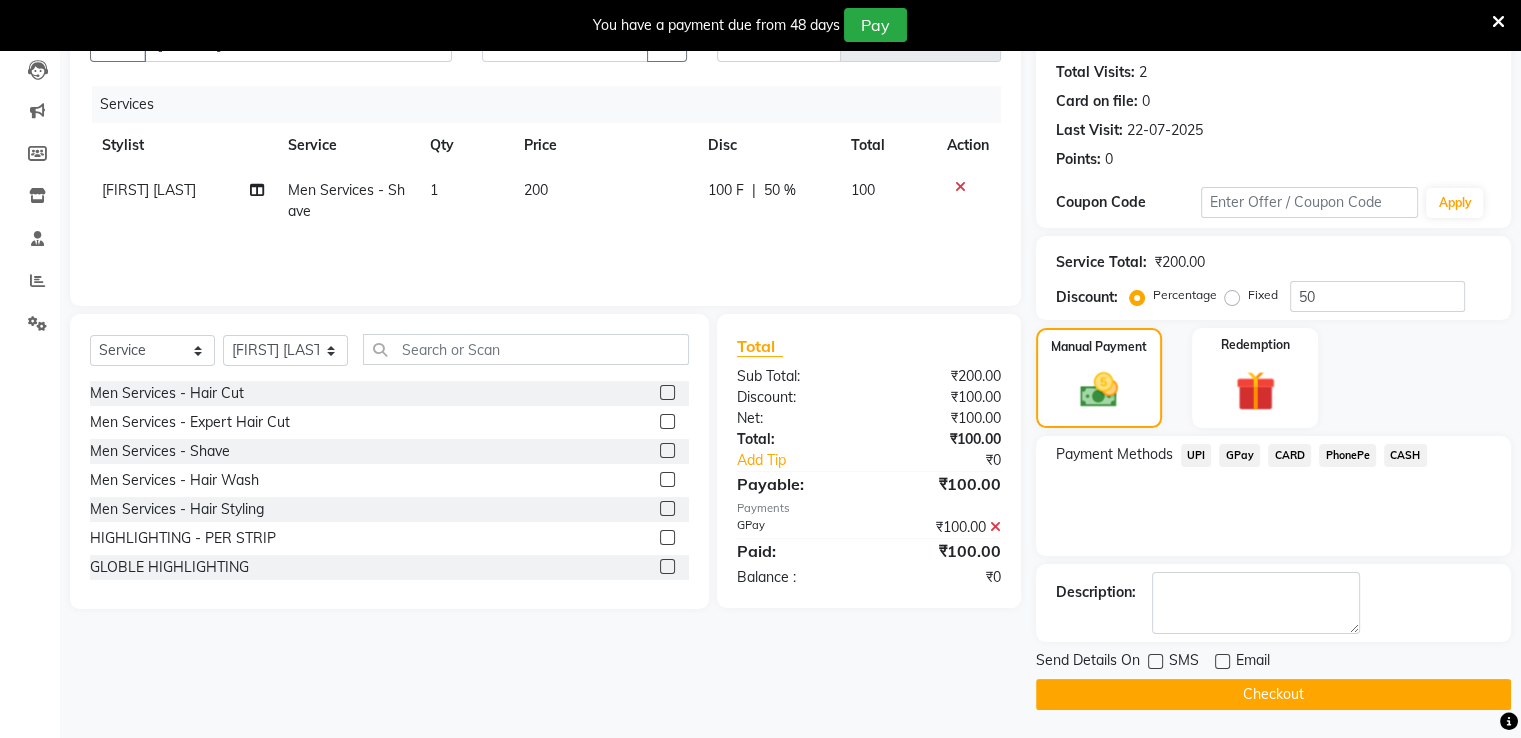 click on "Checkout" 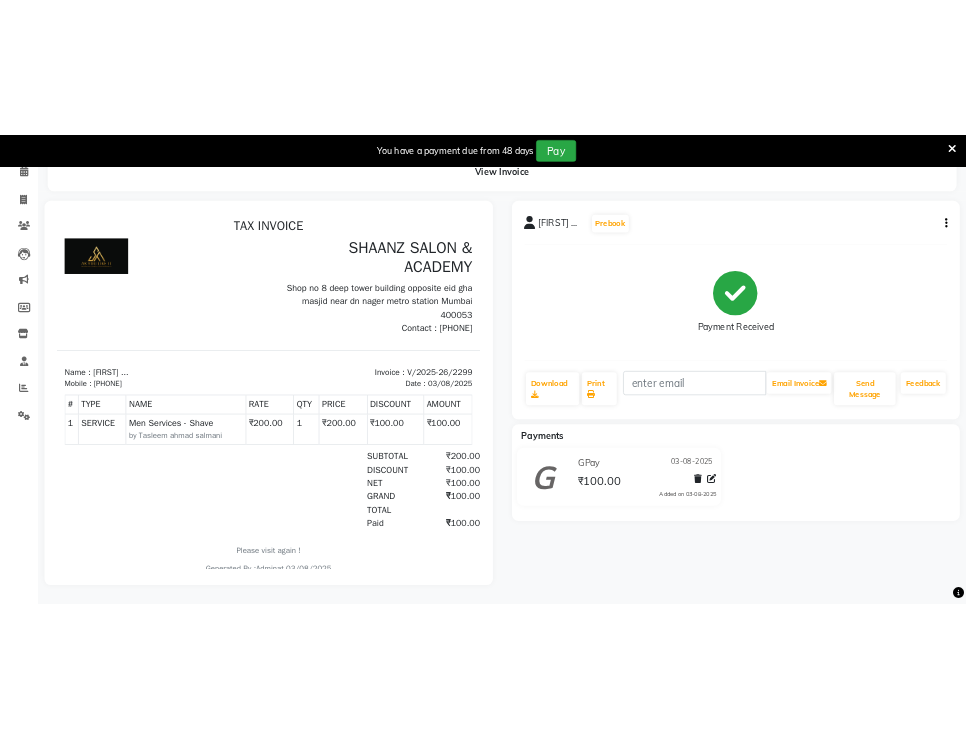 scroll, scrollTop: 136, scrollLeft: 0, axis: vertical 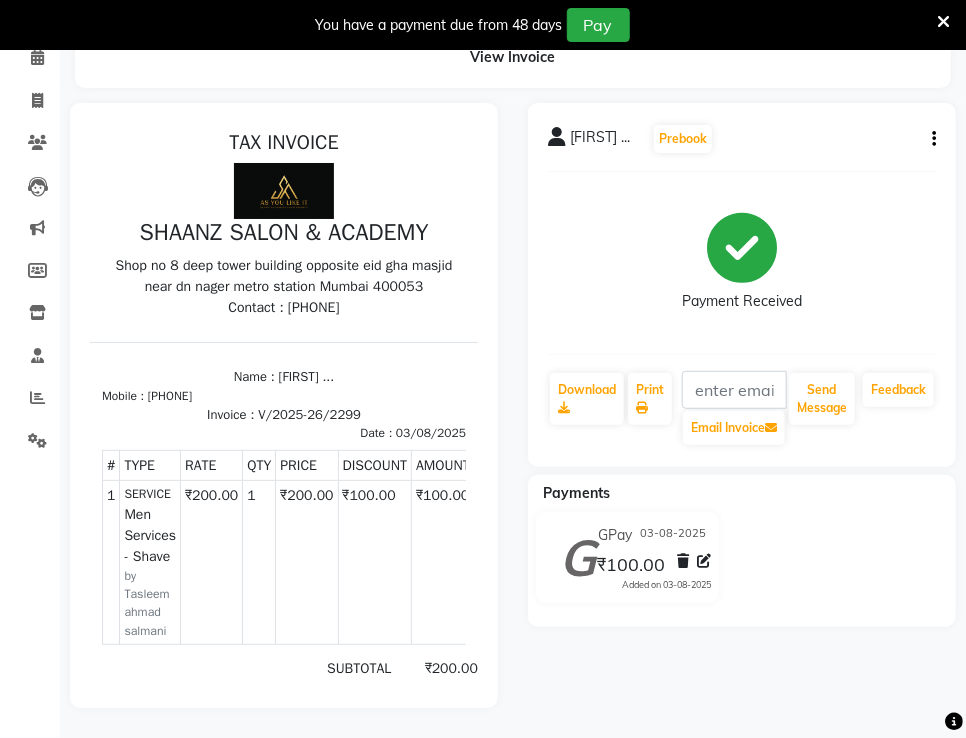 click on "[FIRST] ...  Prebook   Payment Received  Download  Print   Email Invoice   Send Message Feedback  Payments GPay 03-08-[YEAR] ₹100.00  Added on 03-08-[YEAR]" 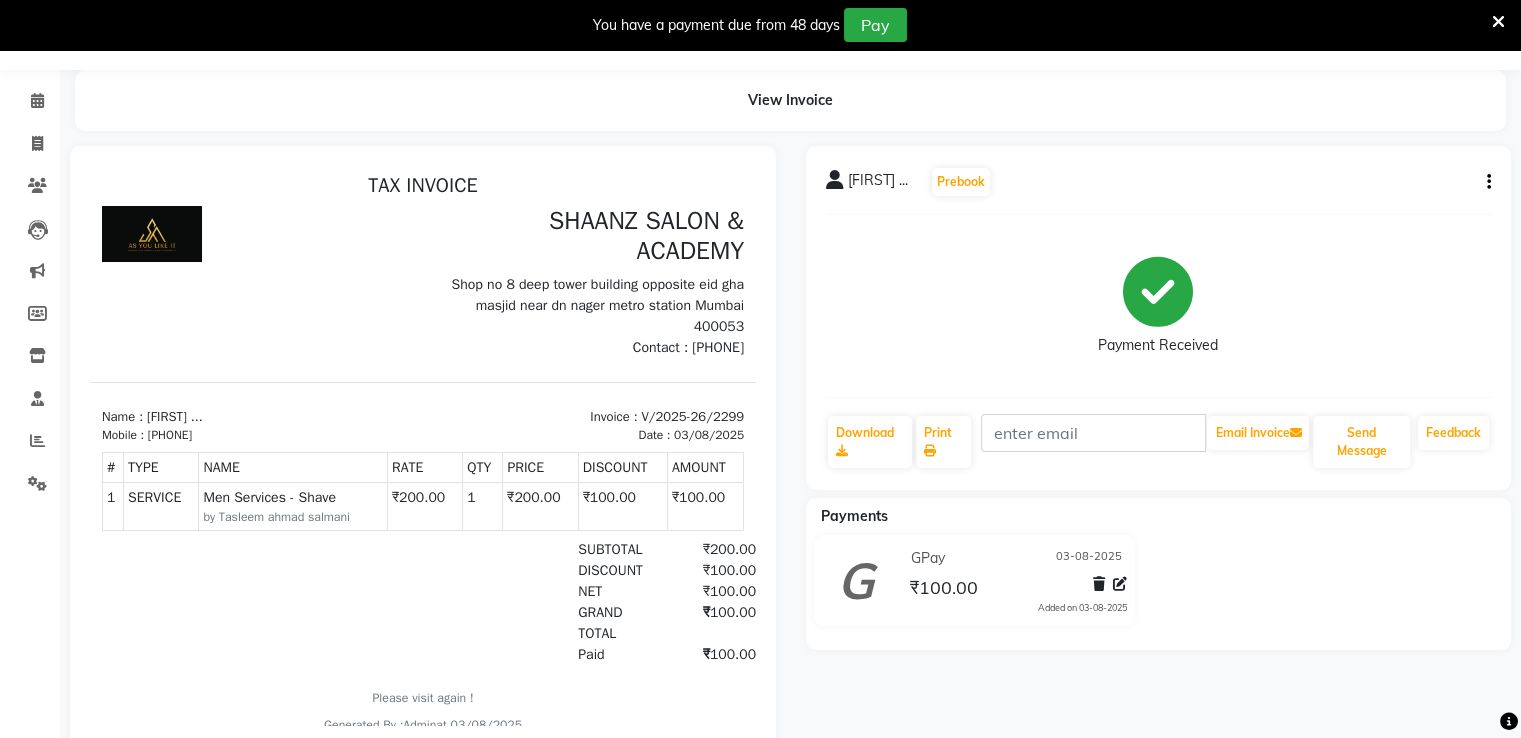 scroll, scrollTop: 0, scrollLeft: 0, axis: both 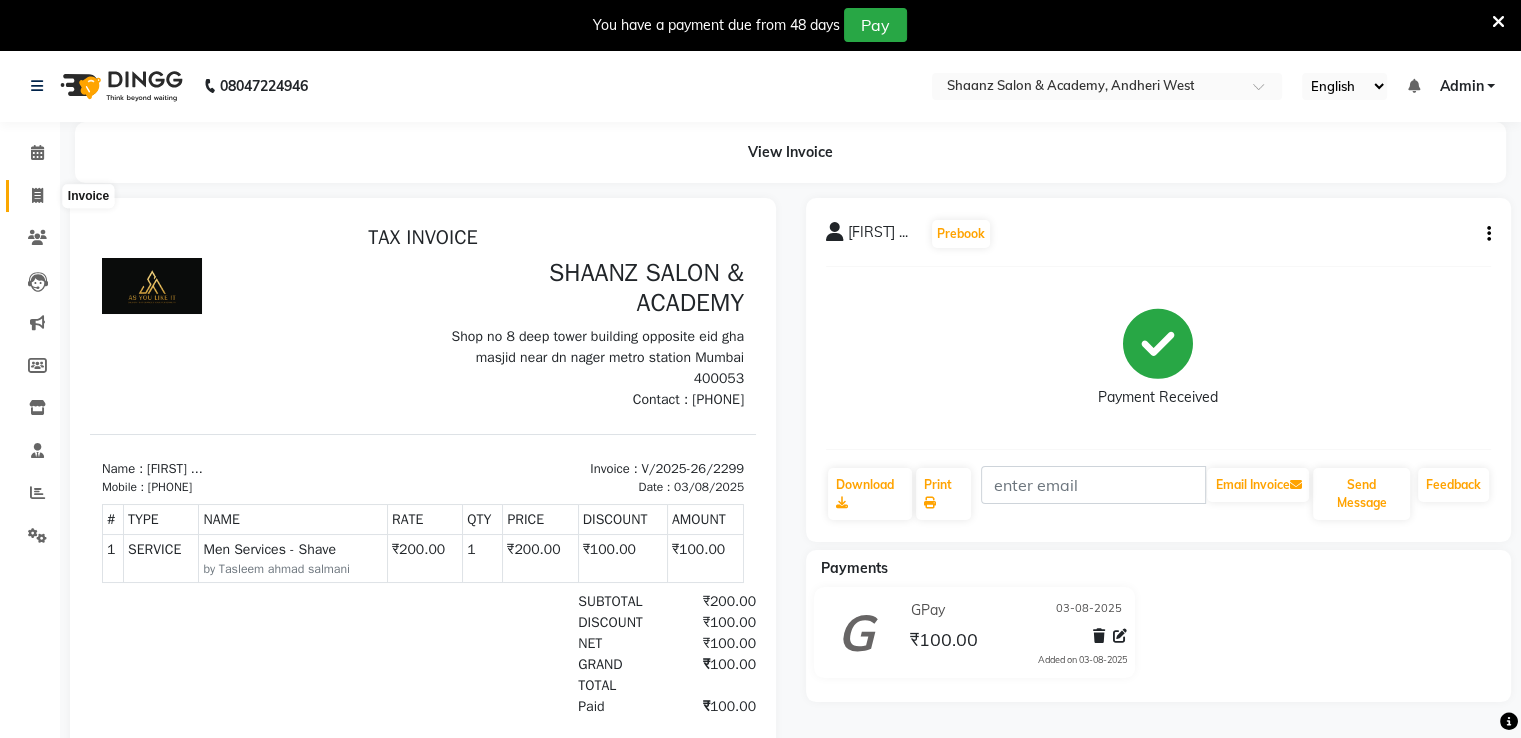 click 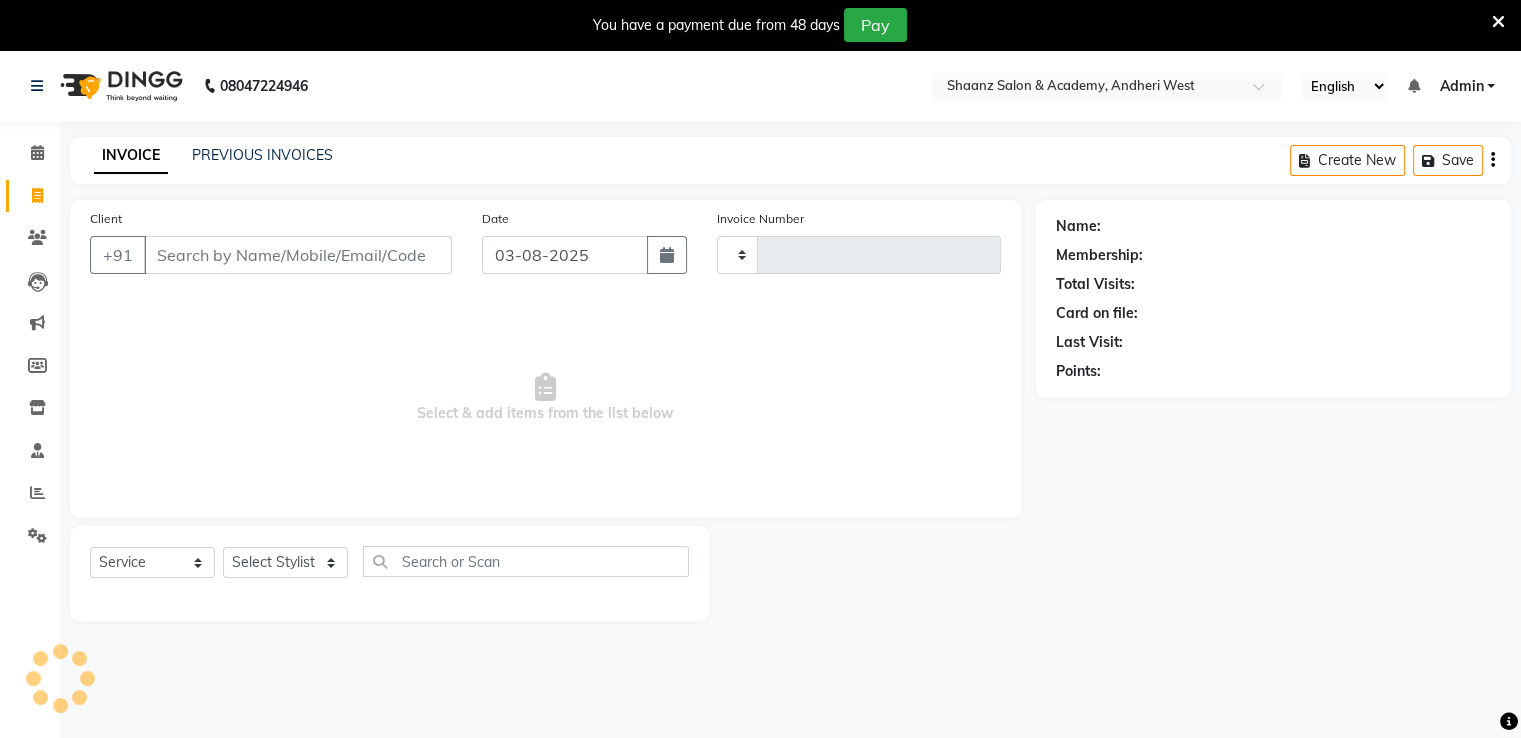 type on "2300" 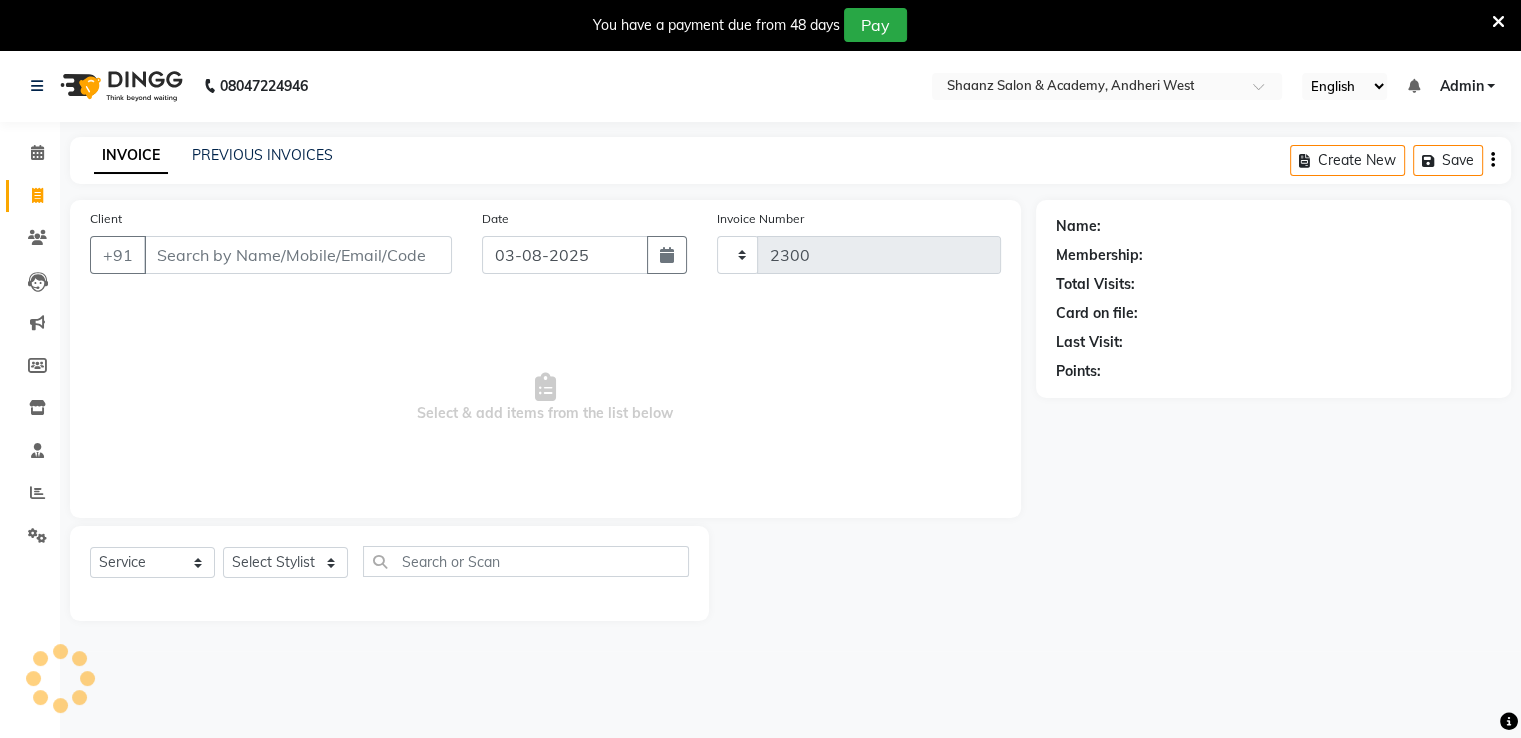 scroll, scrollTop: 50, scrollLeft: 0, axis: vertical 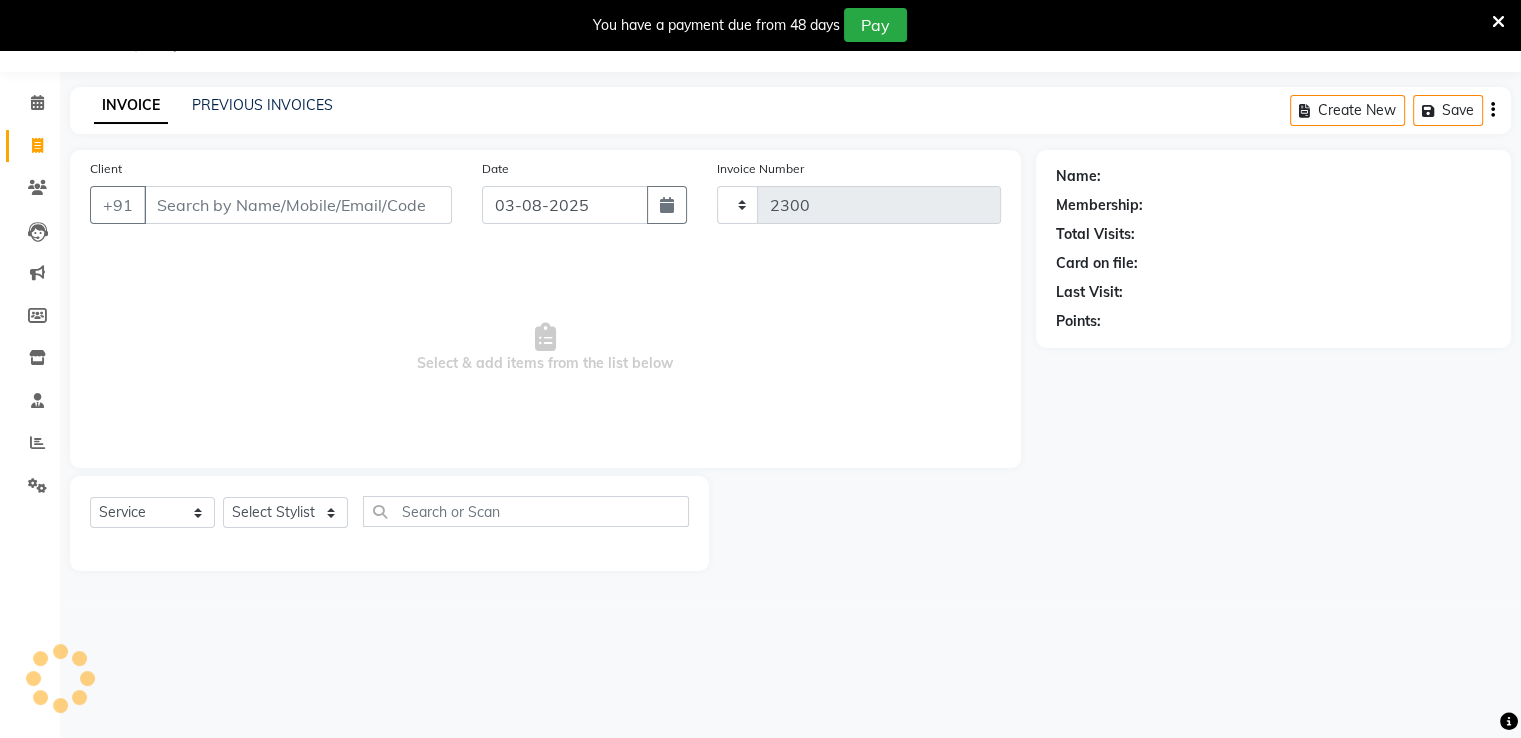 select on "6360" 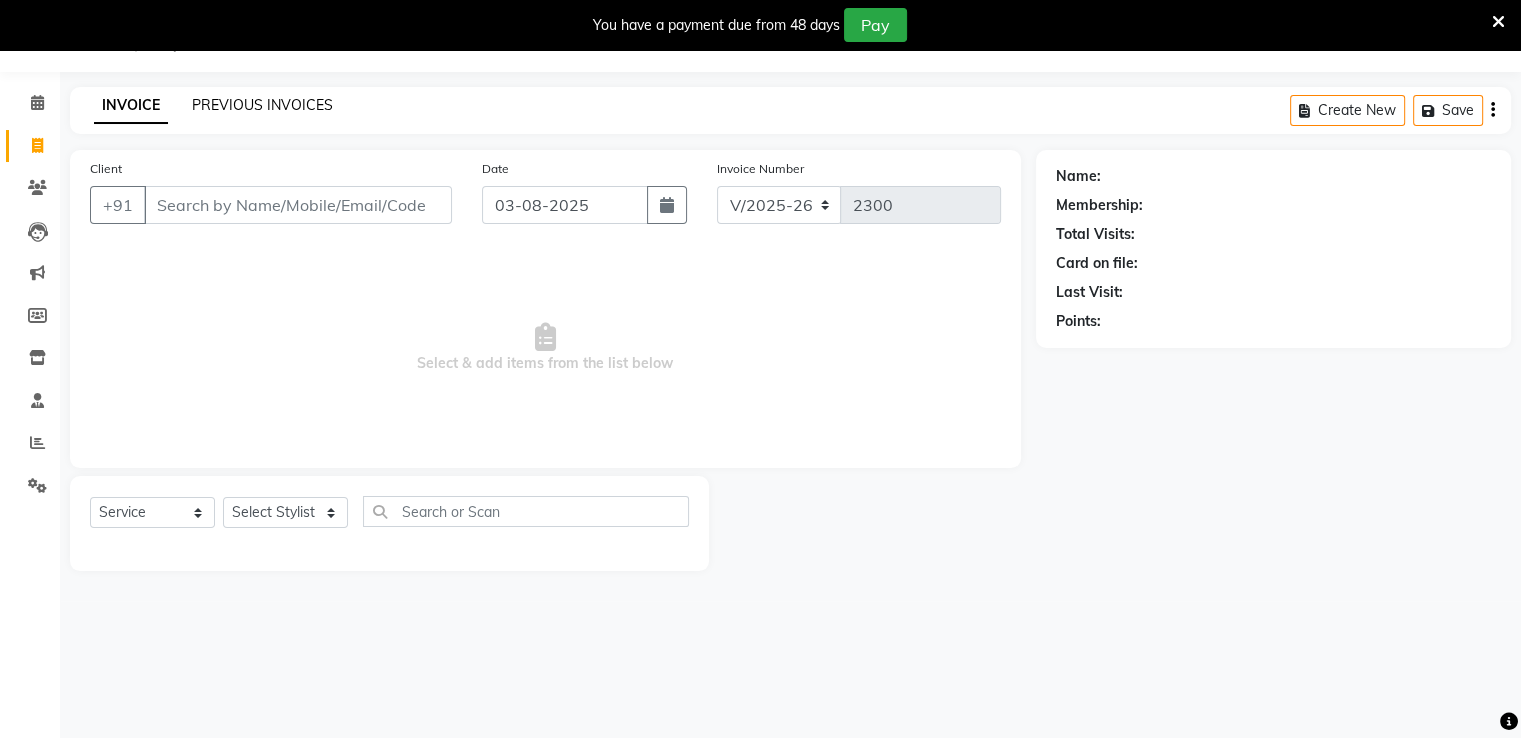 click on "PREVIOUS INVOICES" 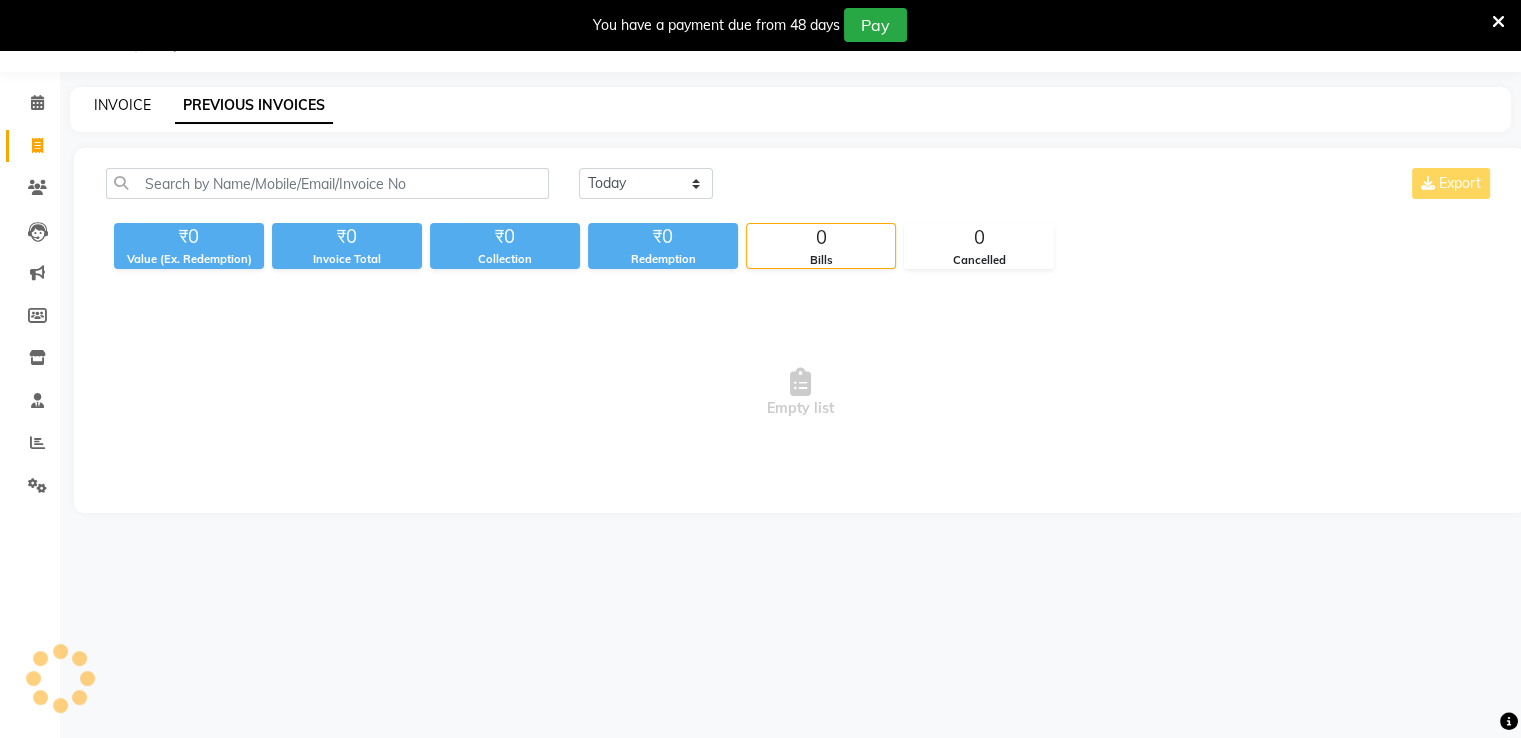 click on "INVOICE" 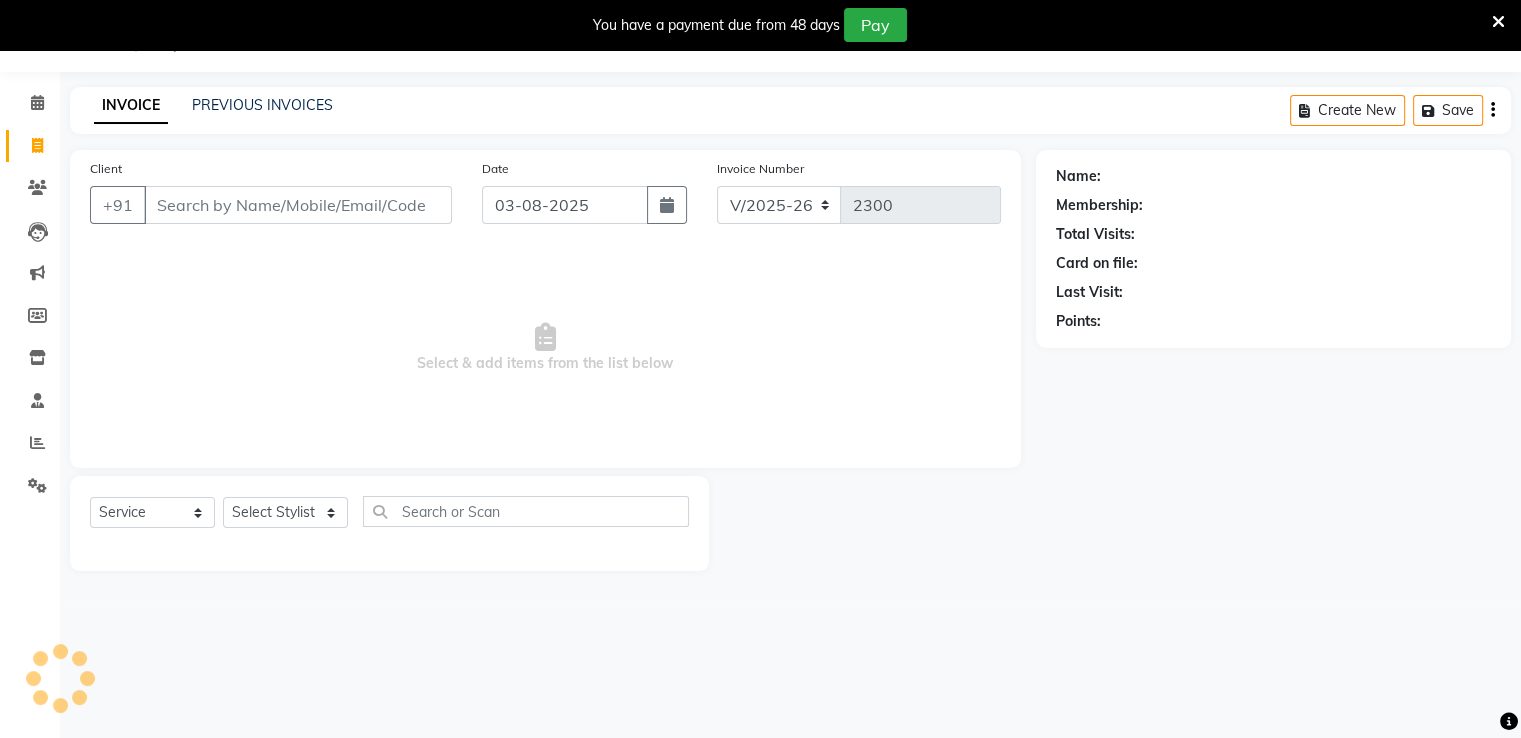click on "Client" at bounding box center (298, 205) 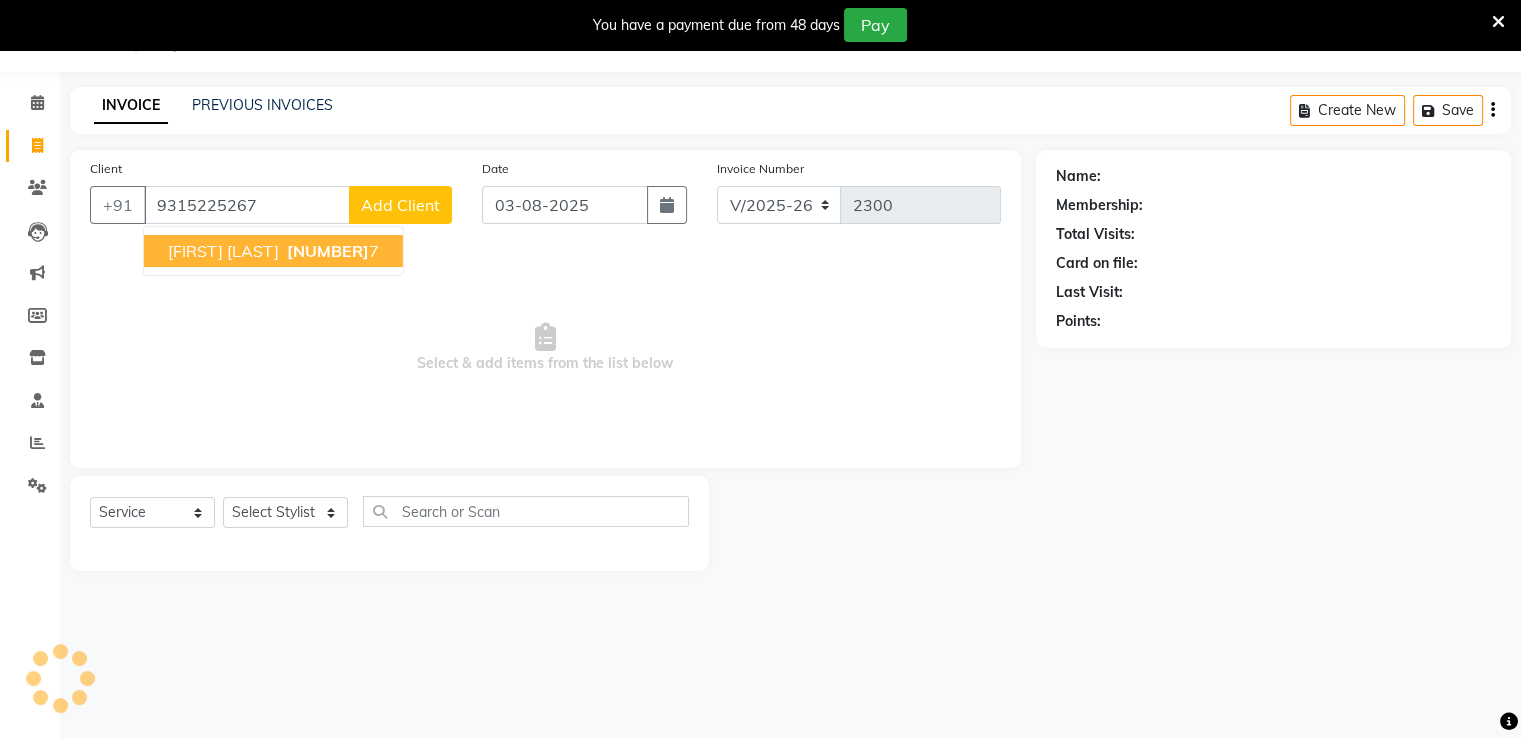 type on "9315225267" 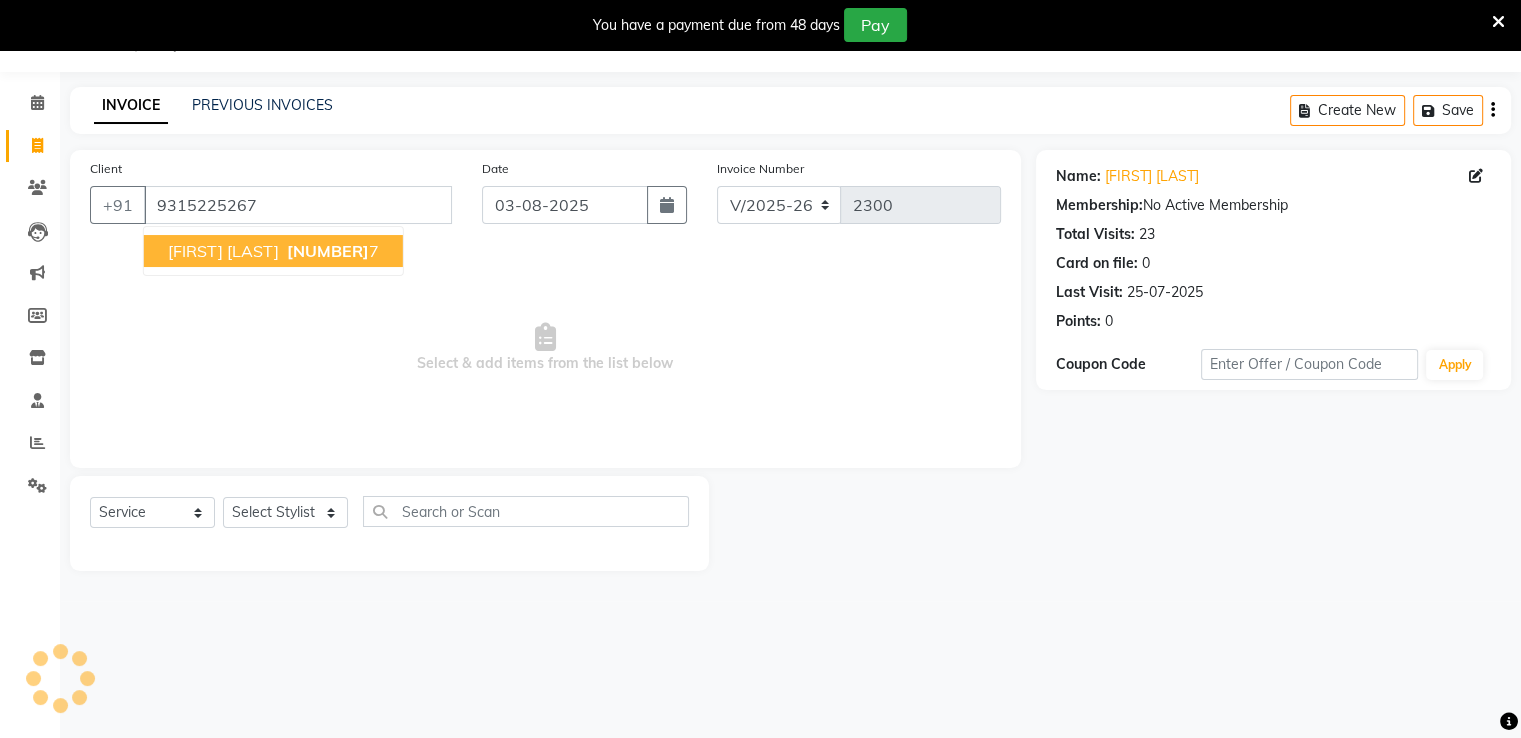 click on "[FIRST] [LAST]" at bounding box center (223, 251) 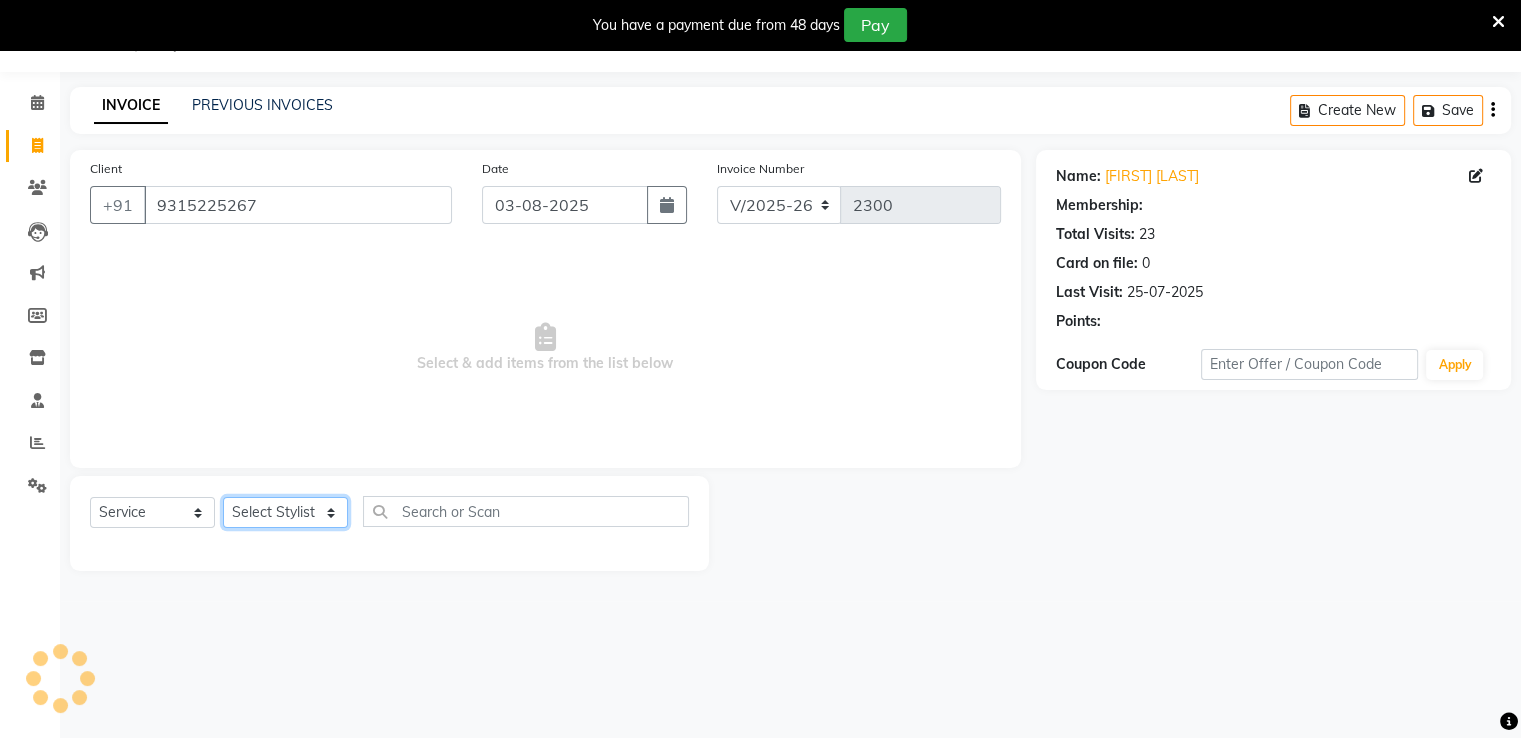click on "Select Stylist [FIRST] [LAST] [FIRST] [LAST] [FIRST] [LAST] [FIRST]  [FIRST] [LAST] [FIRST] [FIRST]  [FIRST] [LAST] [FIRST] [LAST] [FIRST] [LAST] [FIRST] [LAST] [FIRST] [LAST]" 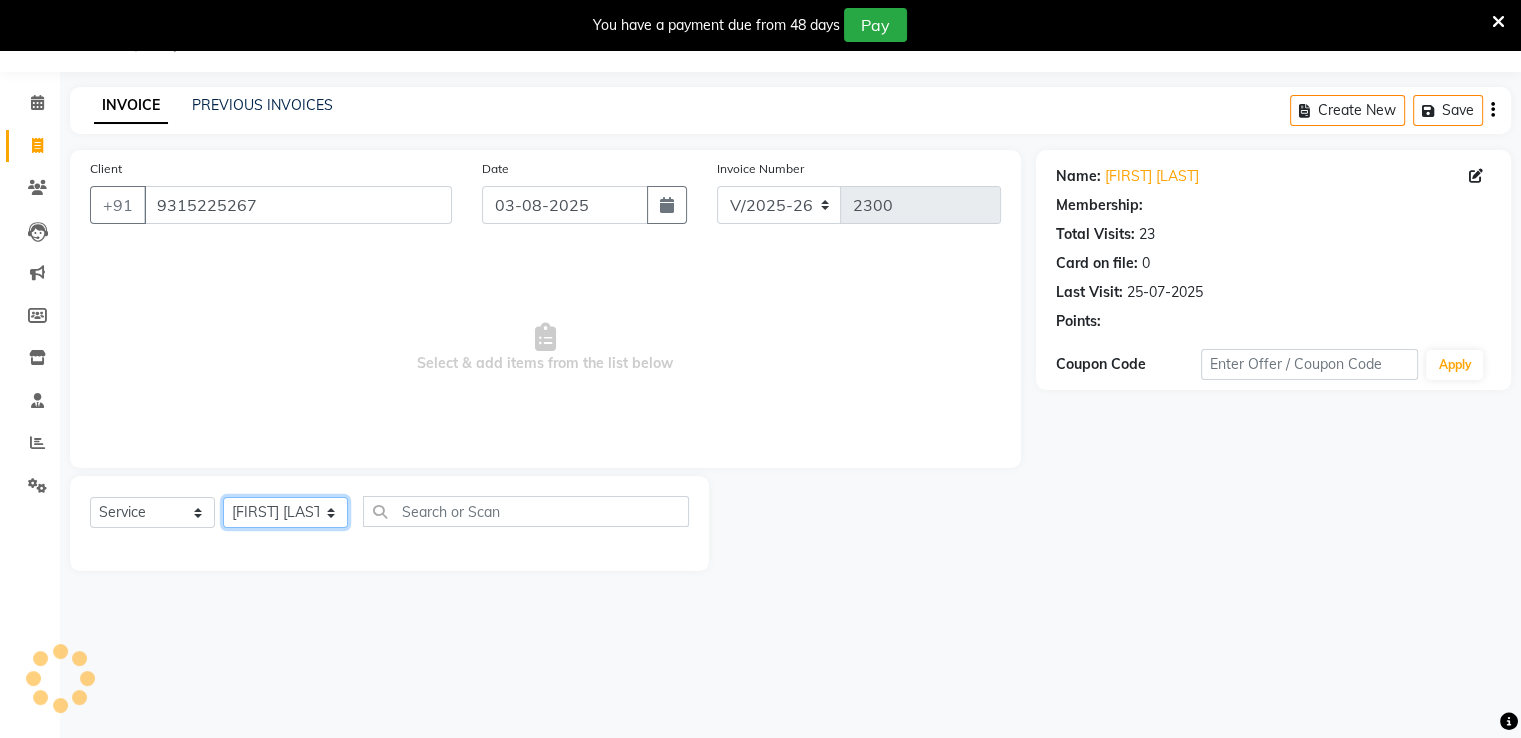 click on "Select Stylist [FIRST] [LAST] [FIRST] [LAST] [FIRST] [LAST] [FIRST]  [FIRST] [LAST] [FIRST] [FIRST]  [FIRST] [LAST] [FIRST] [LAST] [FIRST] [LAST] [FIRST] [LAST] [FIRST] [LAST]" 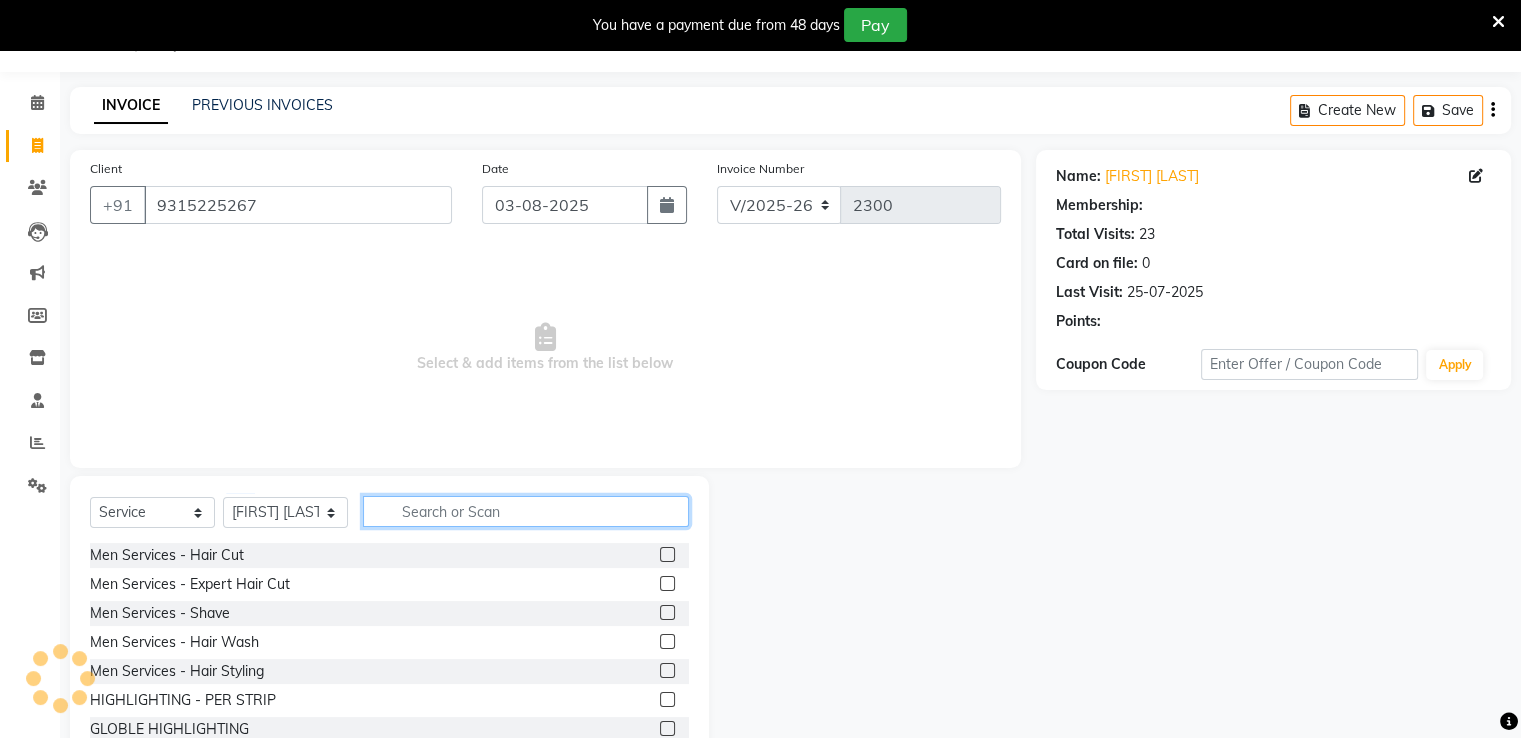 click 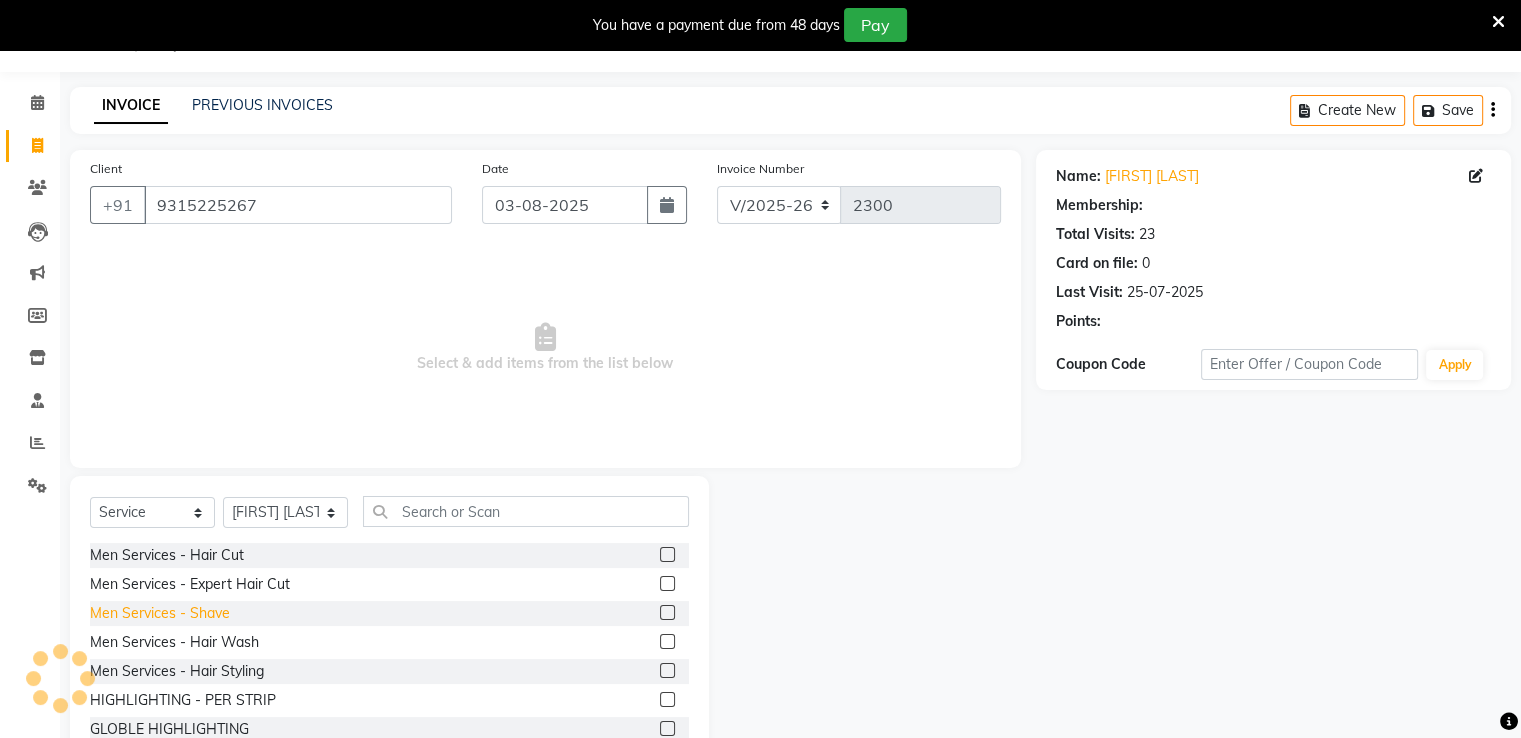 click on "Men Services  - Shave" 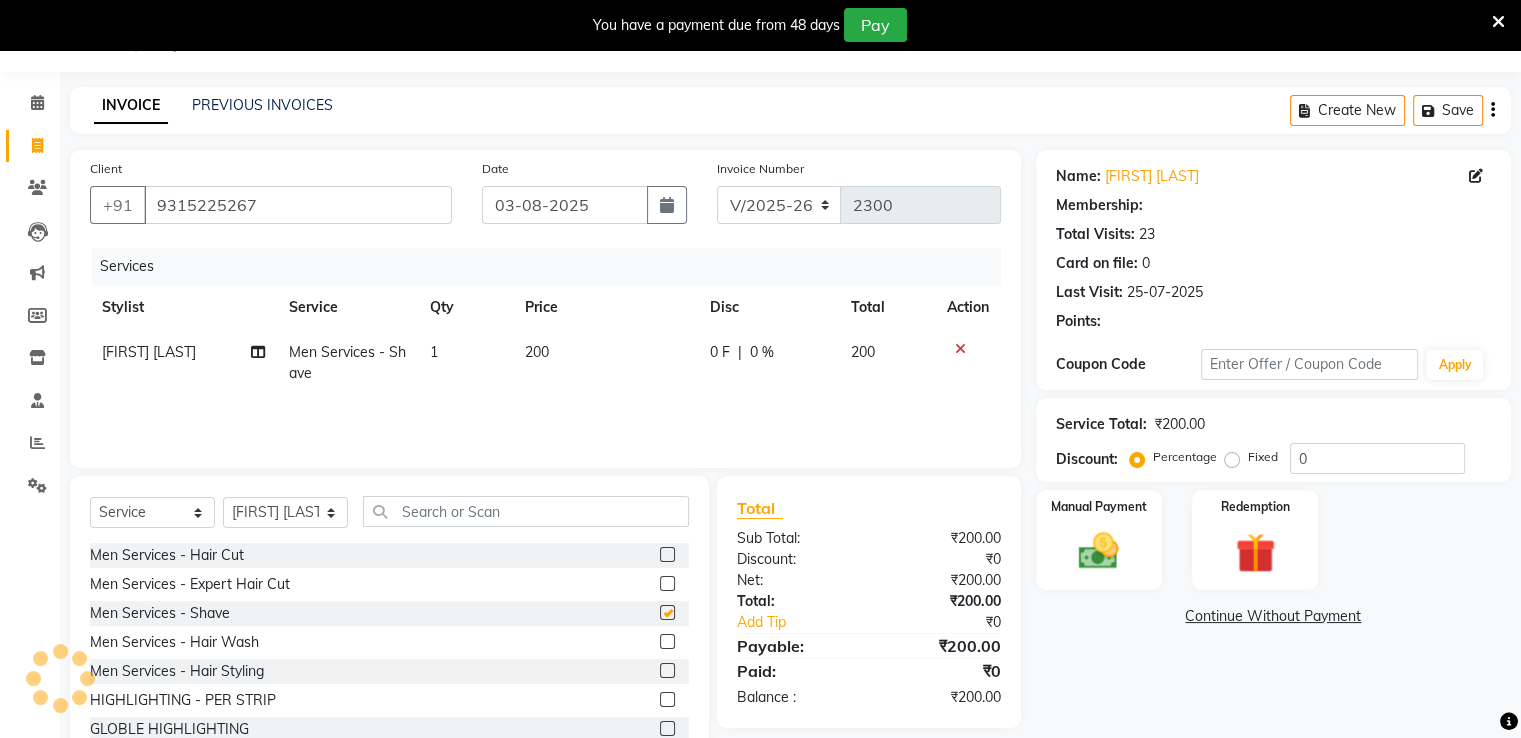 checkbox on "false" 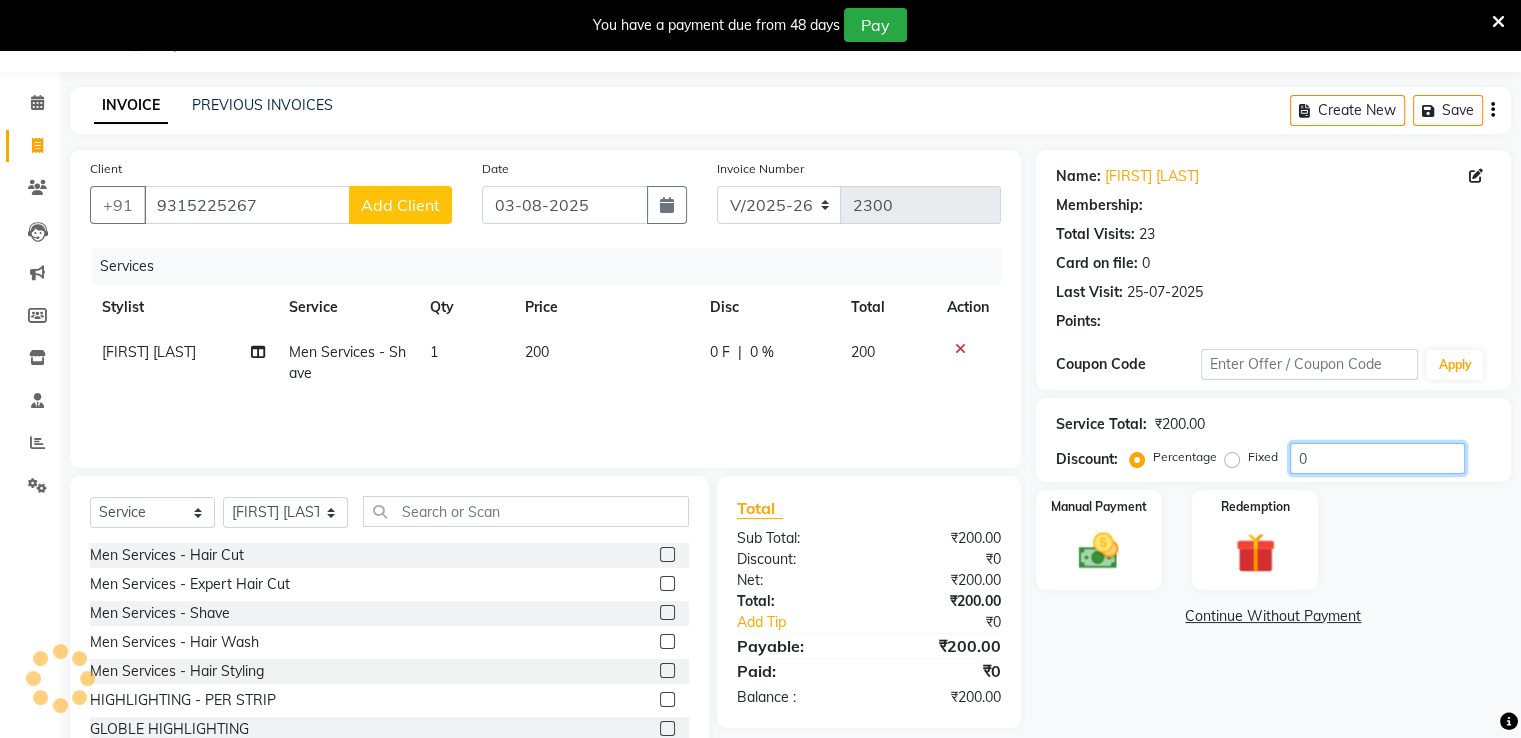 click on "0" 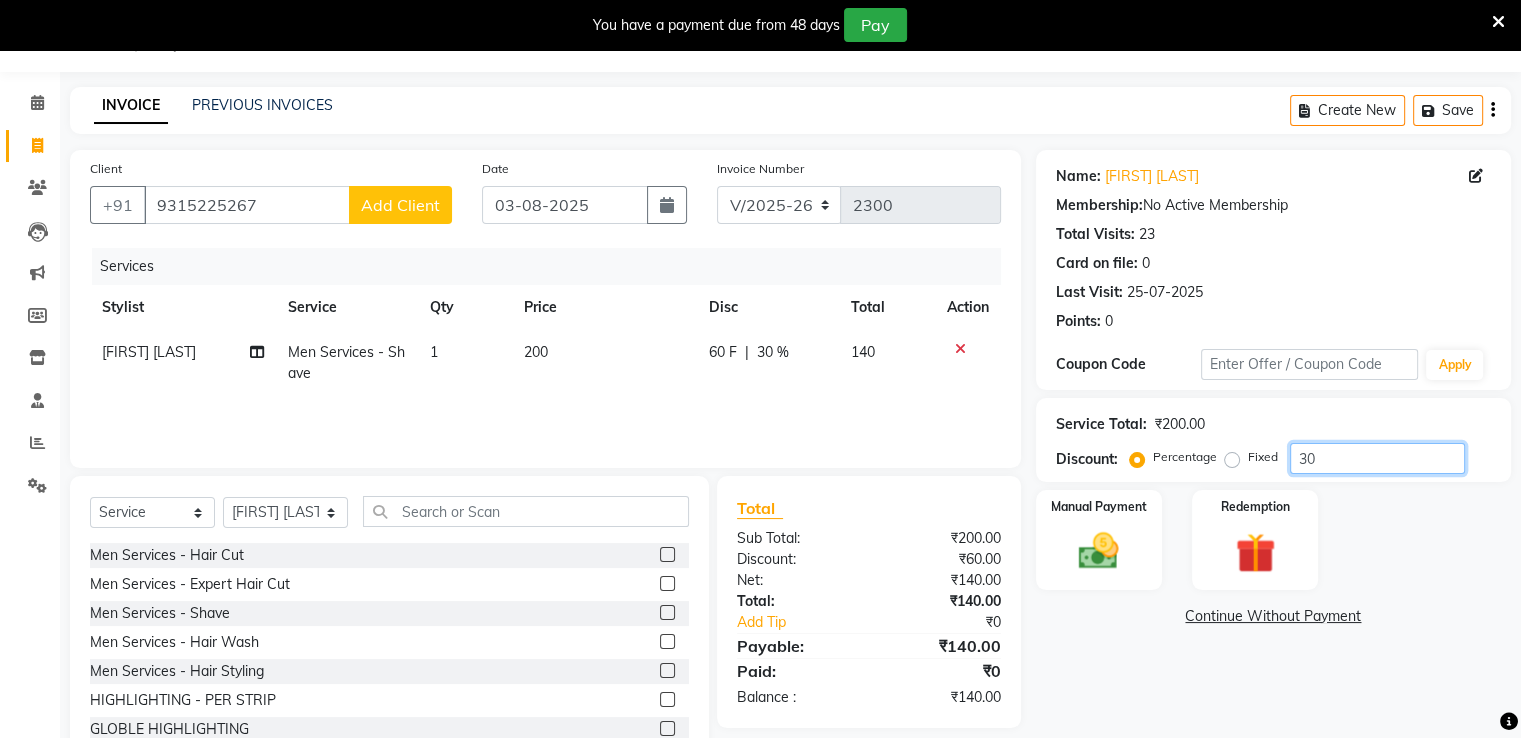 type on "30" 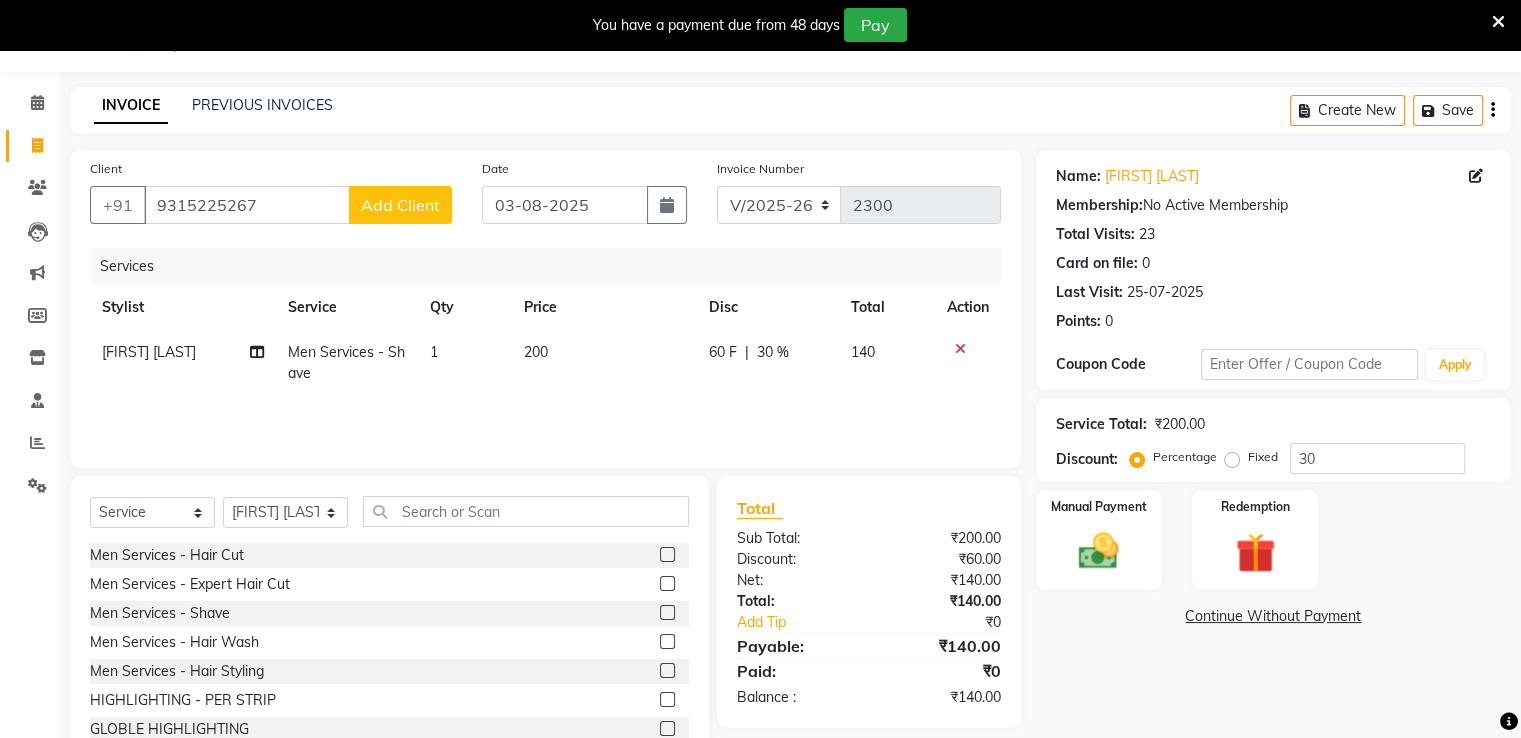 click on "Manual Payment Redemption" 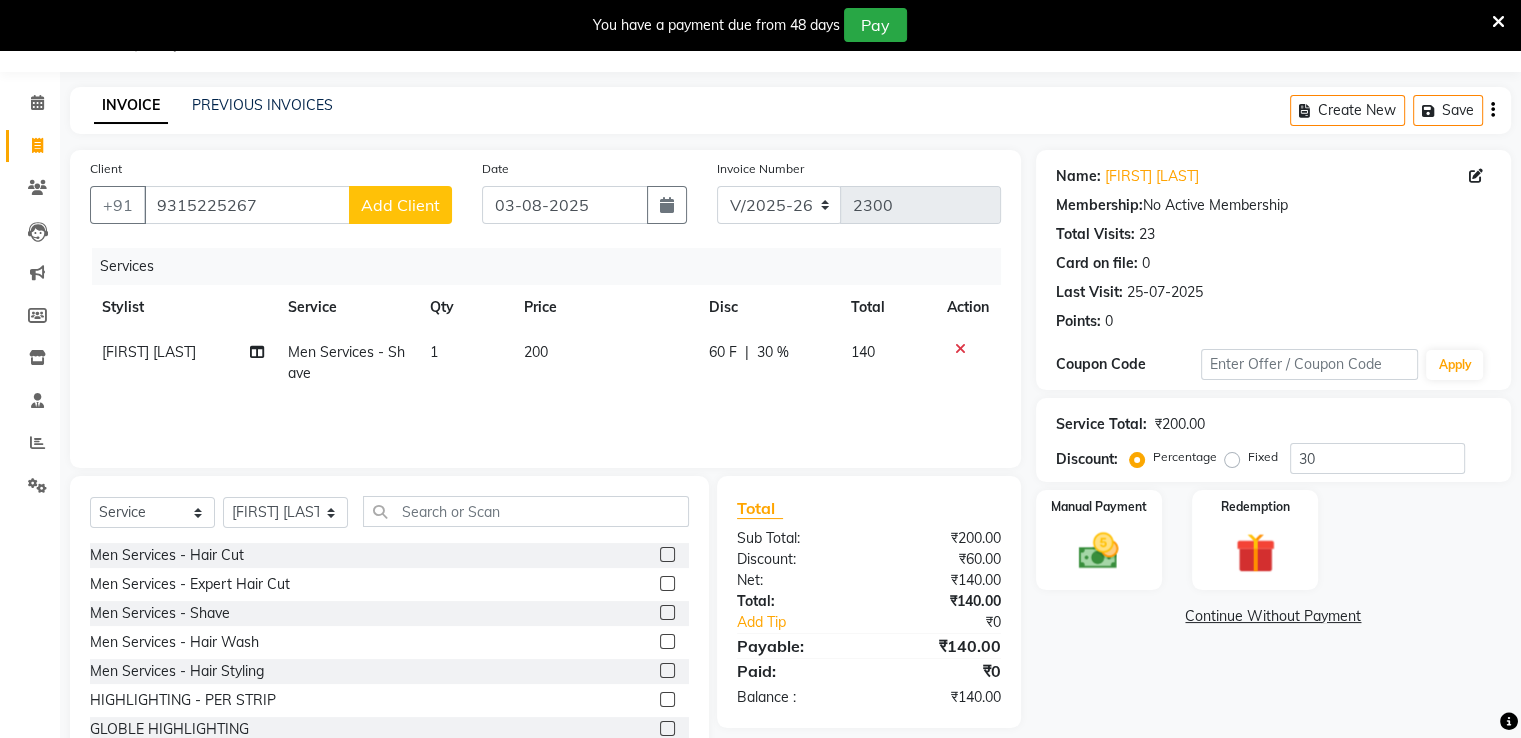 drag, startPoint x: 1057, startPoint y: 559, endPoint x: 1363, endPoint y: 541, distance: 306.52896 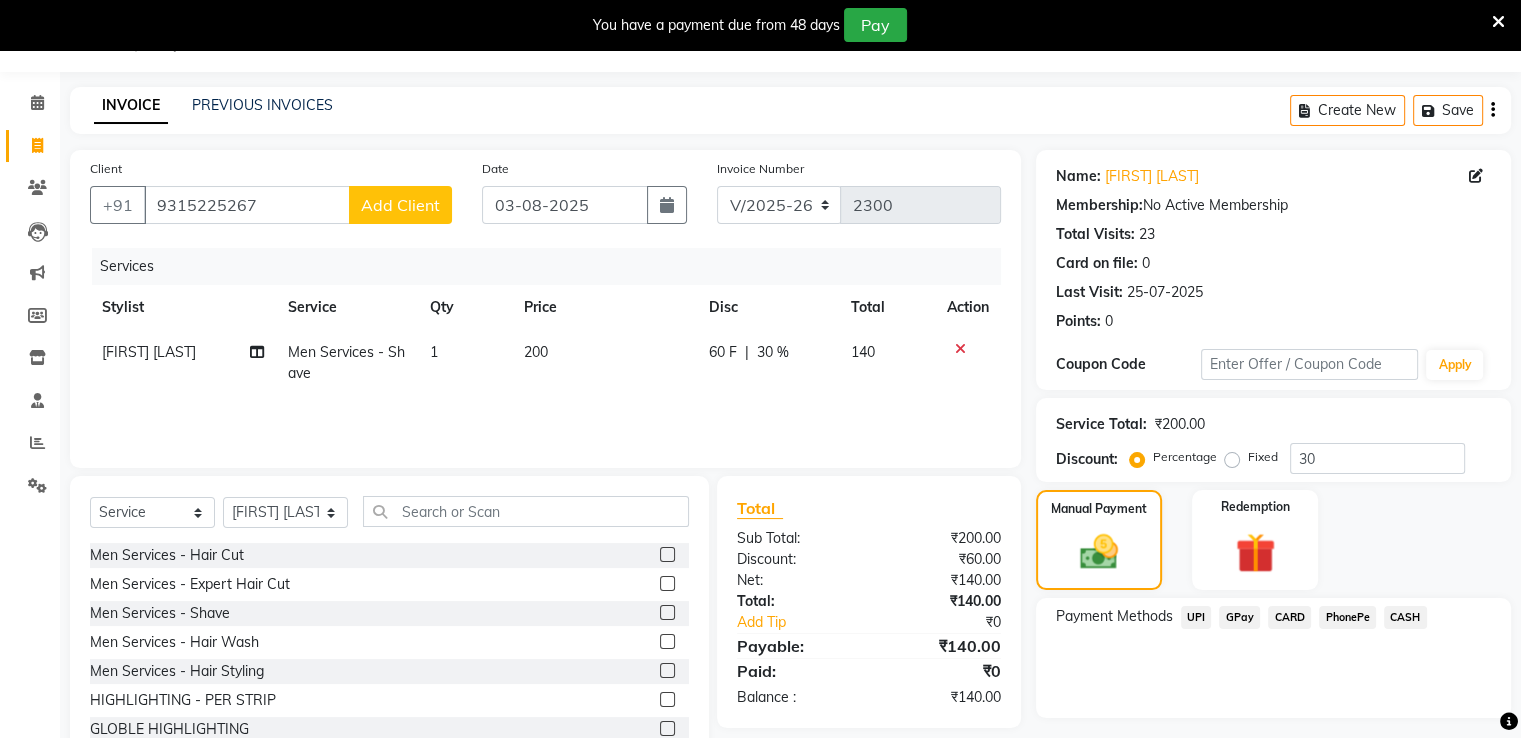 click on "GPay" 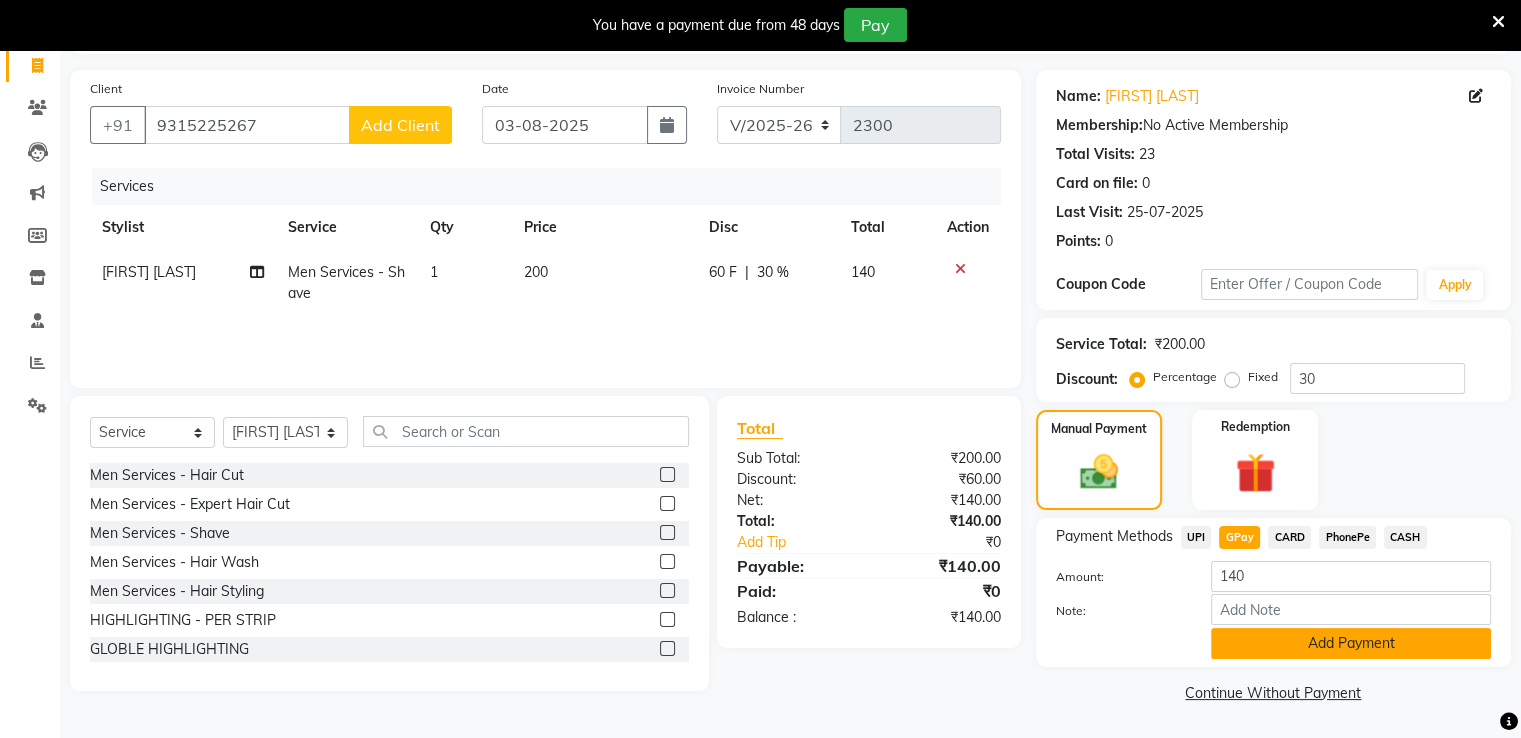 click on "Add Payment" 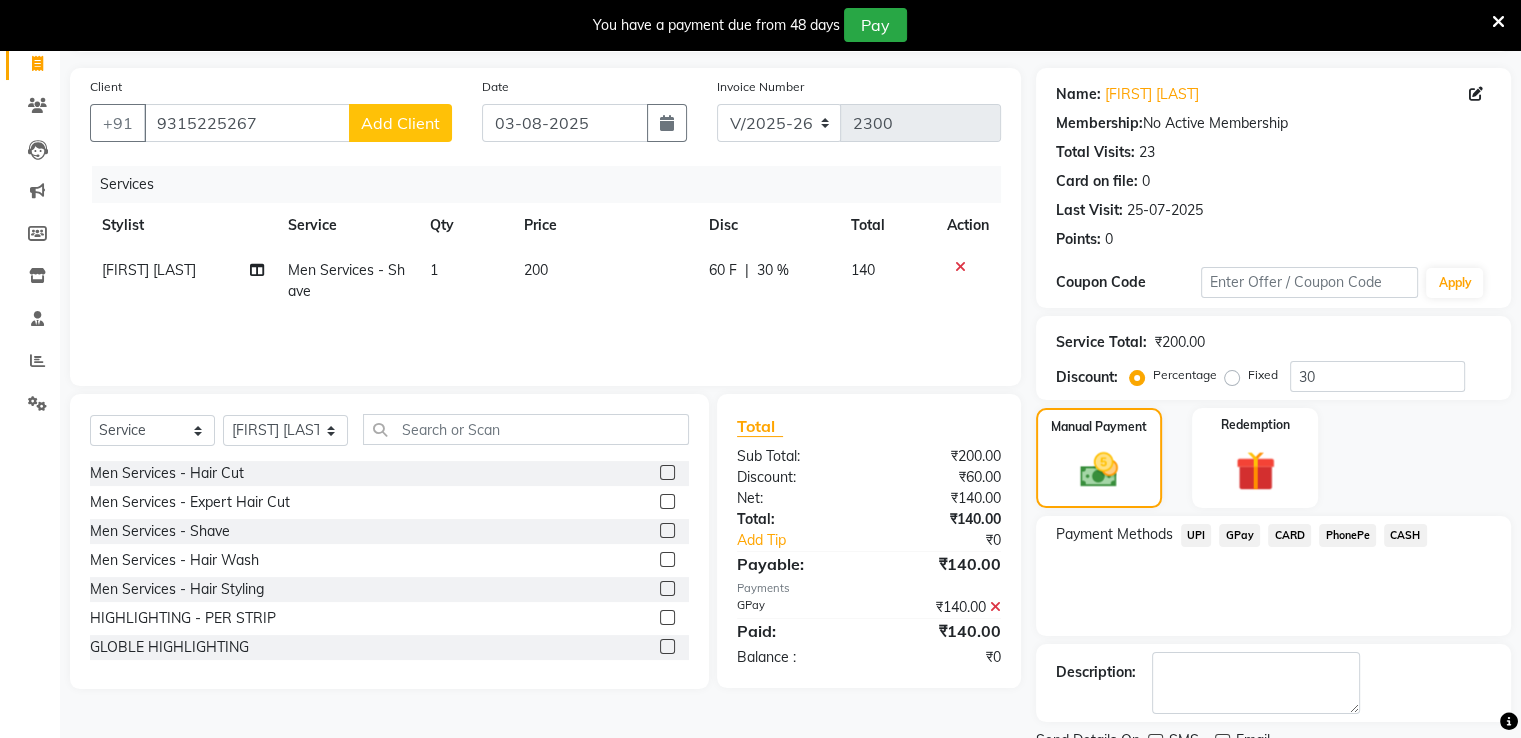 scroll, scrollTop: 212, scrollLeft: 0, axis: vertical 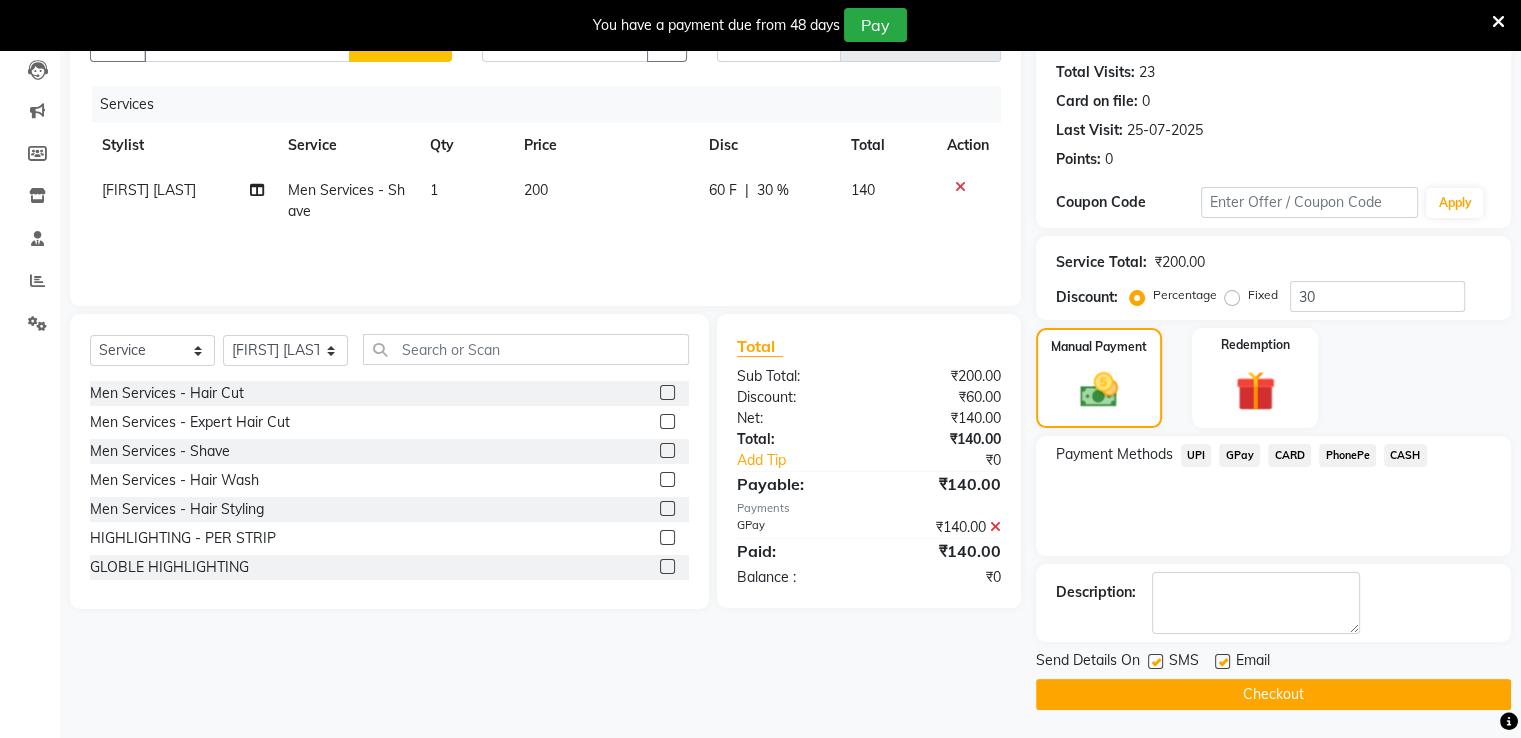 click 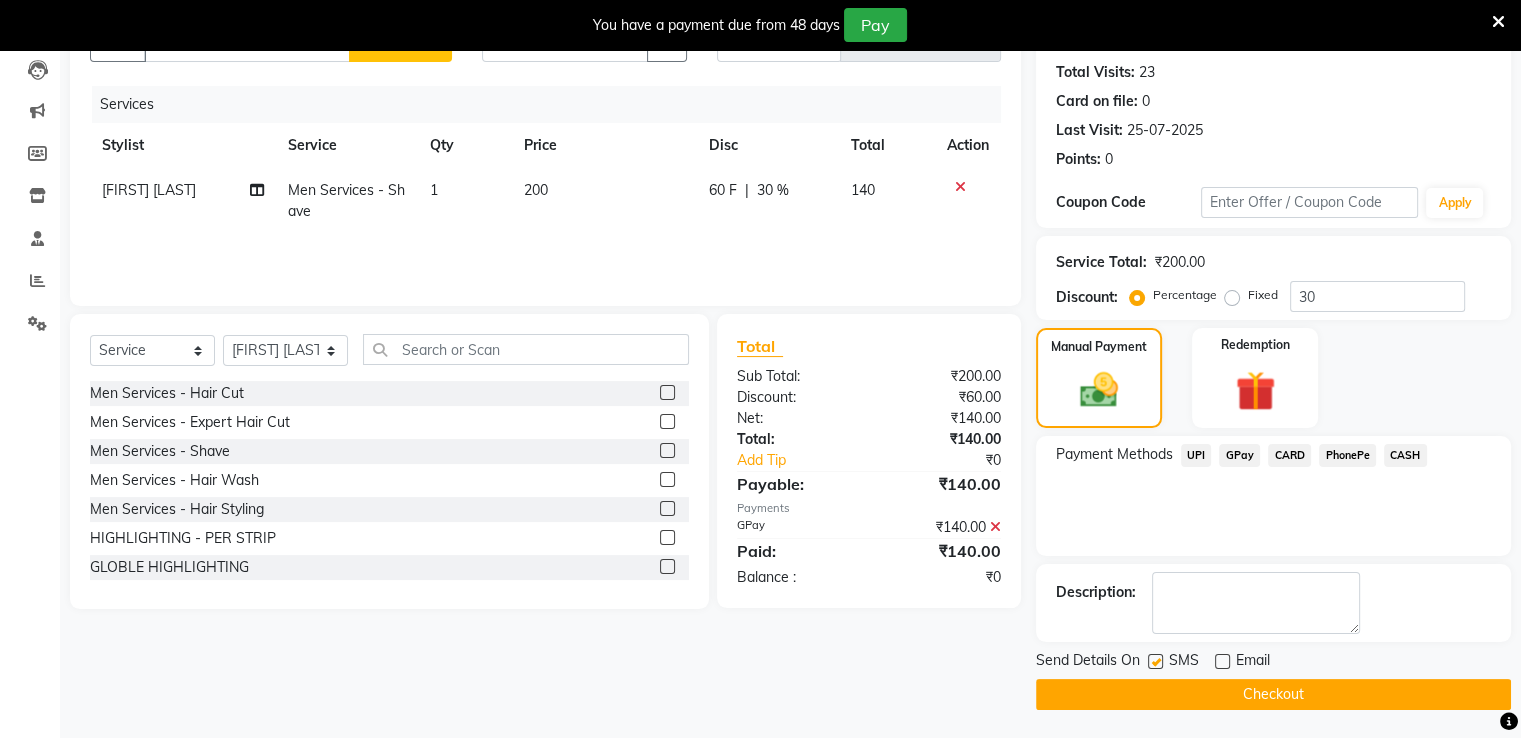 click 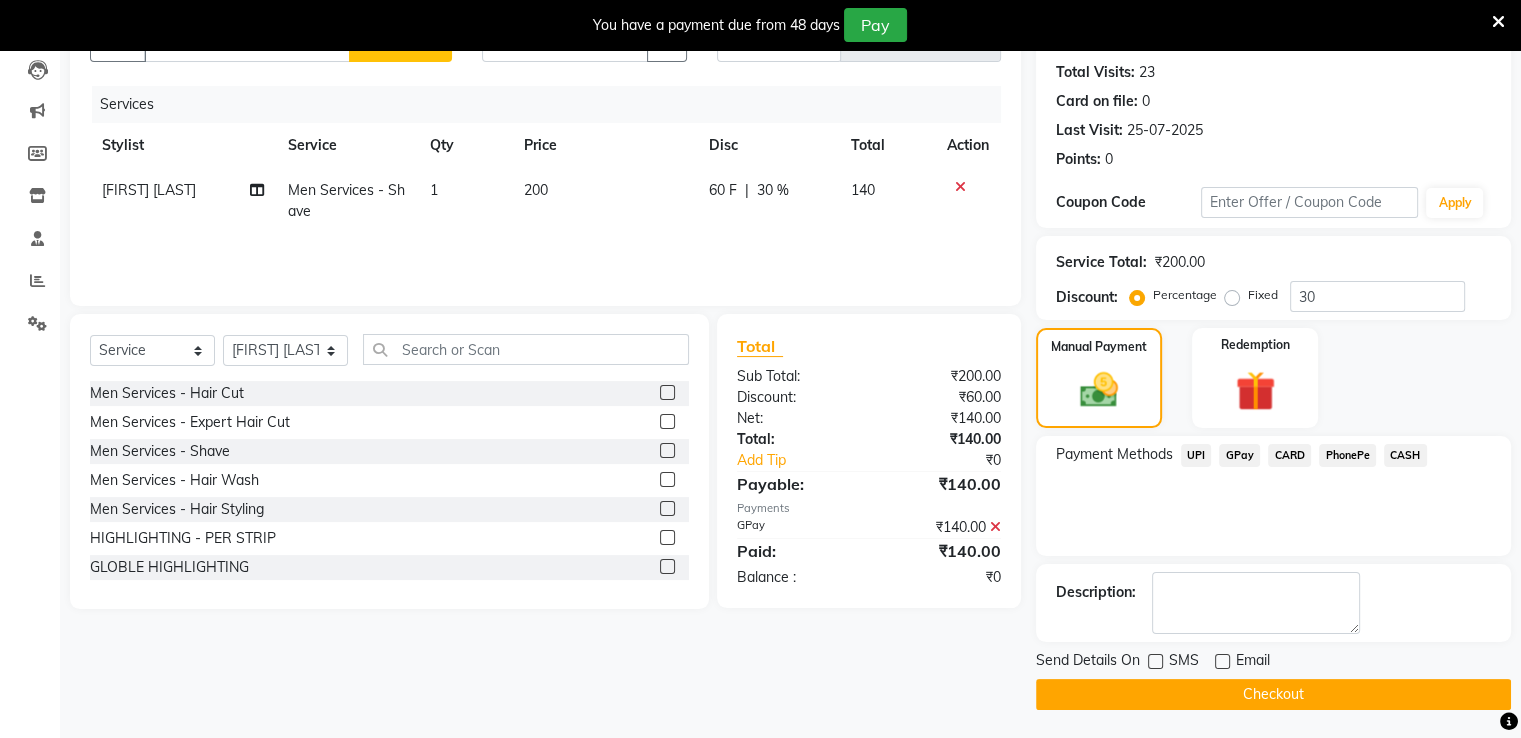 click on "Checkout" 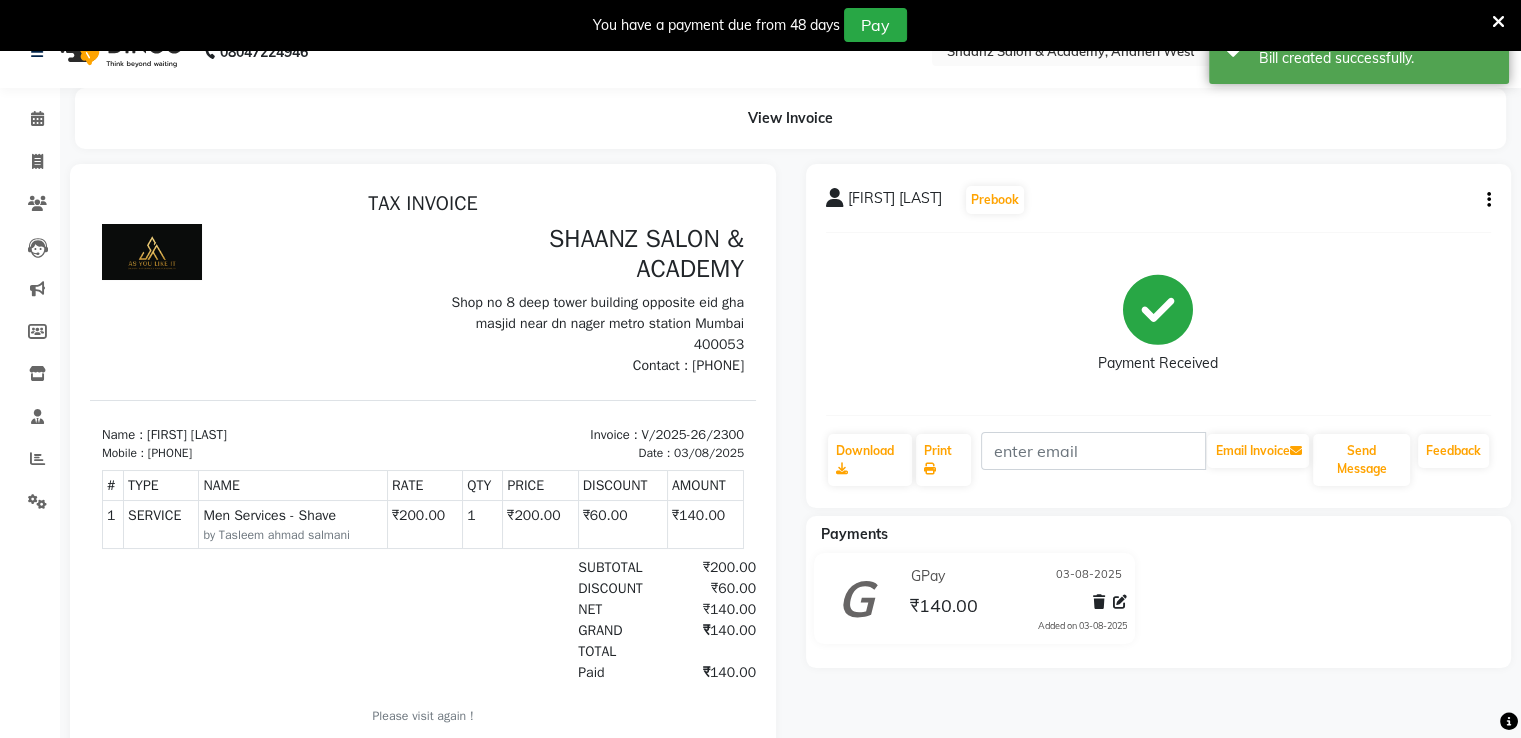 scroll, scrollTop: 0, scrollLeft: 0, axis: both 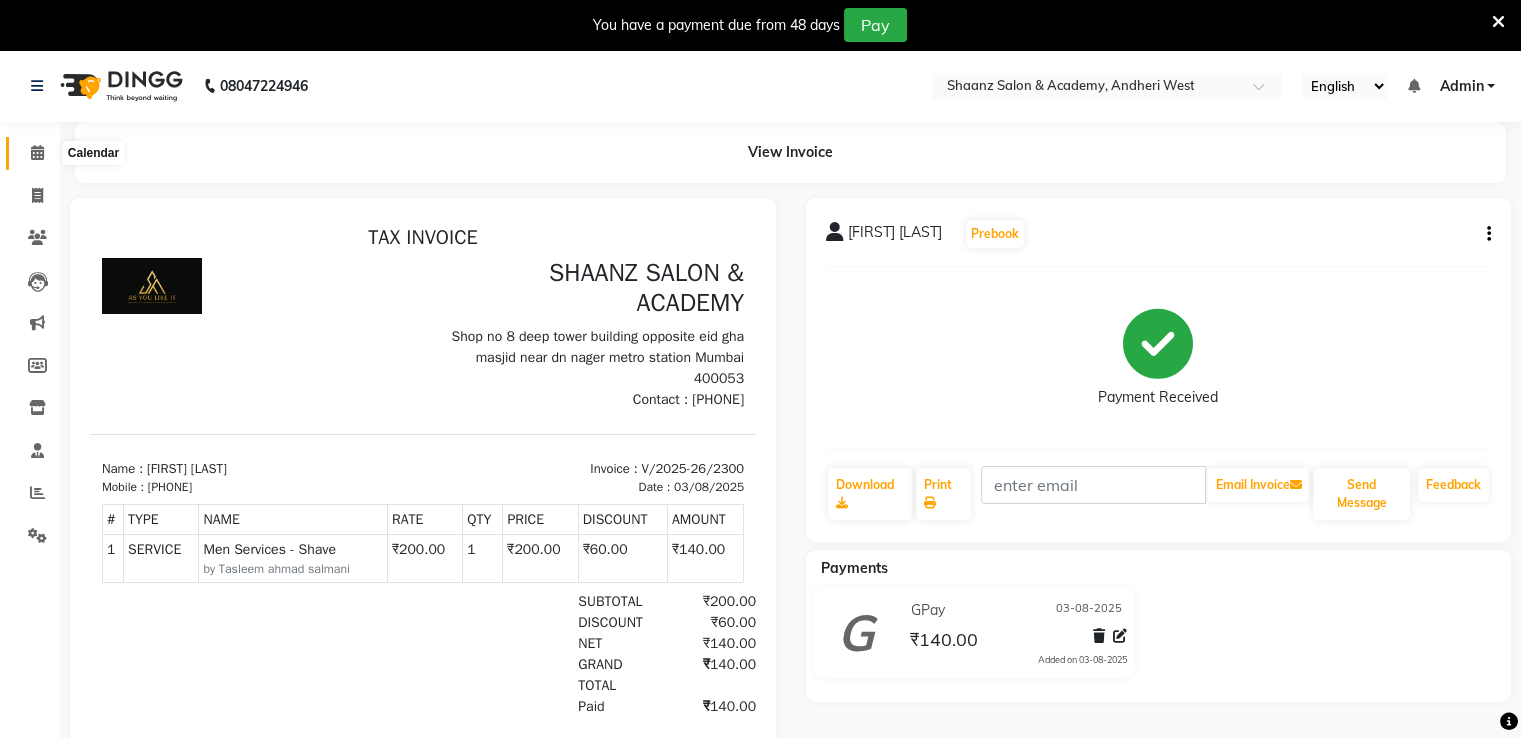 click 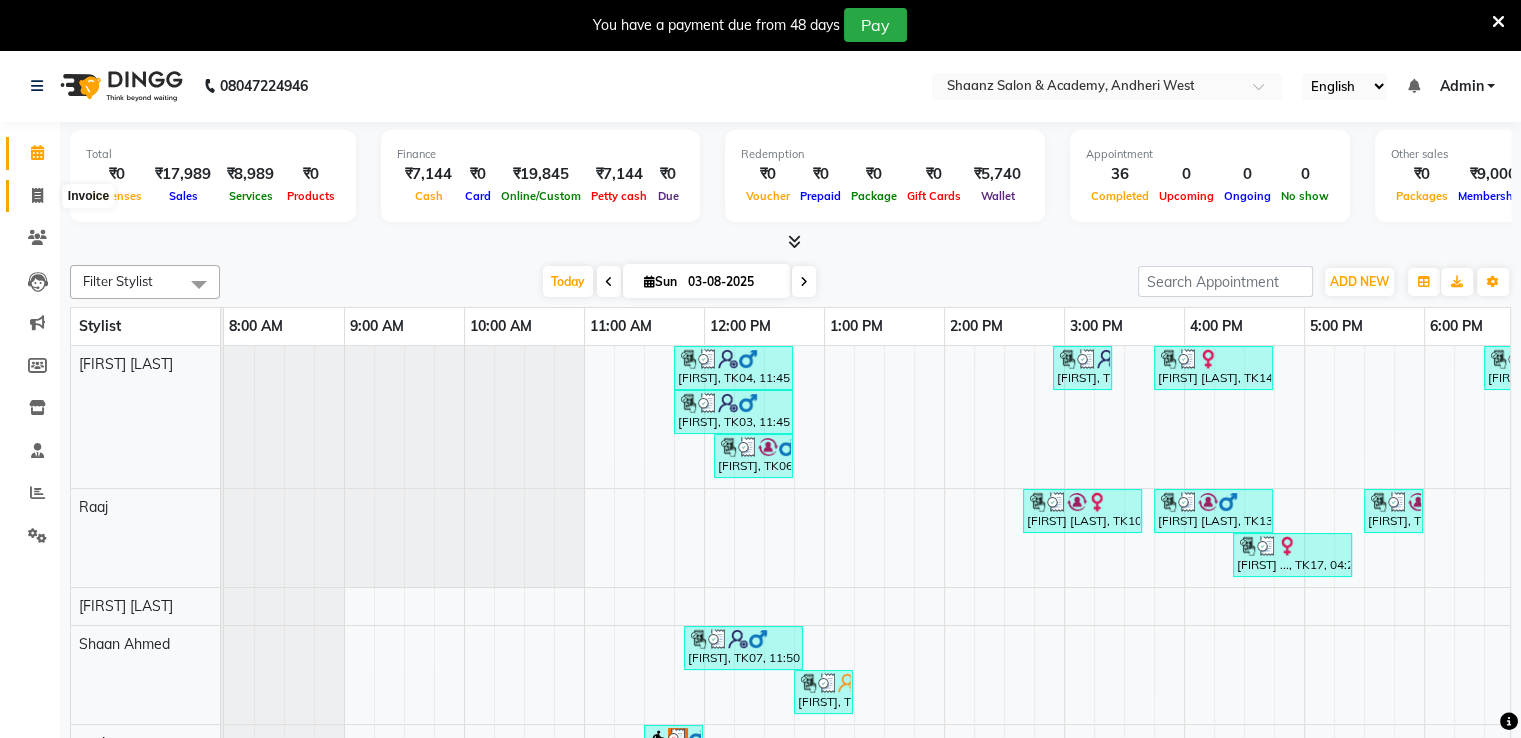 click 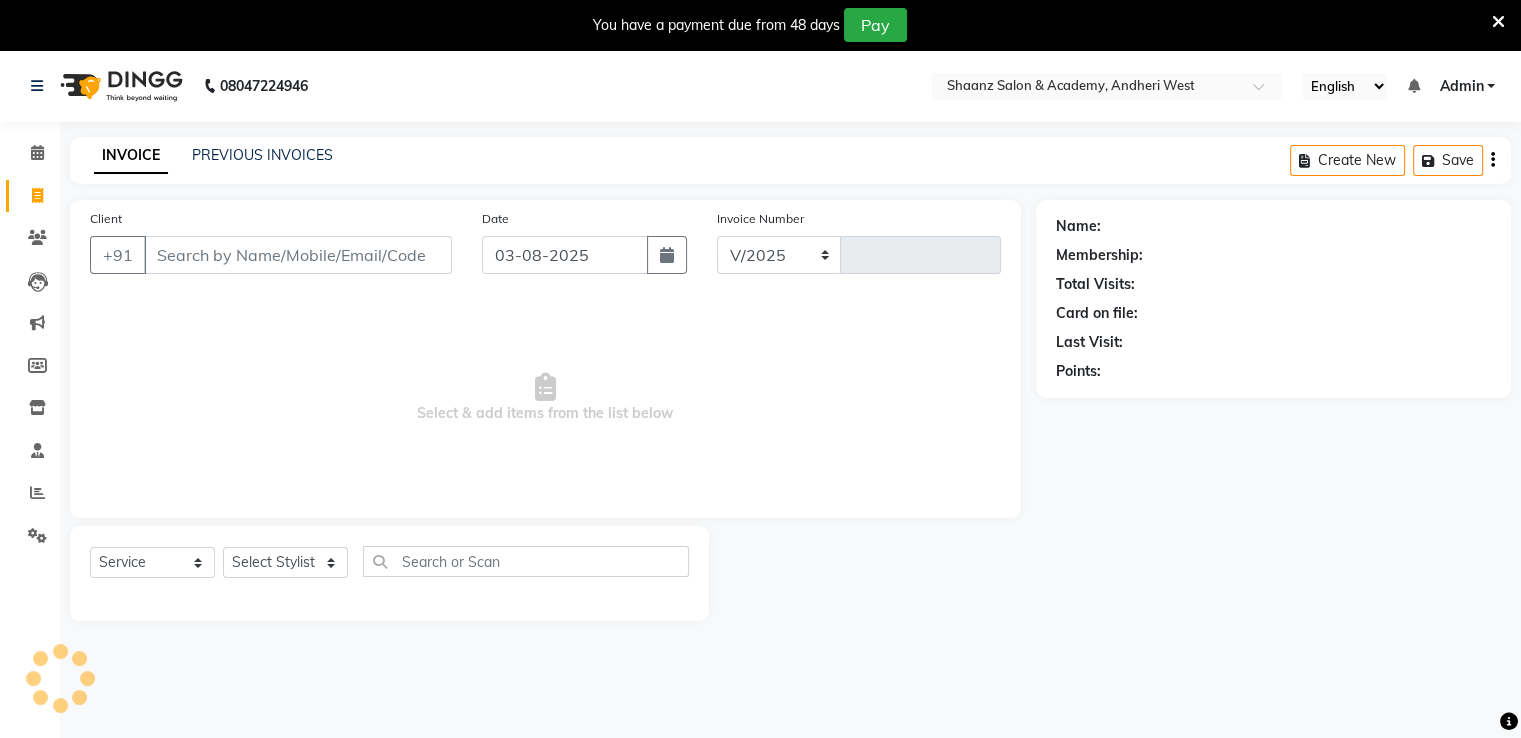 select on "6360" 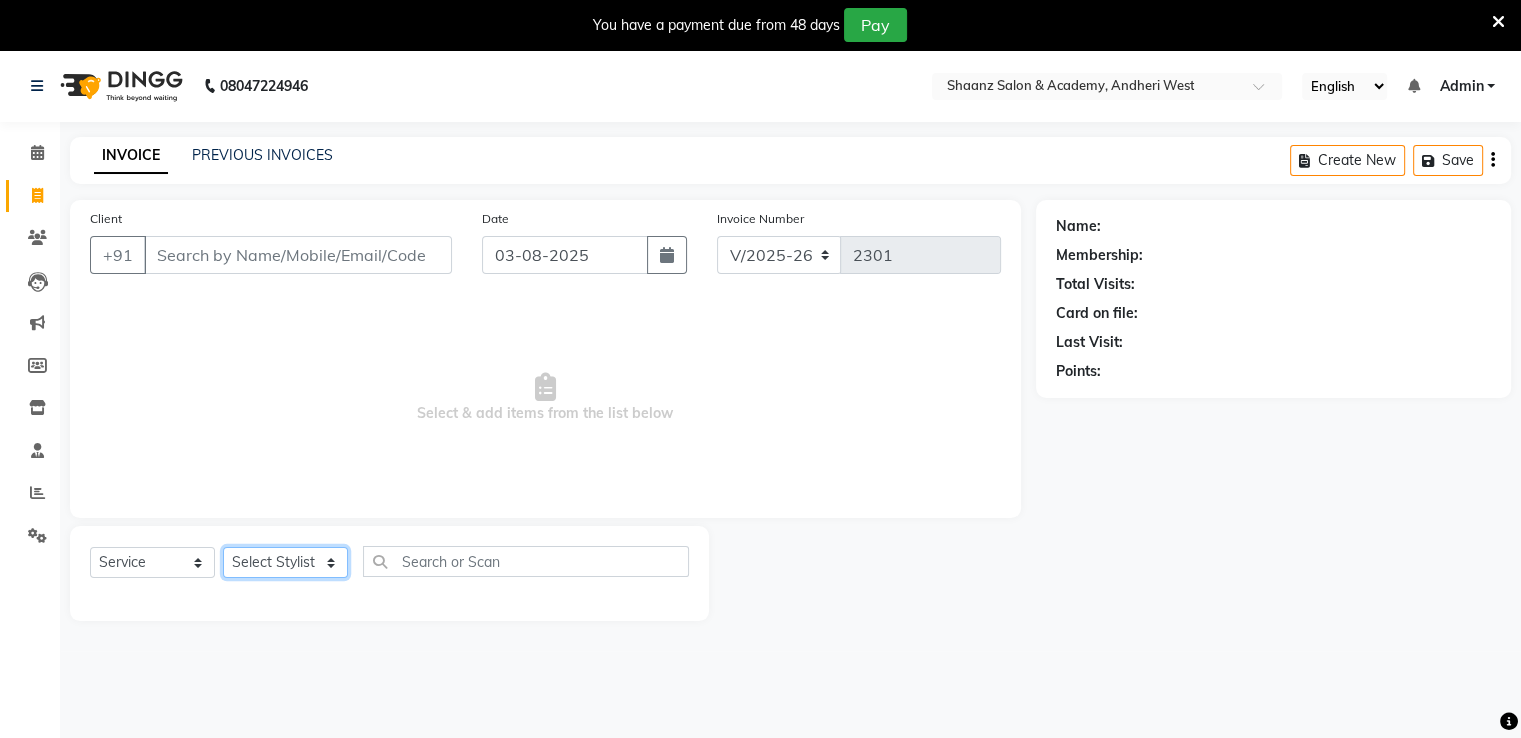 click on "Select Stylist" 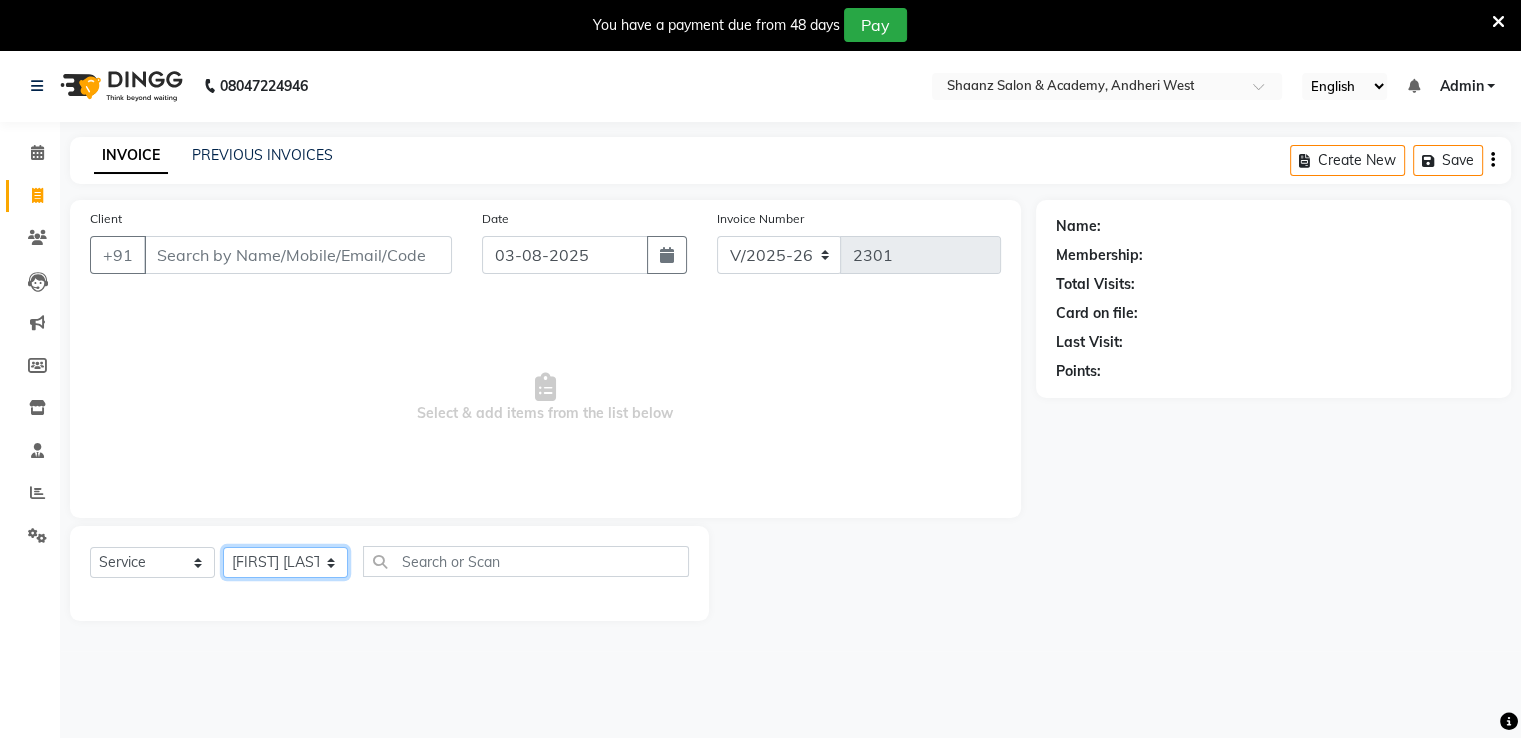 click on "Select Stylist [FIRST] [LAST] [FIRST] [LAST] [FIRST] [LAST] [FIRST]  [FIRST] [LAST] [FIRST] [FIRST]  [FIRST] [LAST] [FIRST] [LAST] [FIRST] [LAST] [FIRST] [LAST] [FIRST] [LAST]" 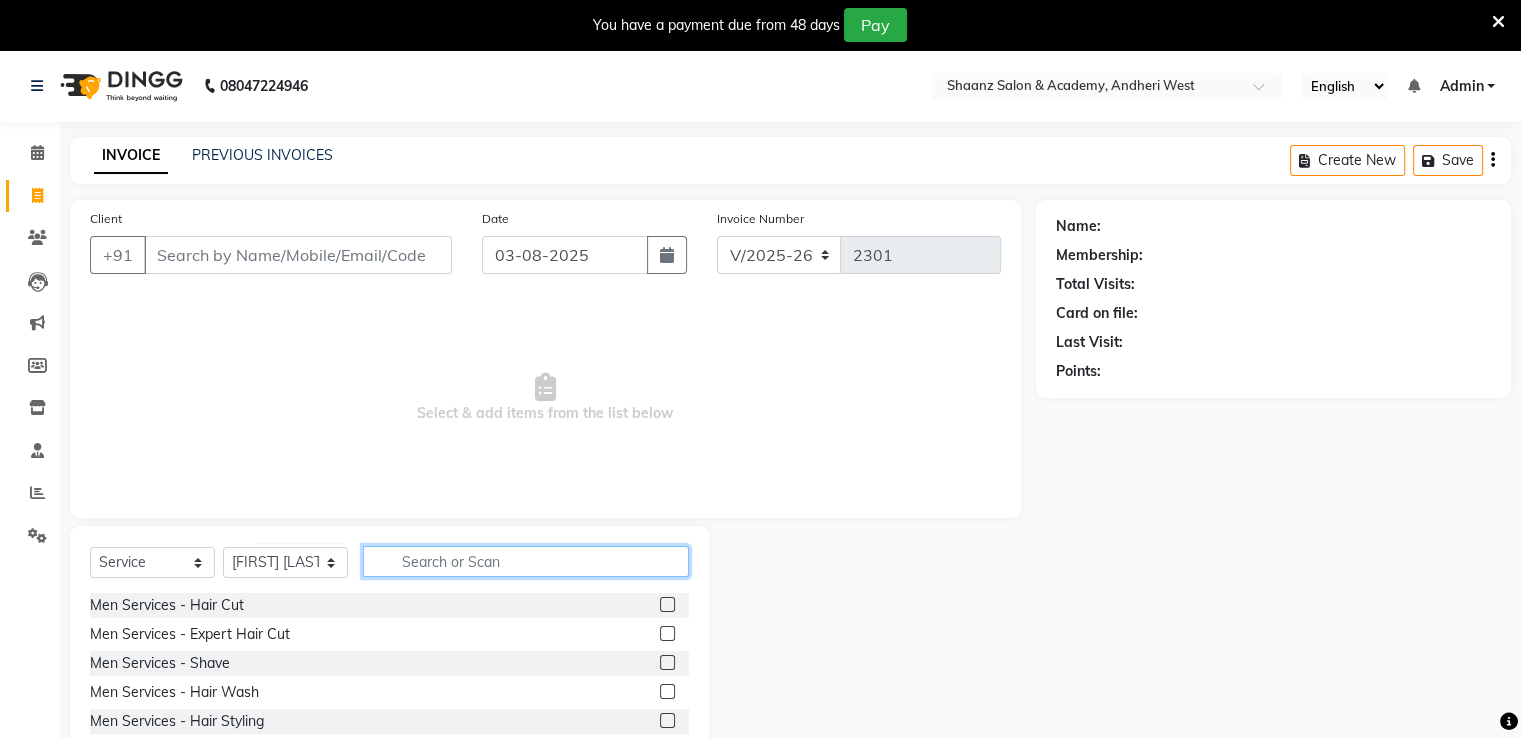 click 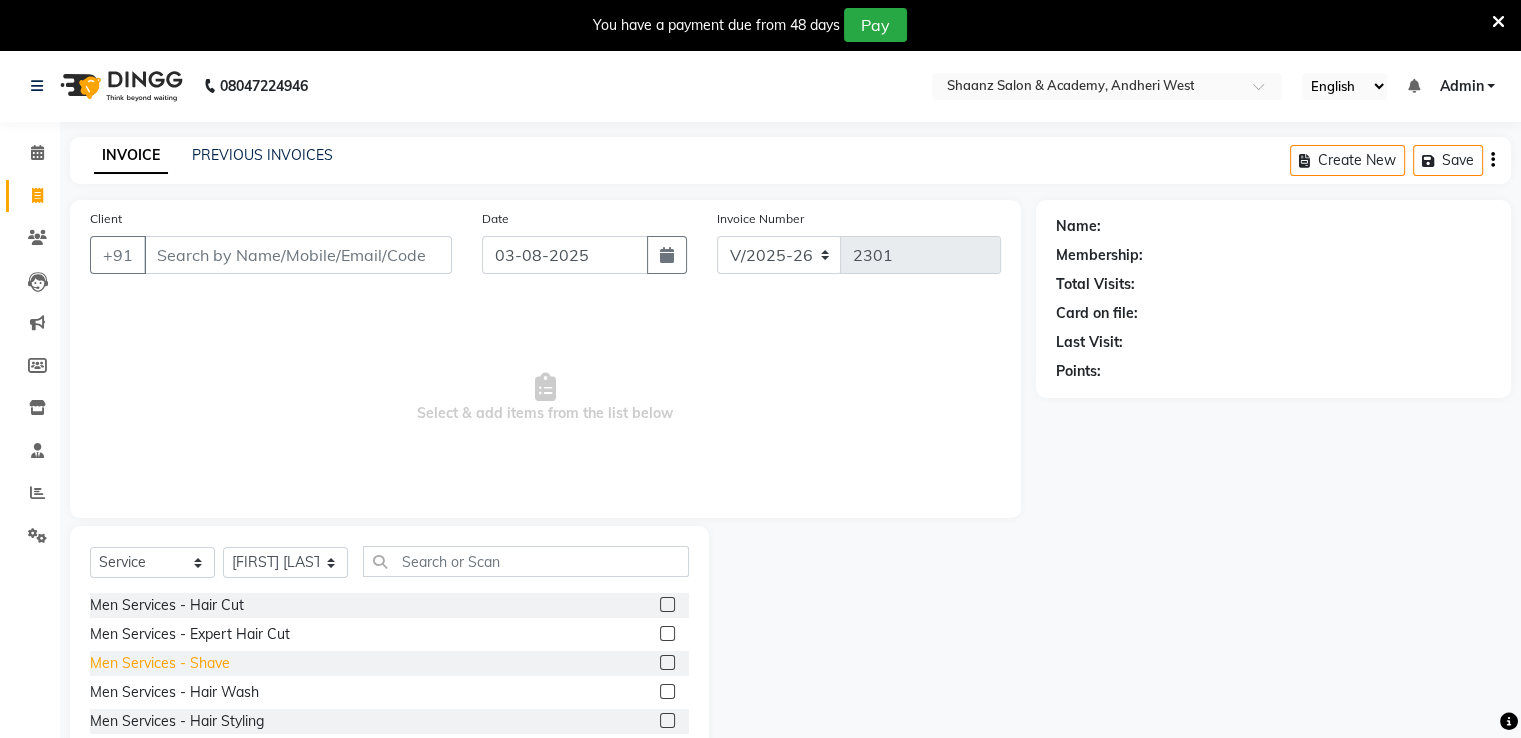 click on "Men Services  - Shave" 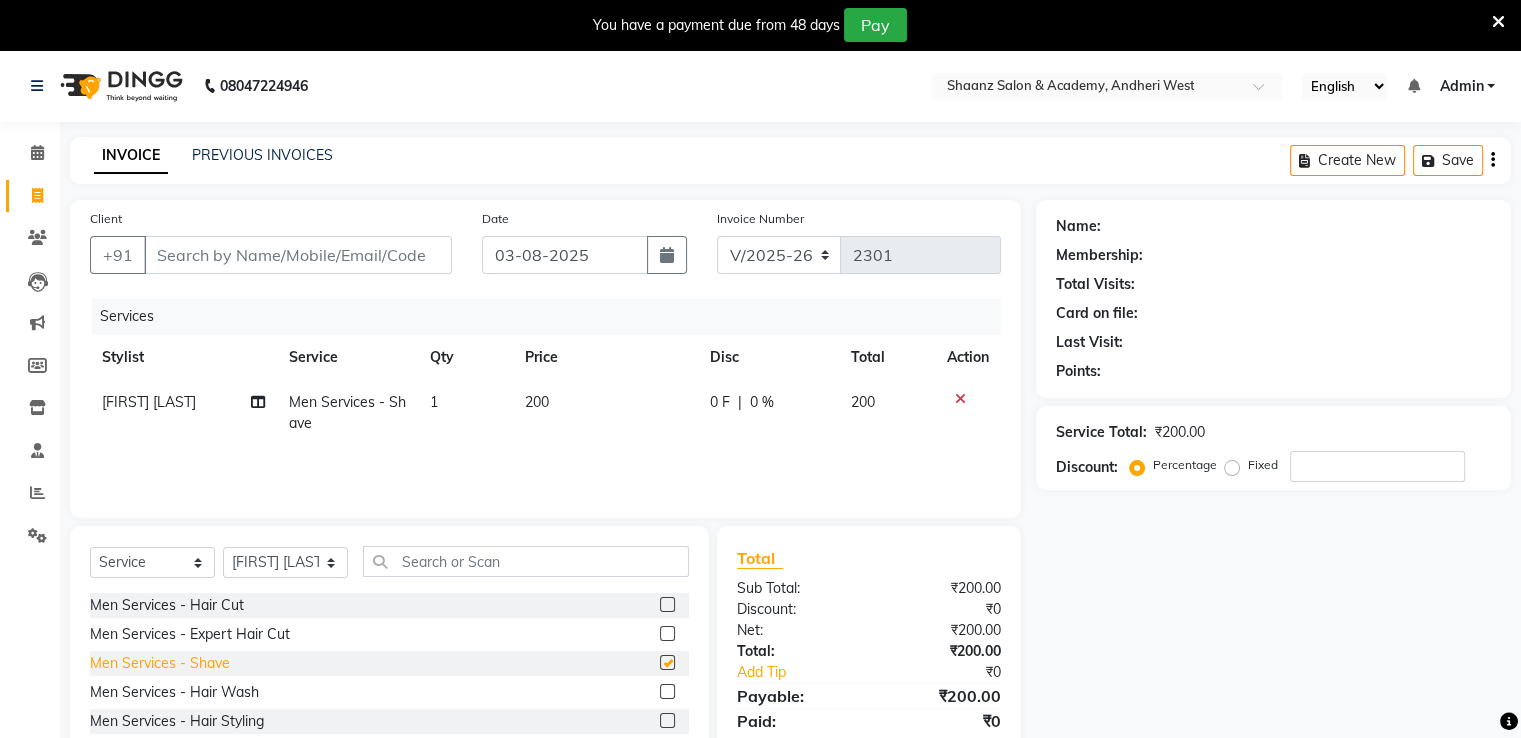 checkbox on "false" 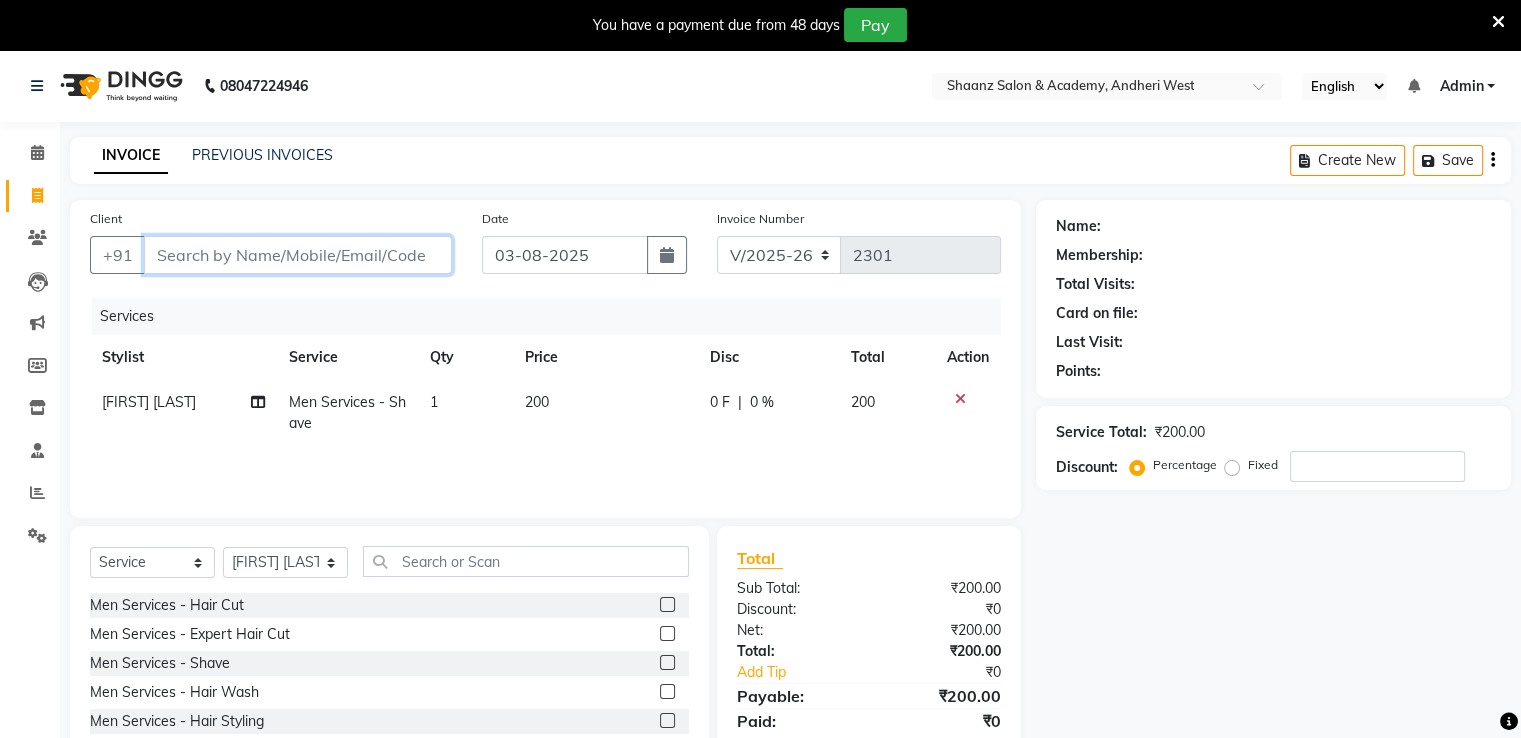 click on "Client" at bounding box center [298, 255] 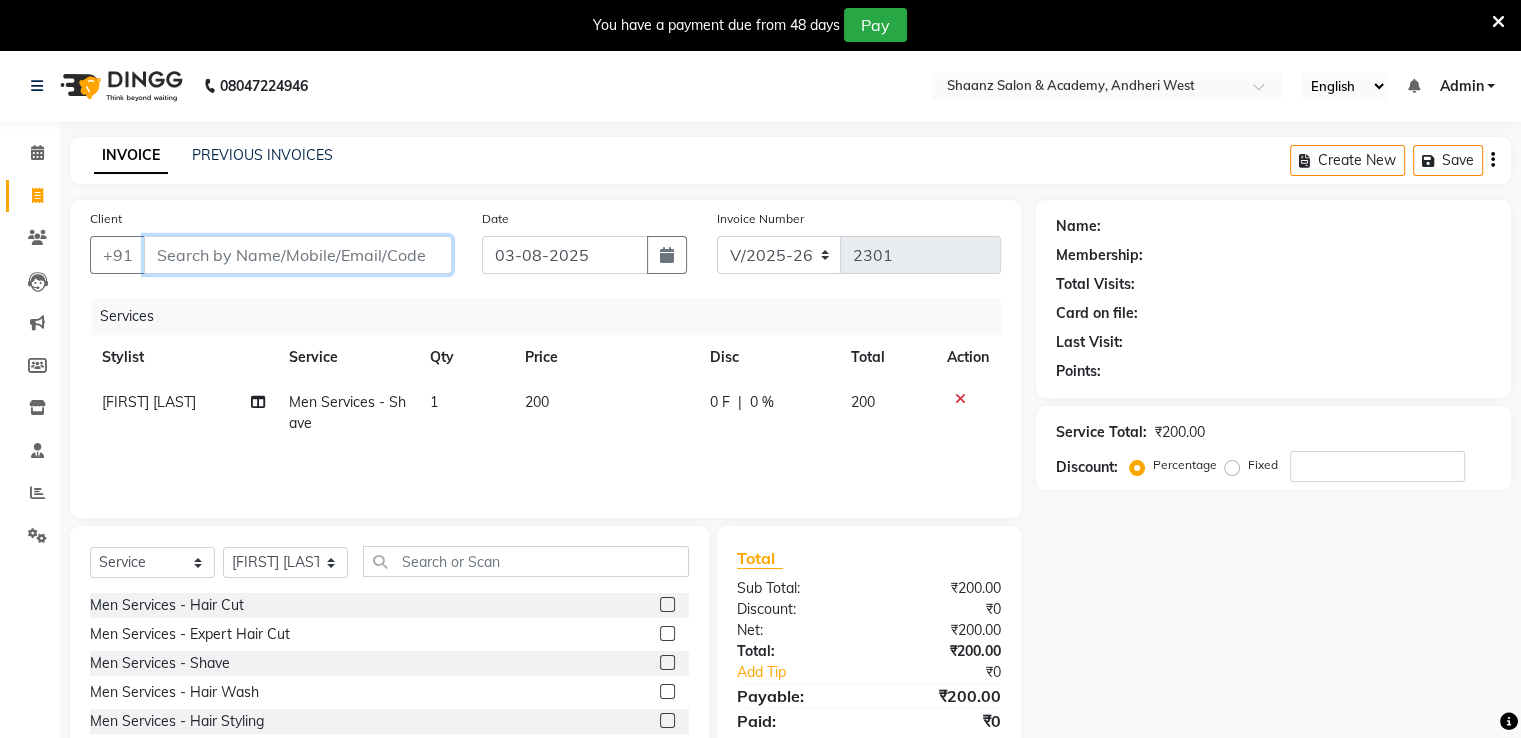 type on "8" 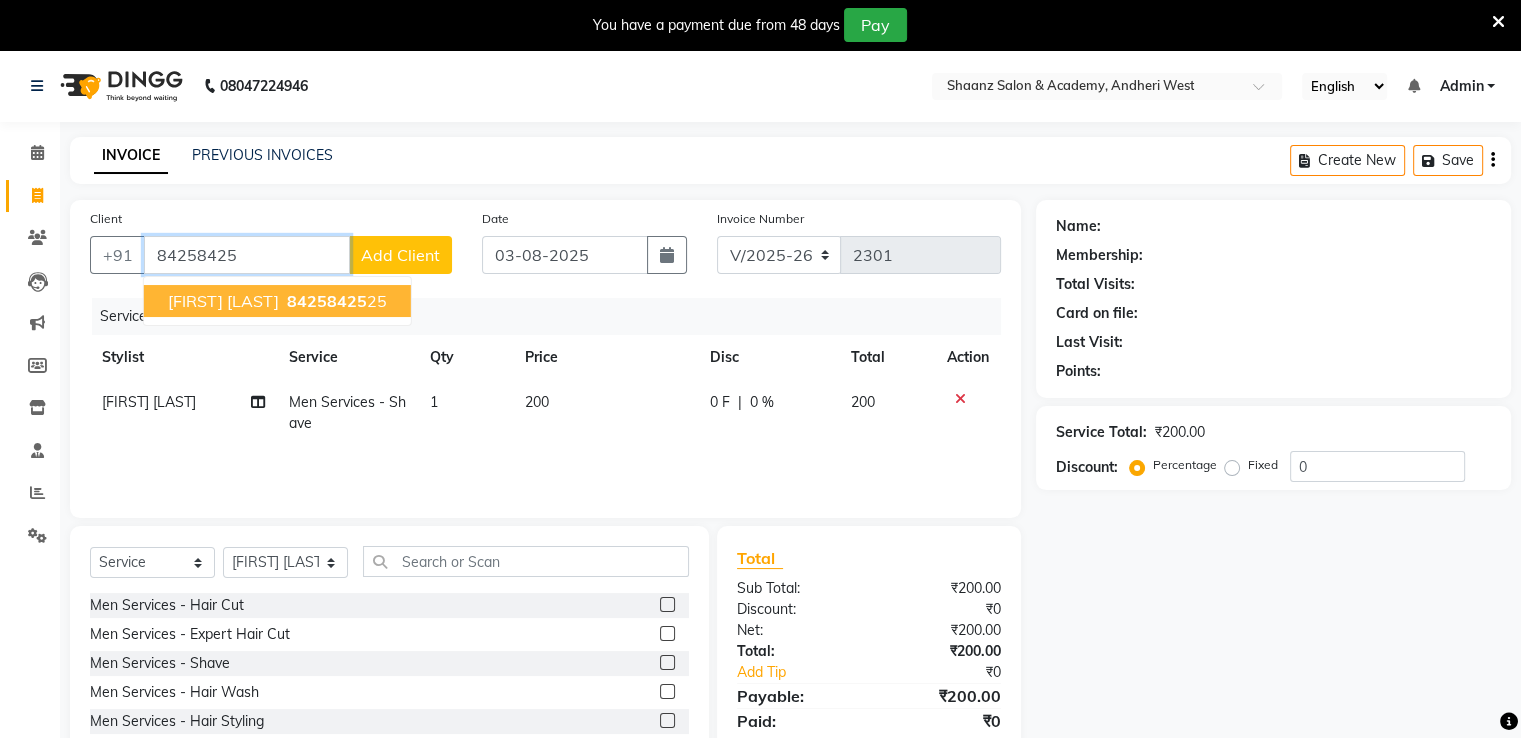 click on "[FIRST] [LAST]" at bounding box center [223, 301] 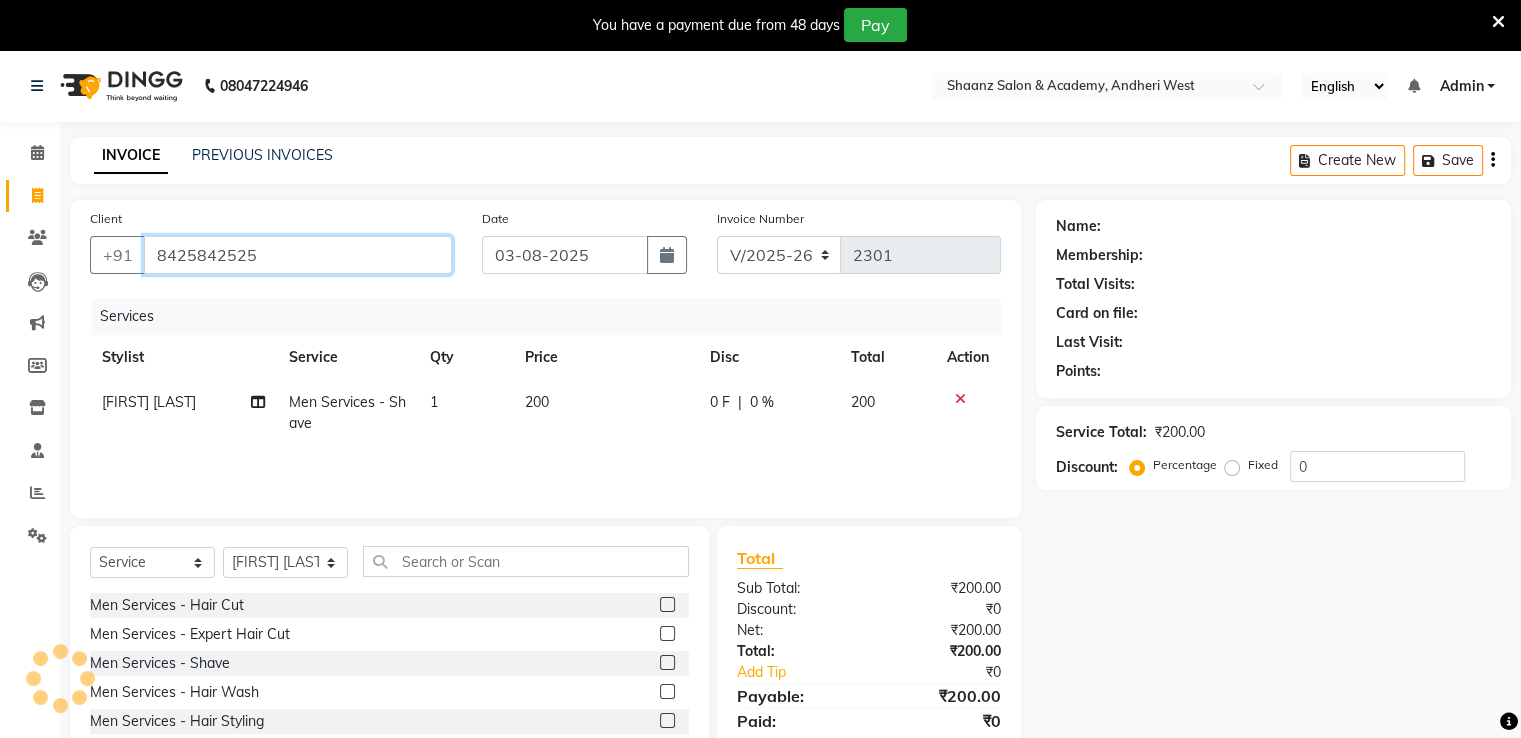 type on "8425842525" 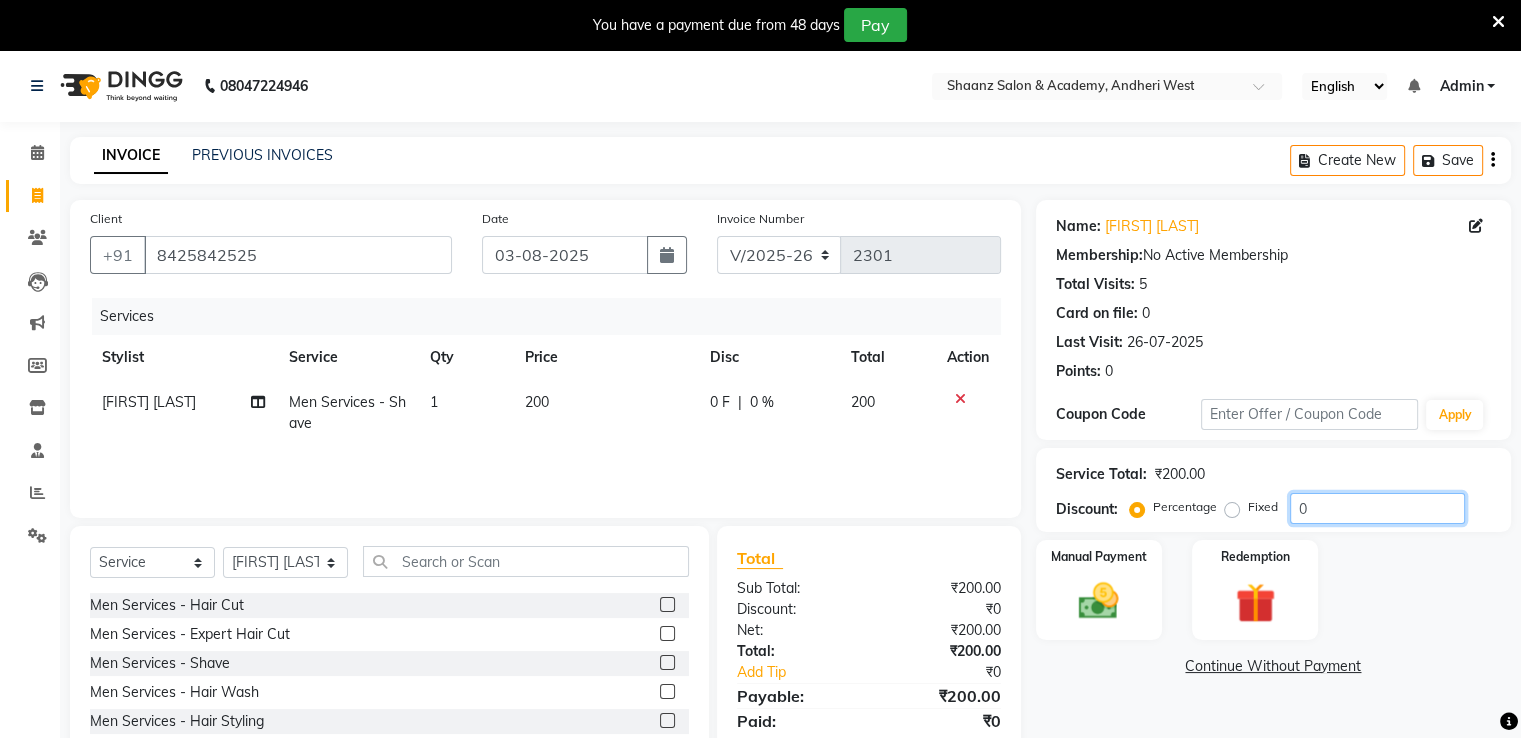 click on "0" 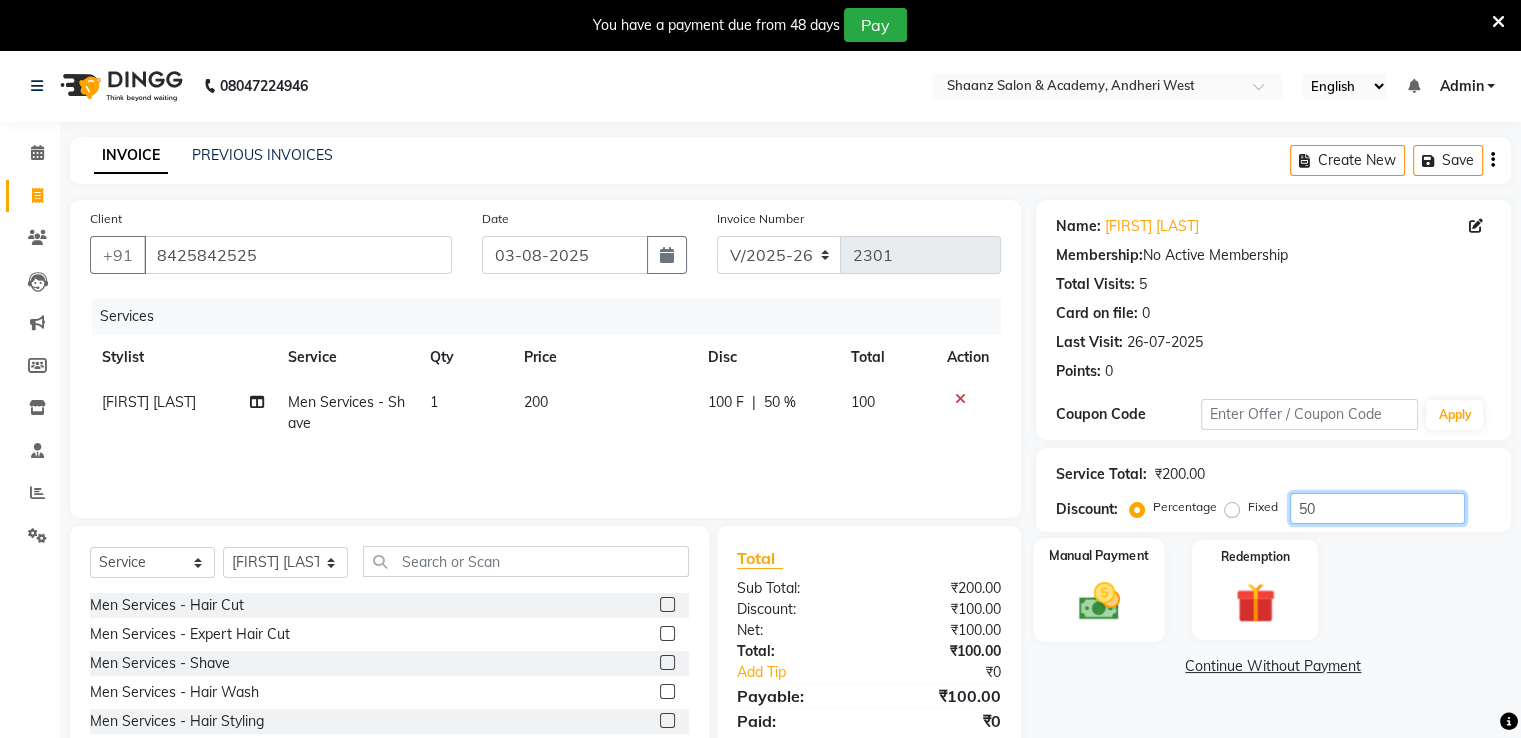 type on "50" 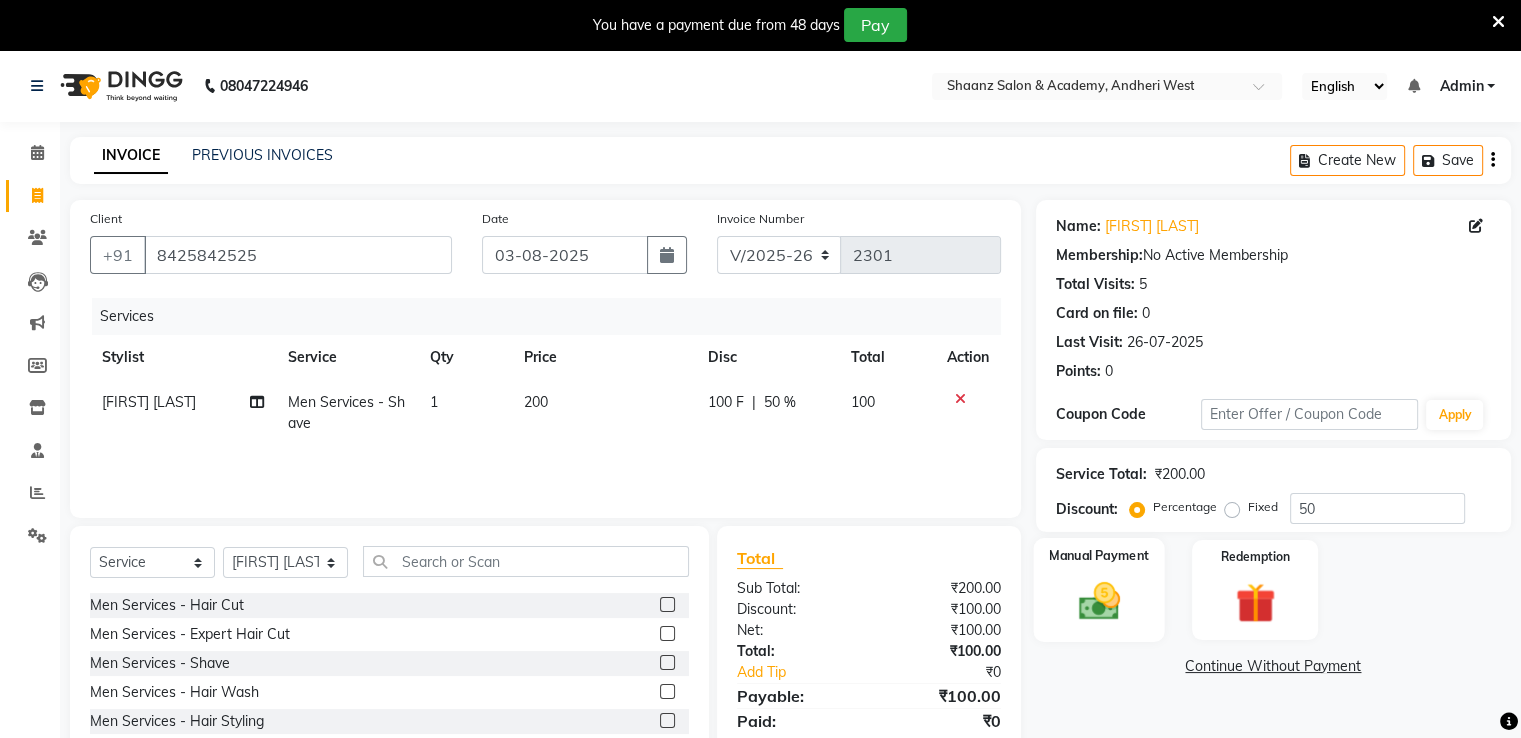 click on "Manual Payment" 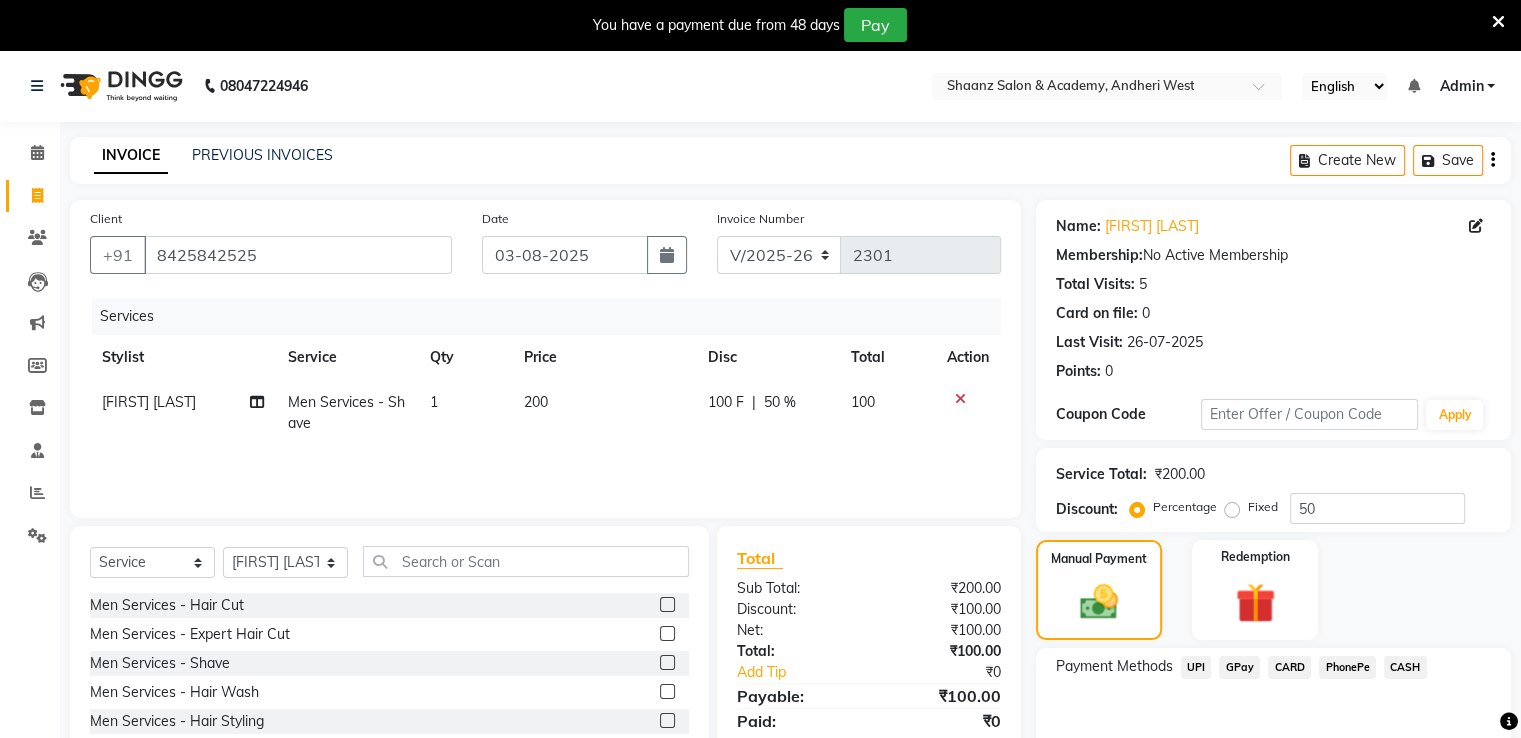 click on "GPay" 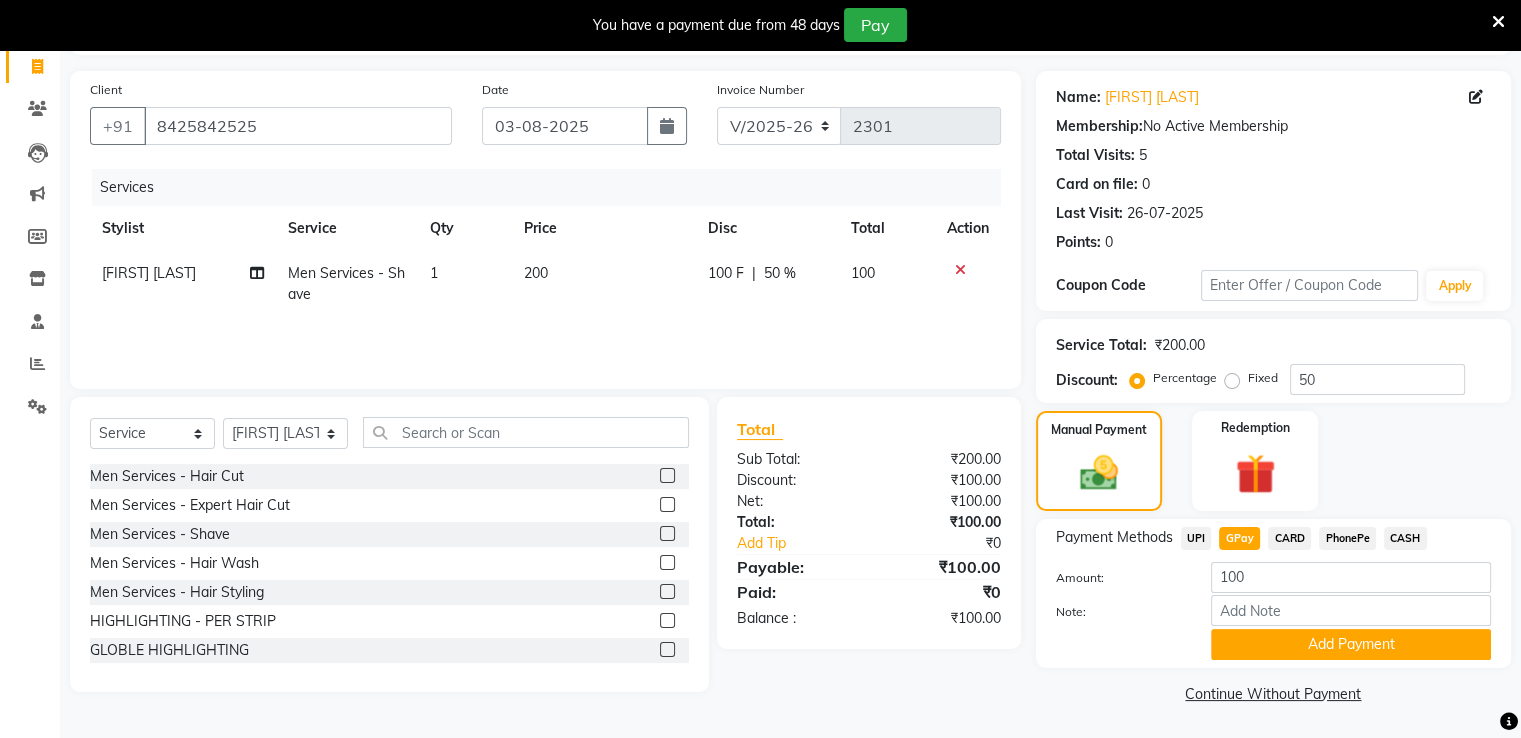 scroll, scrollTop: 132, scrollLeft: 0, axis: vertical 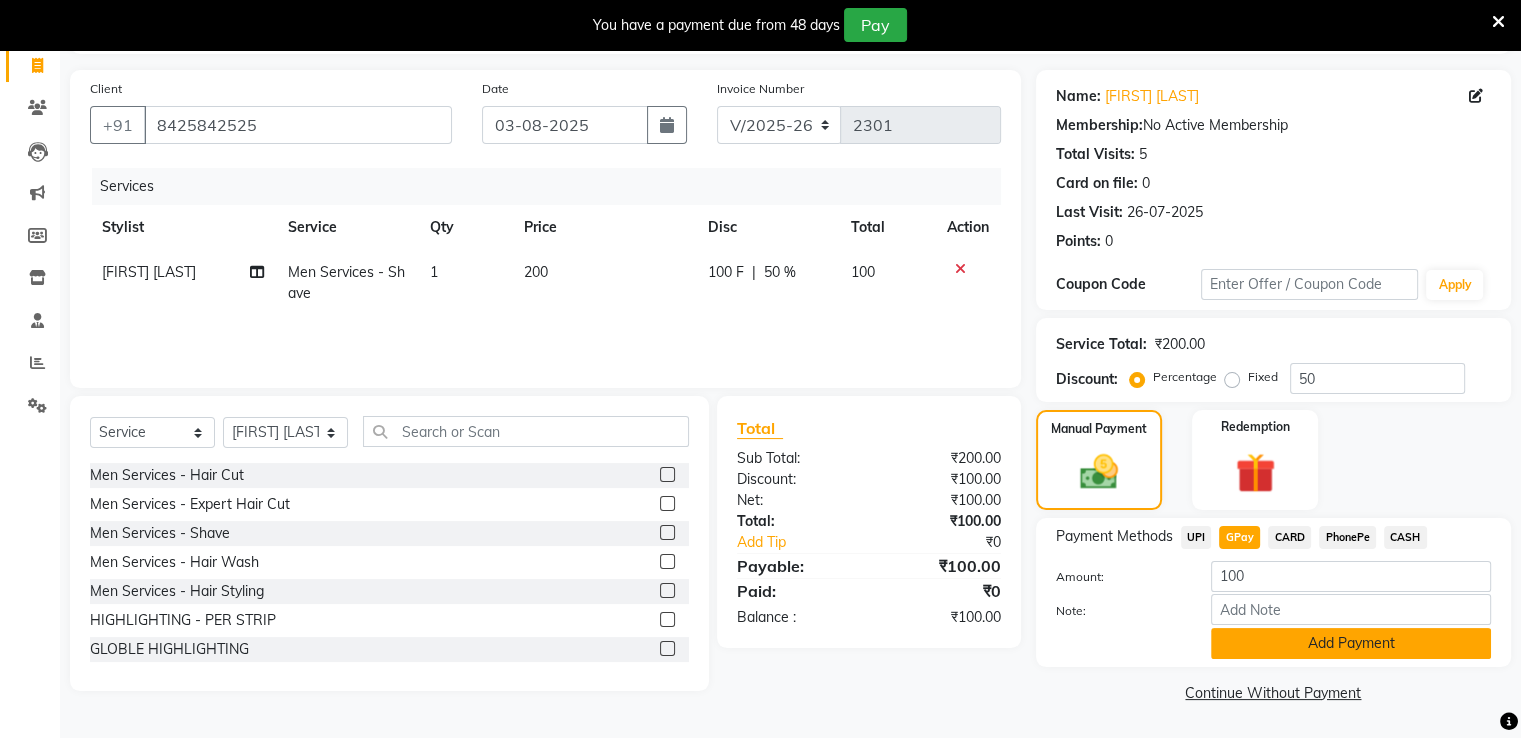 click on "Add Payment" 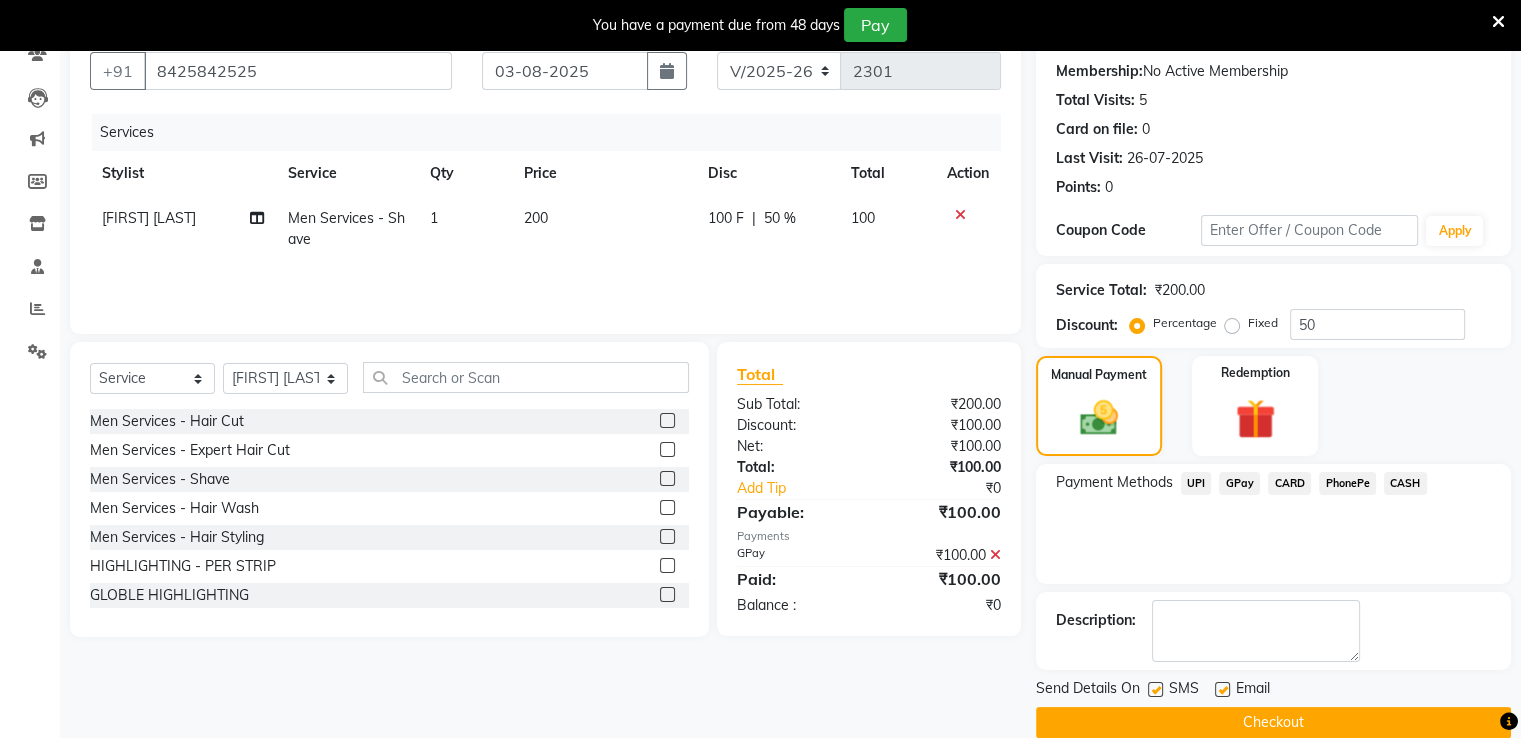scroll, scrollTop: 212, scrollLeft: 0, axis: vertical 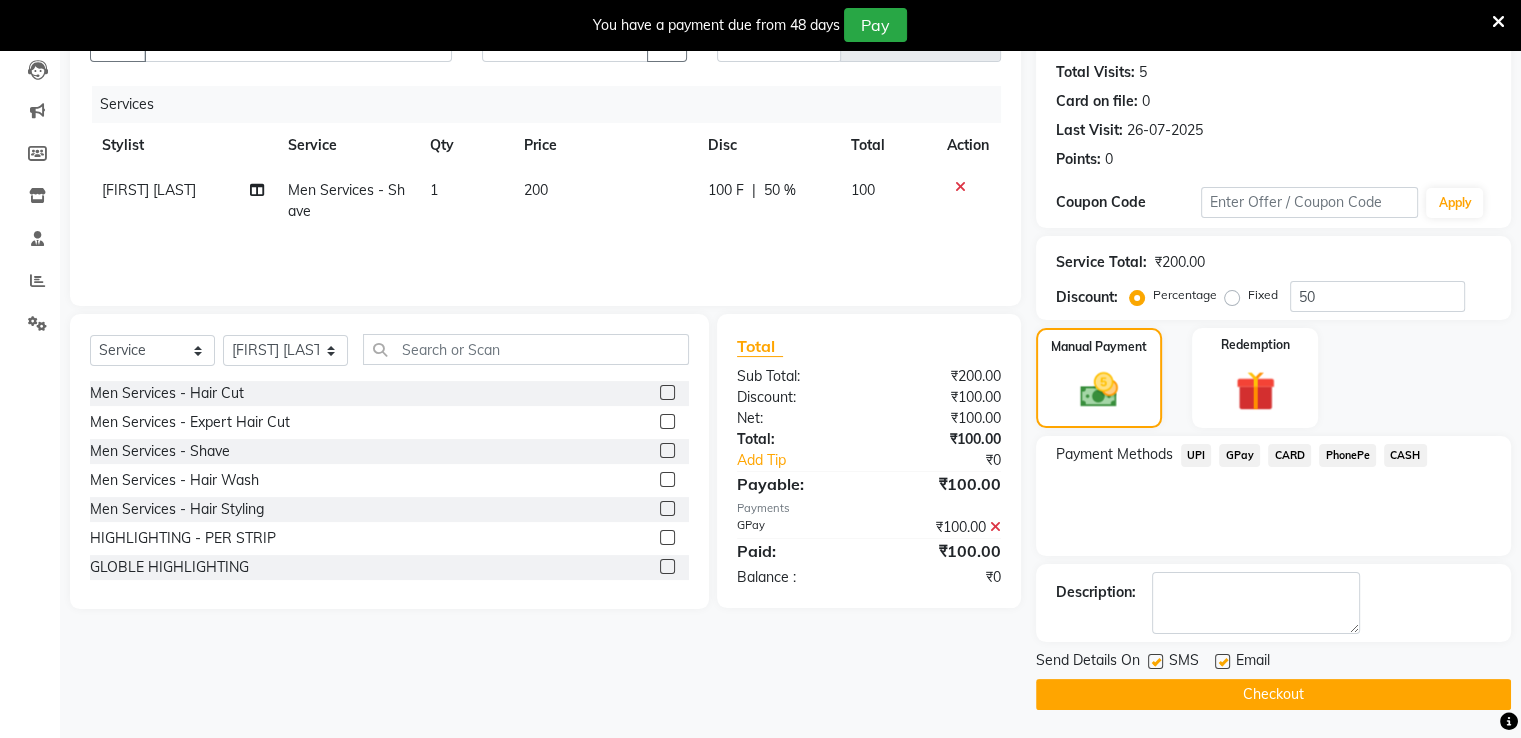 click 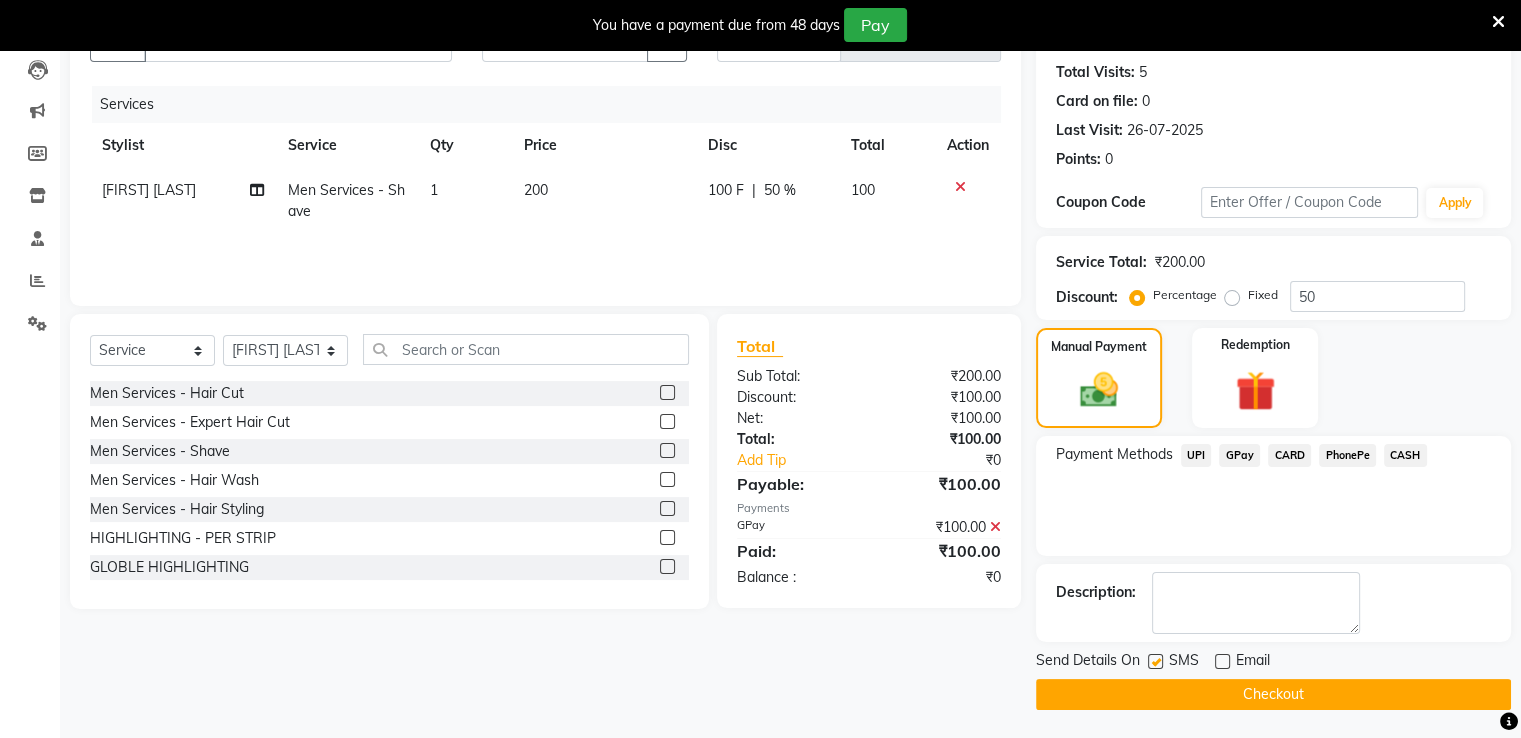 click 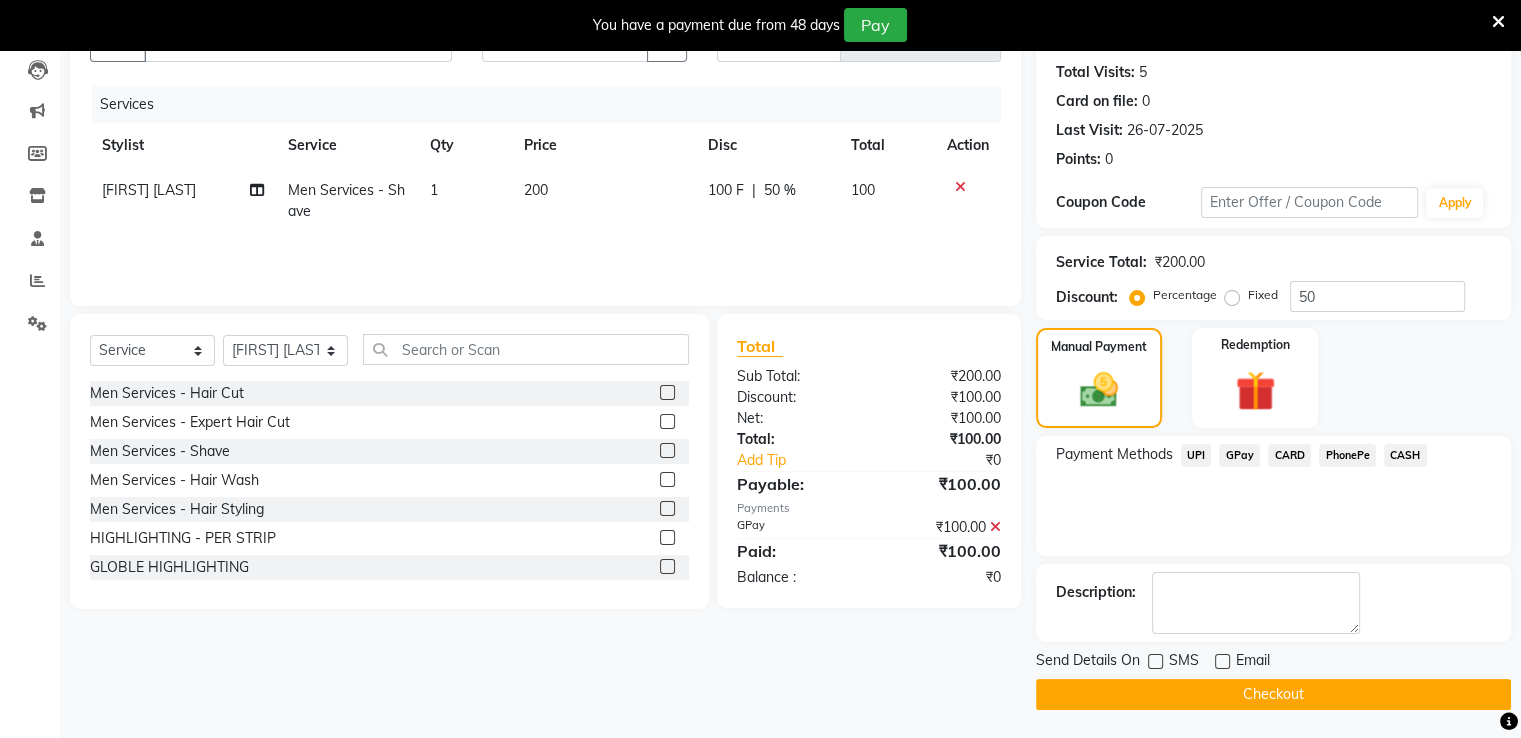 click on "Checkout" 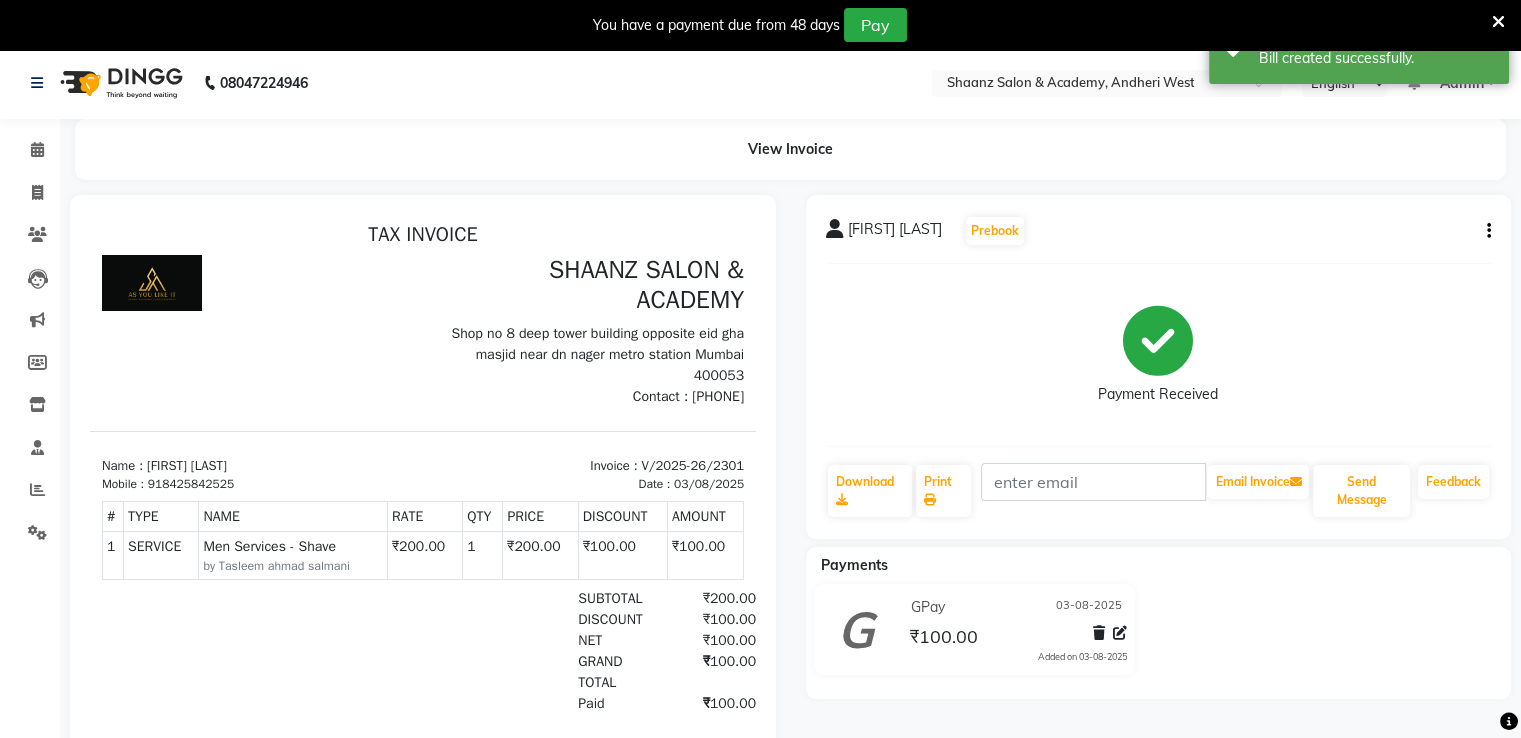 scroll, scrollTop: 0, scrollLeft: 0, axis: both 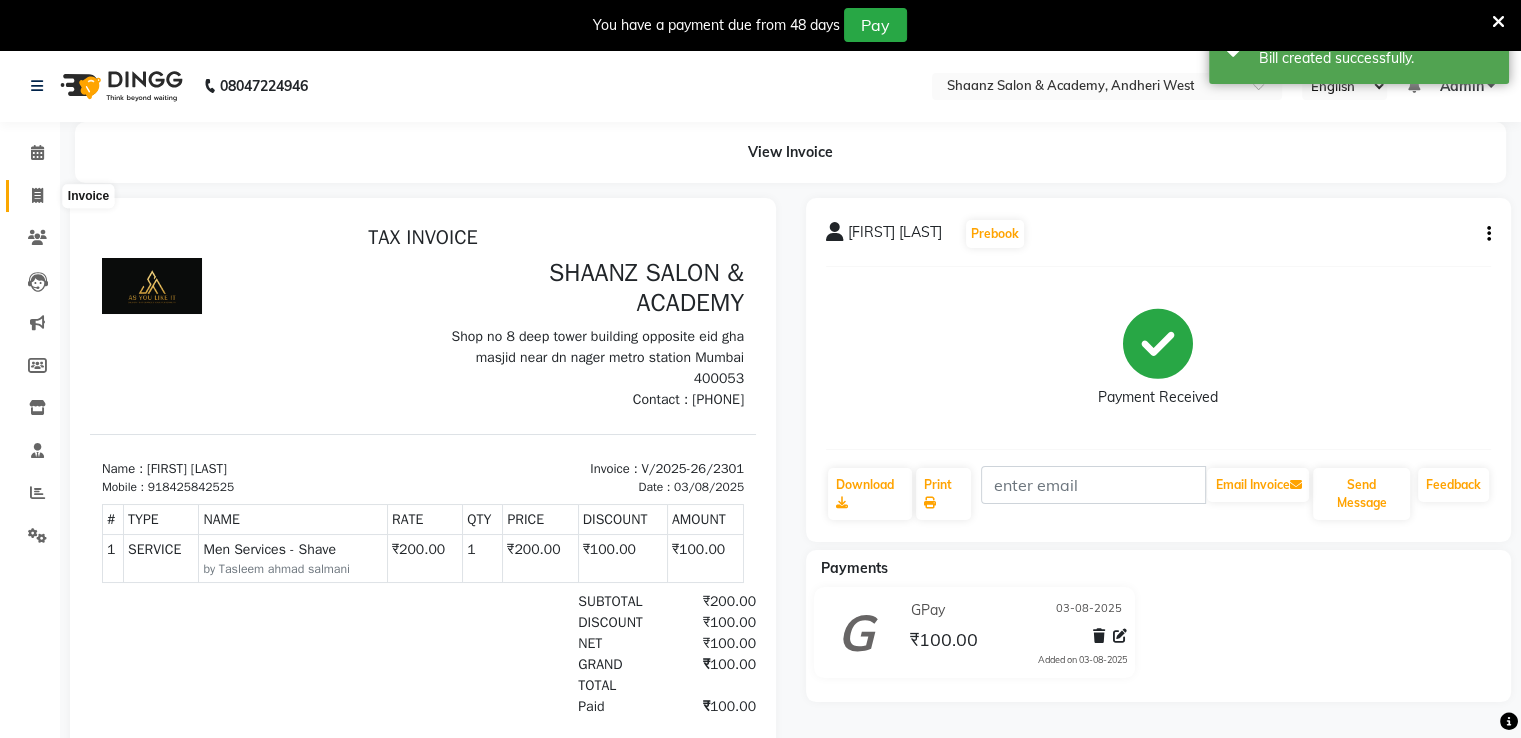click 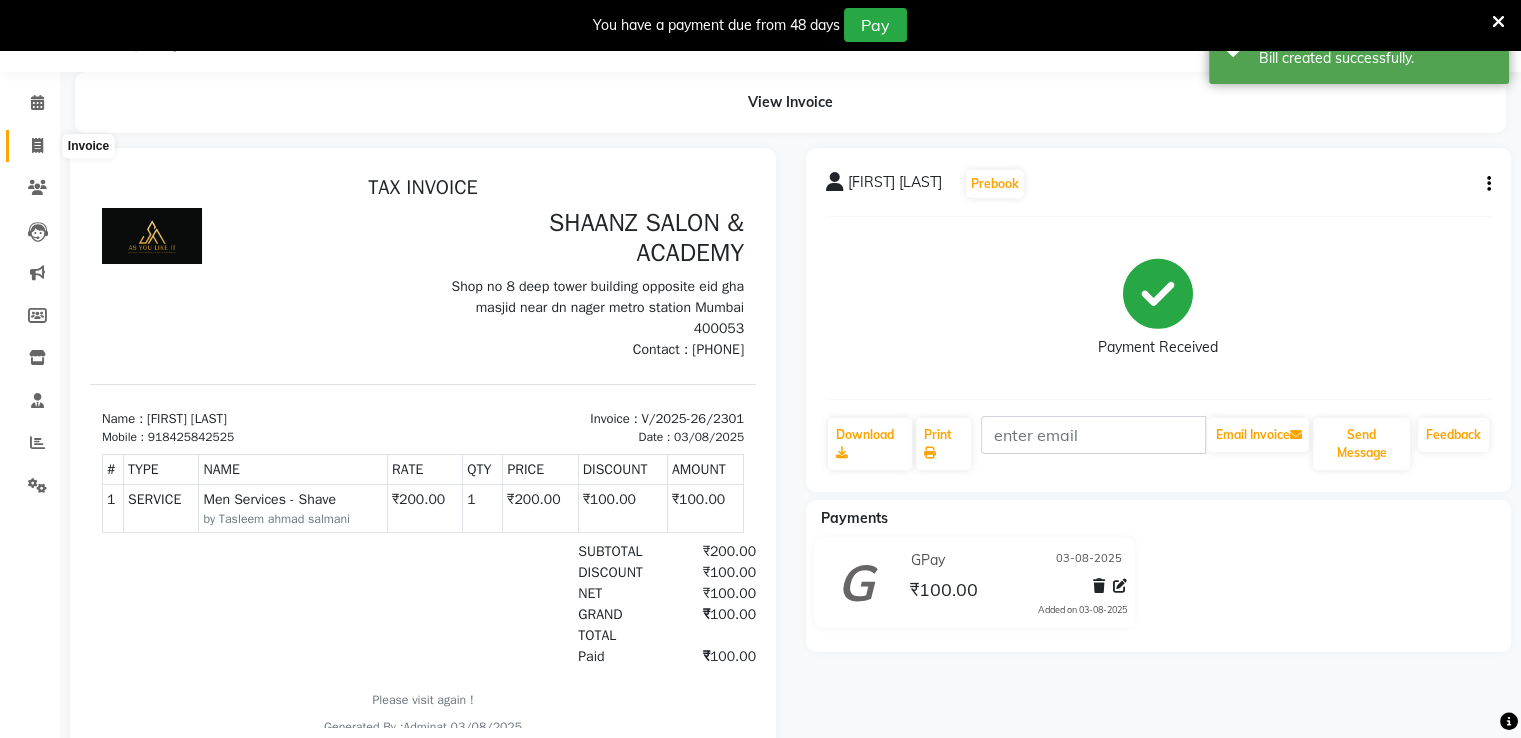 select on "6360" 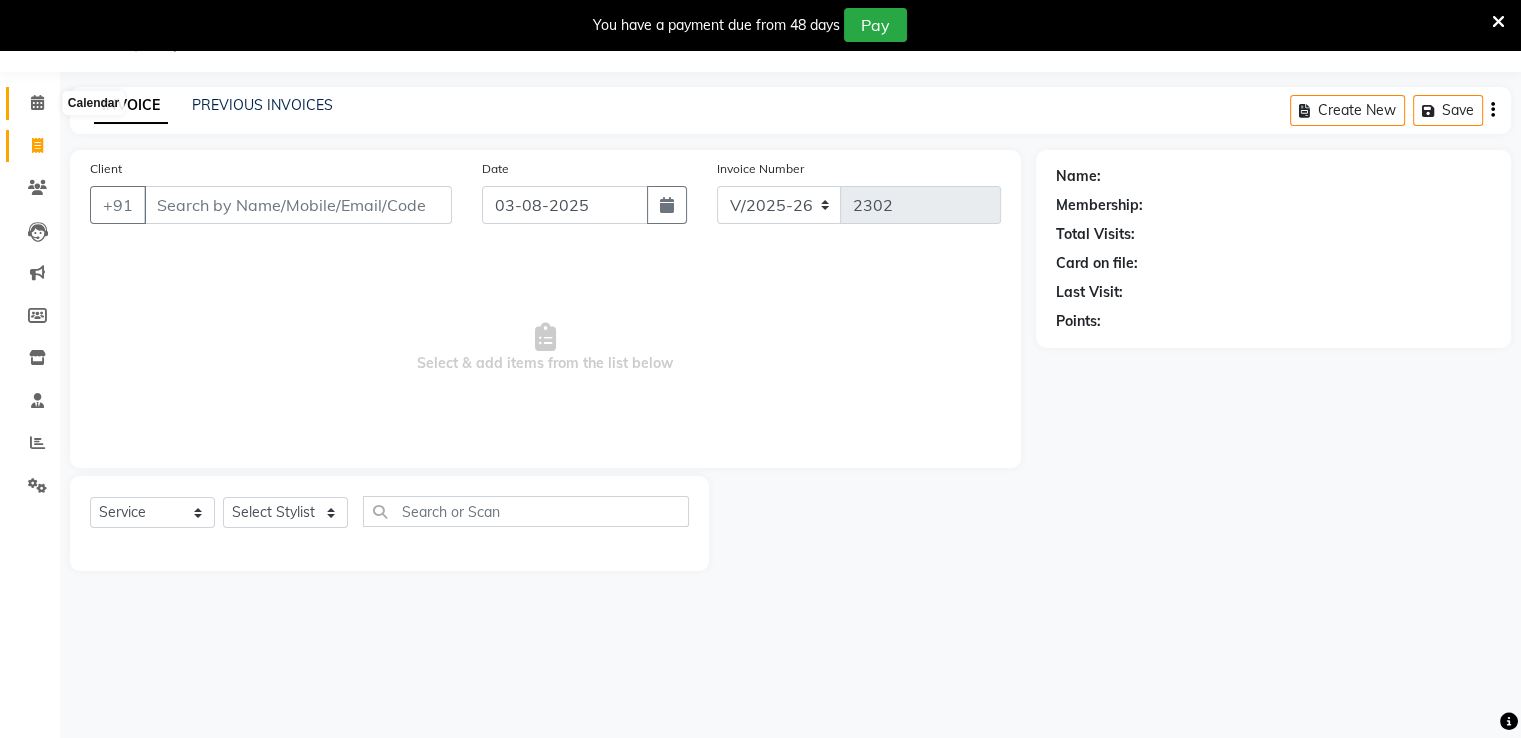 click 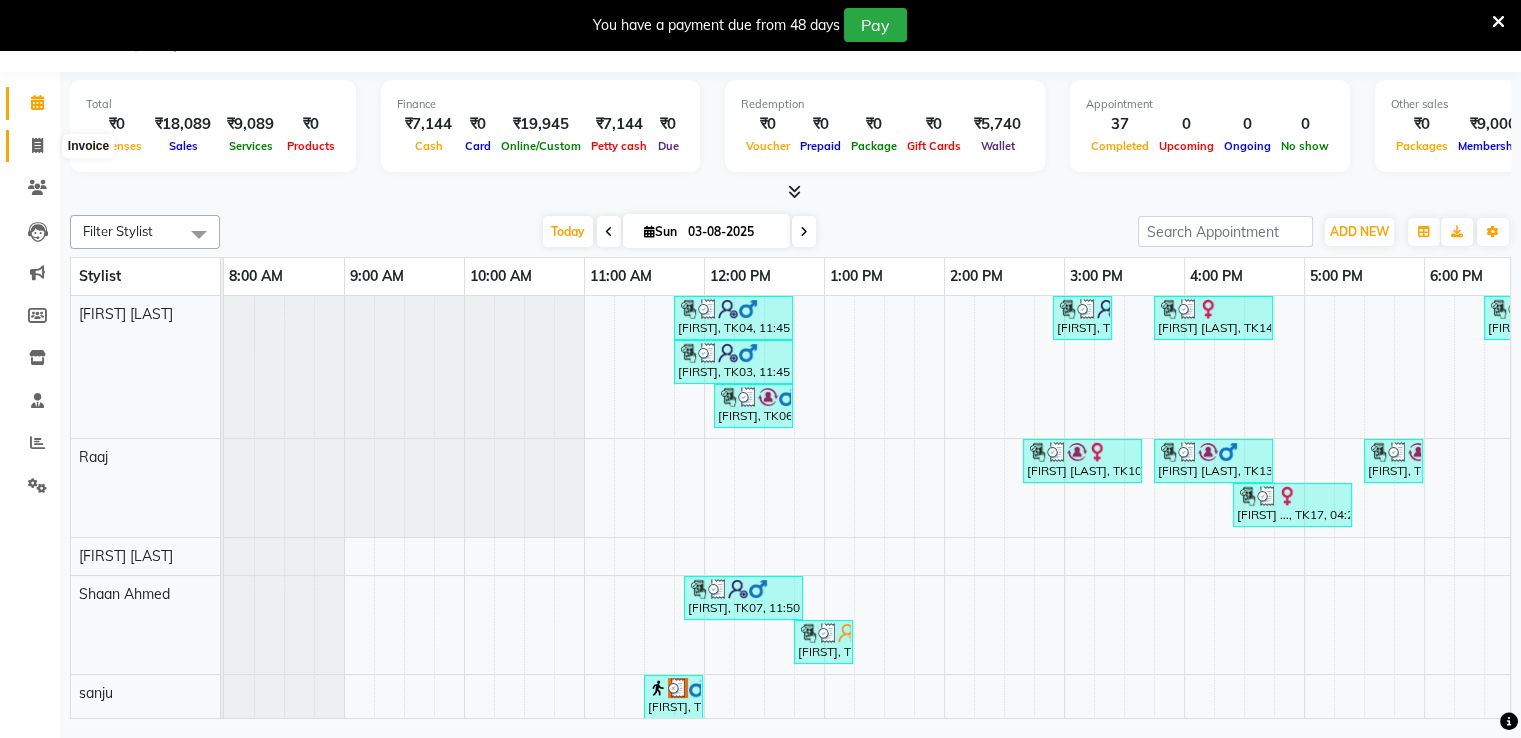 click 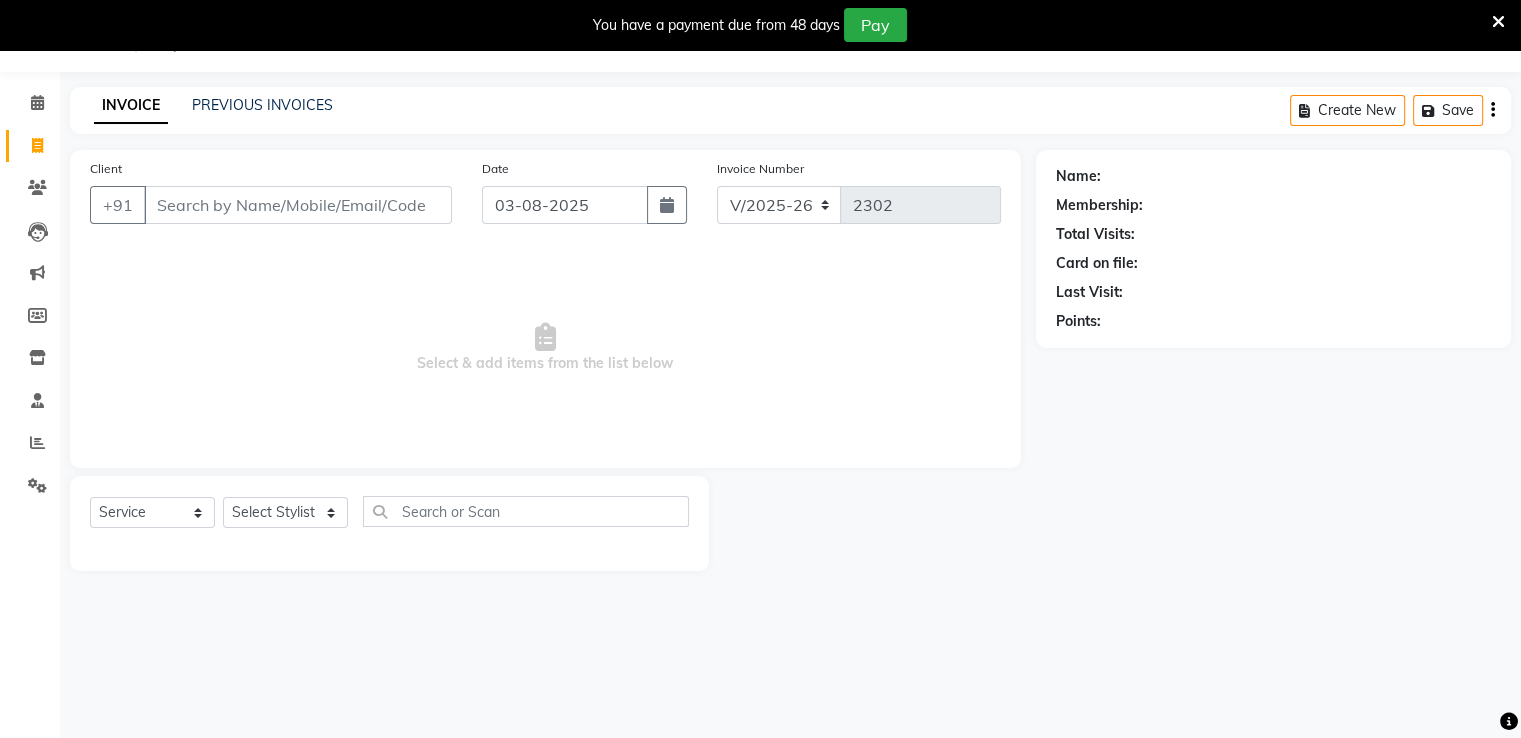 click on "INVOICE PREVIOUS INVOICES Create New   Save" 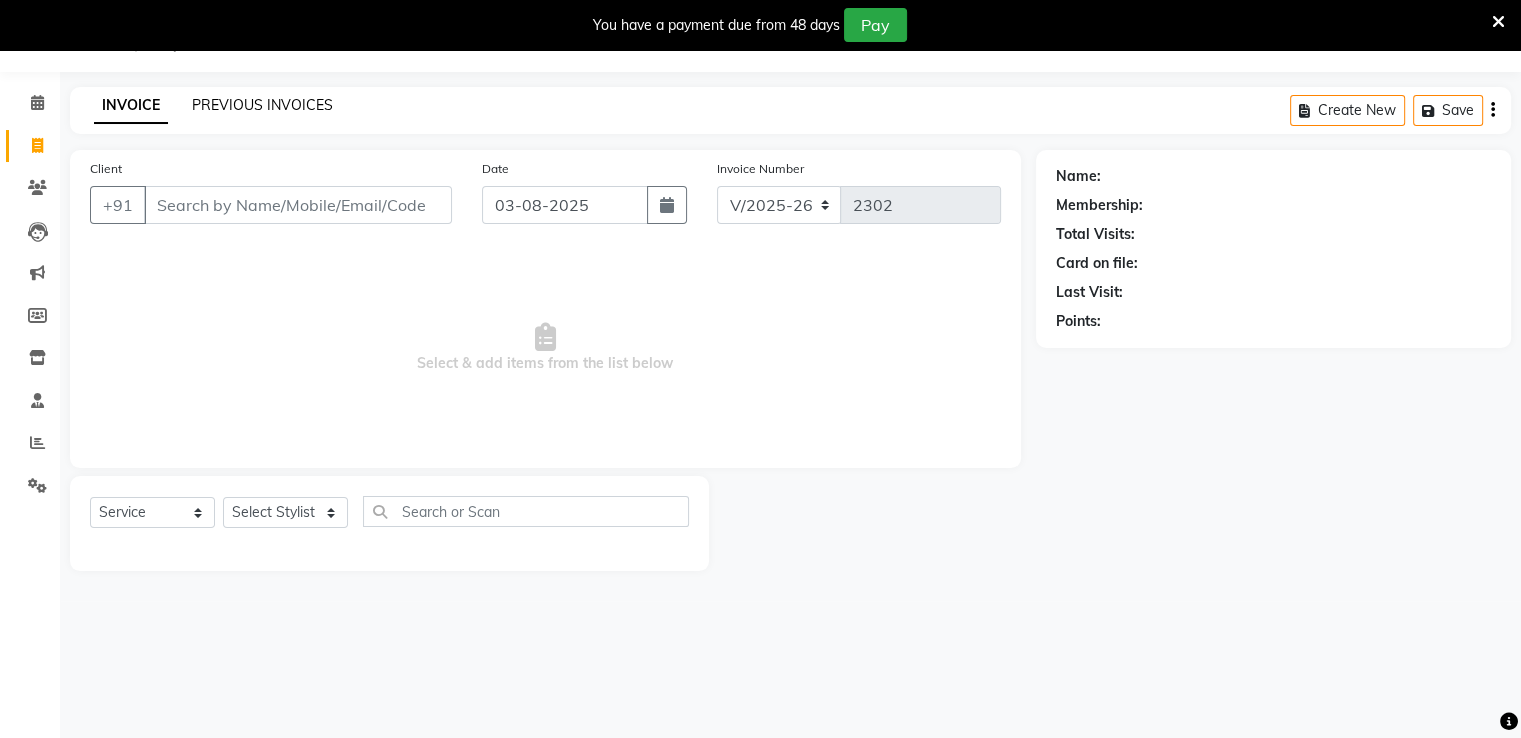 click on "PREVIOUS INVOICES" 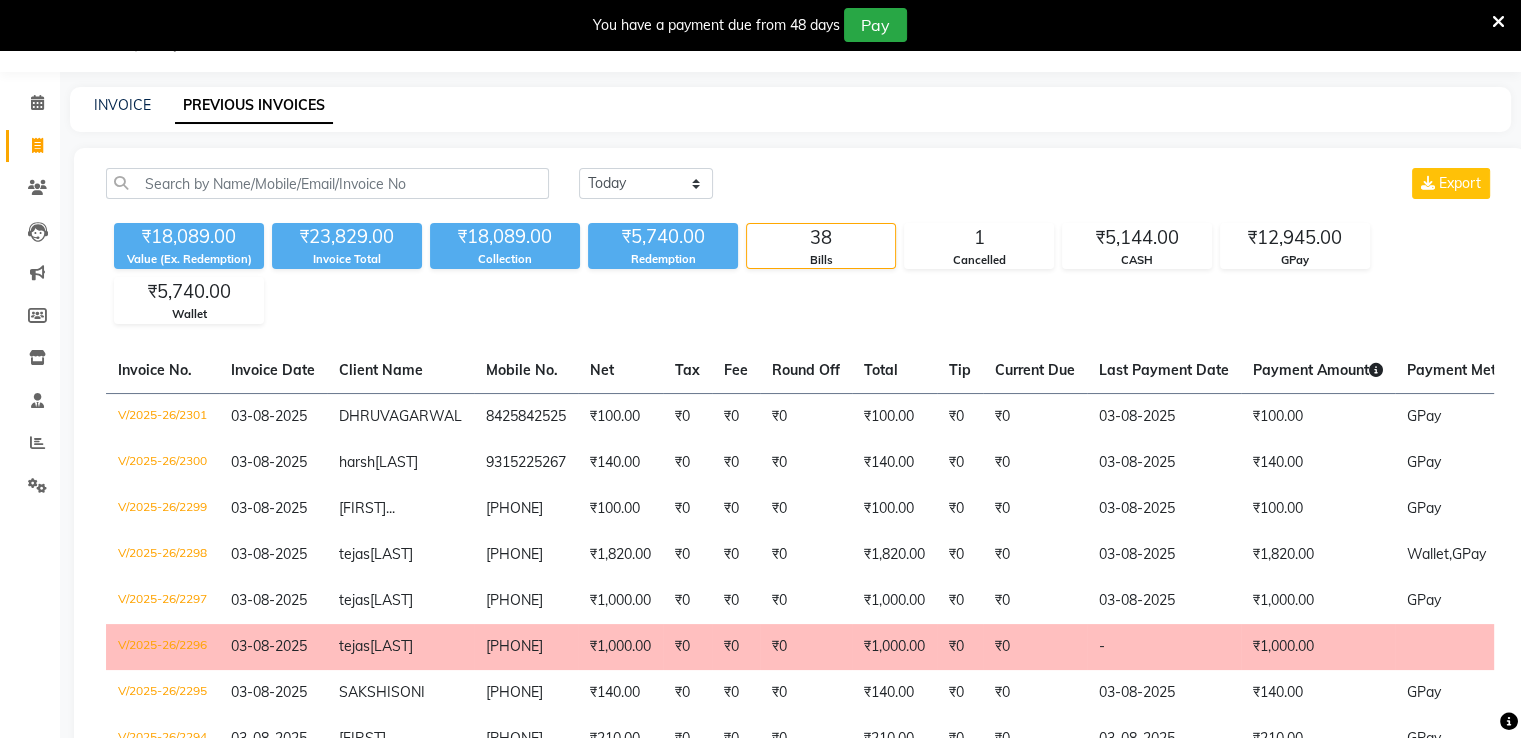 click on "Calendar  Invoice  Clients  Leads   Marketing  Members  Inventory  Staff  Reports  Settings Completed InProgress Upcoming Dropped Tentative Check-In Confirm Bookings Generate Report Segments Page Builder" 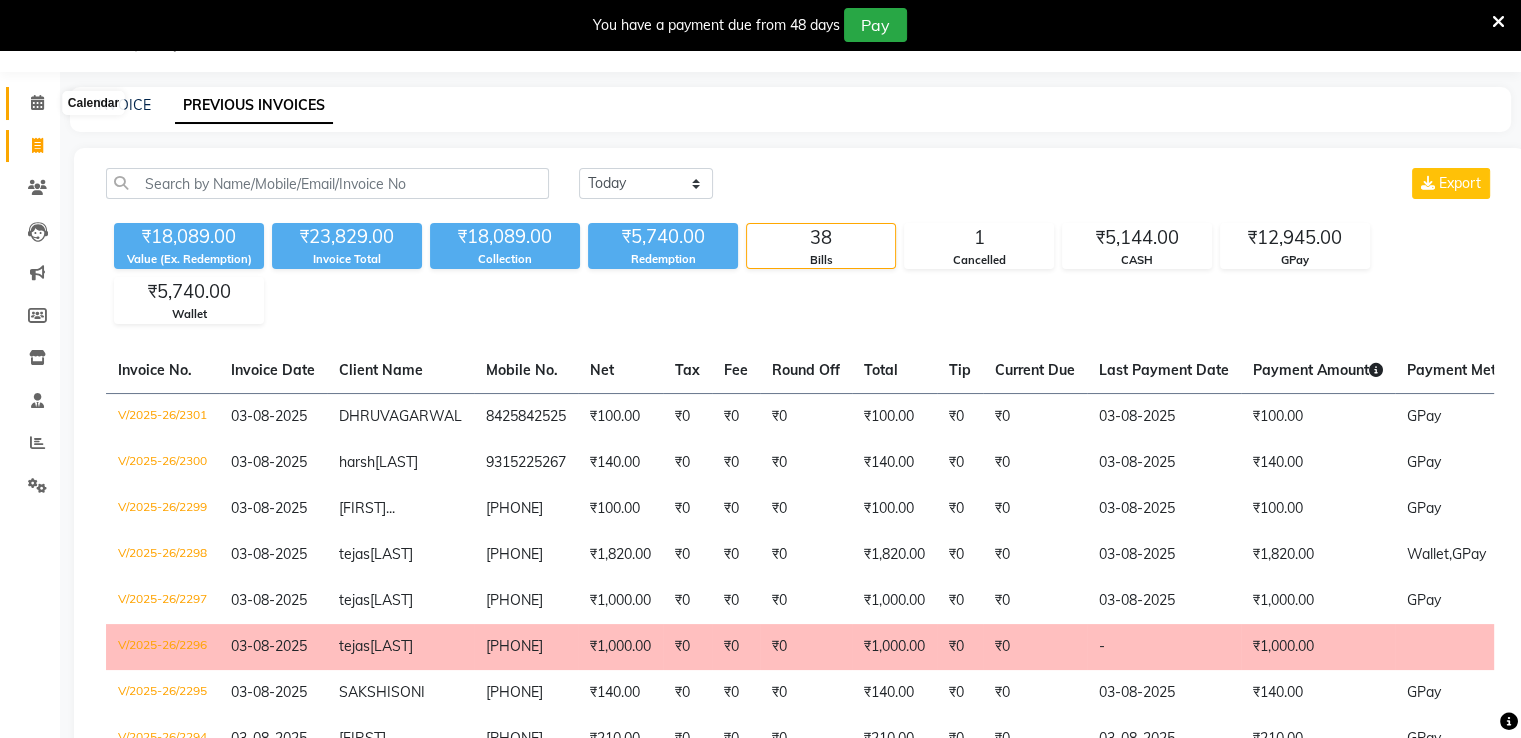 click 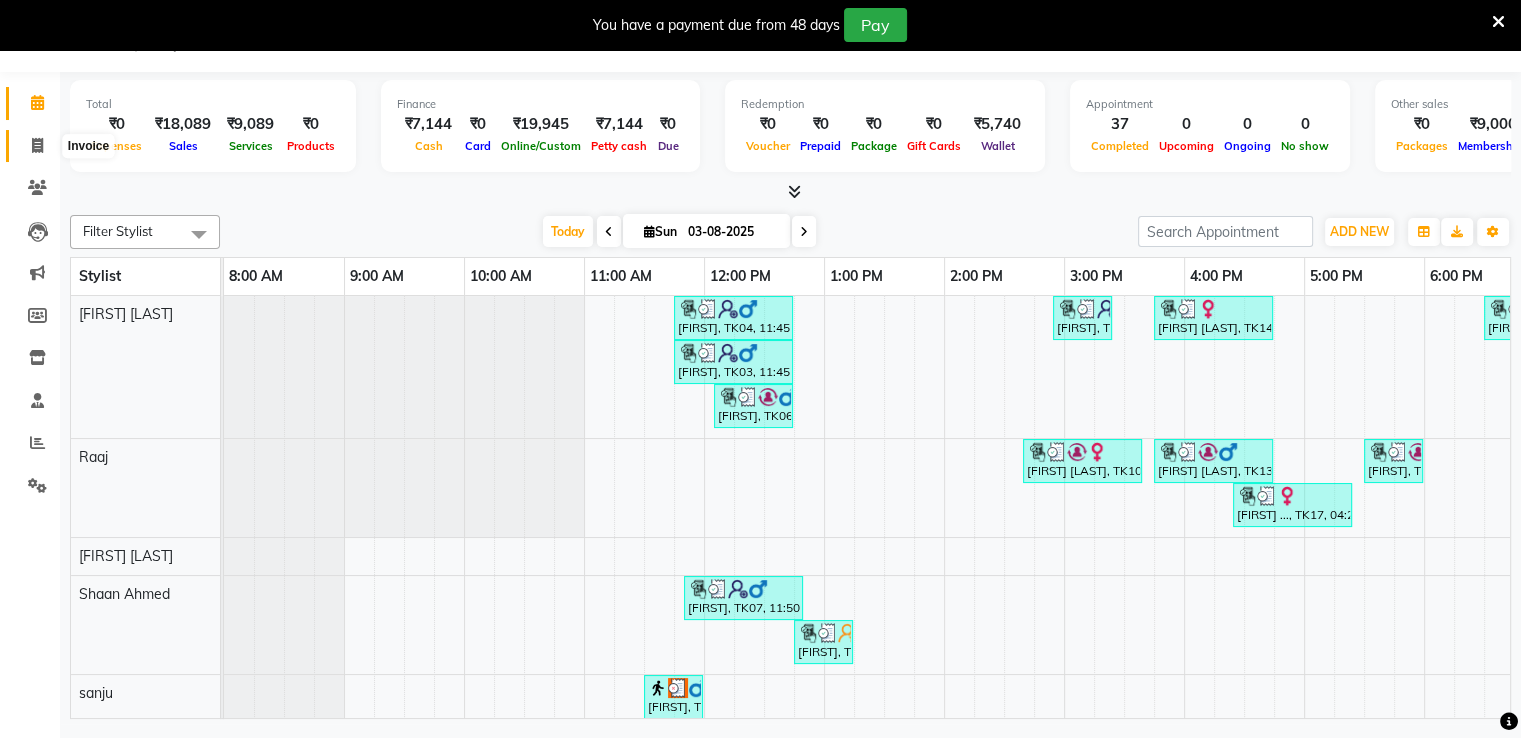 click 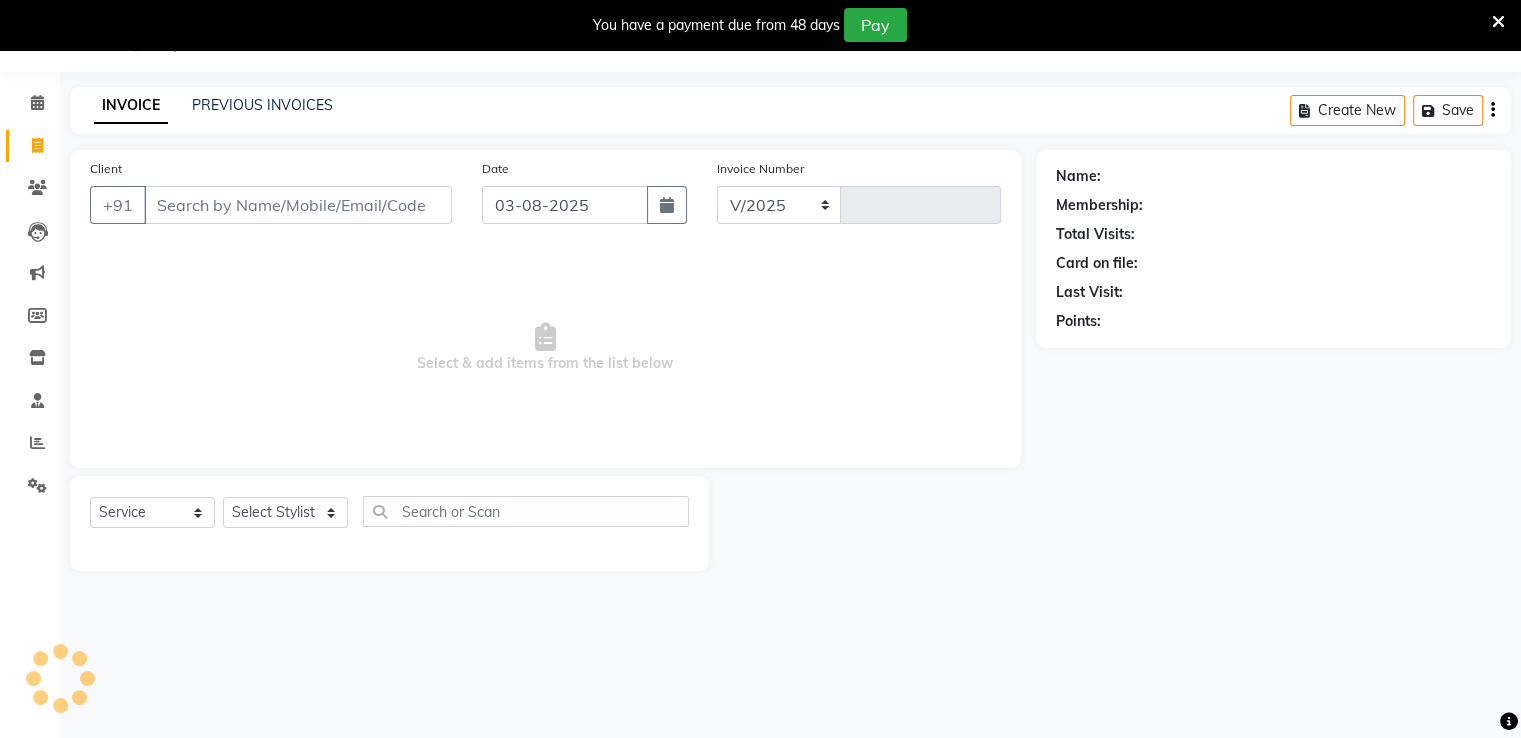 select on "6360" 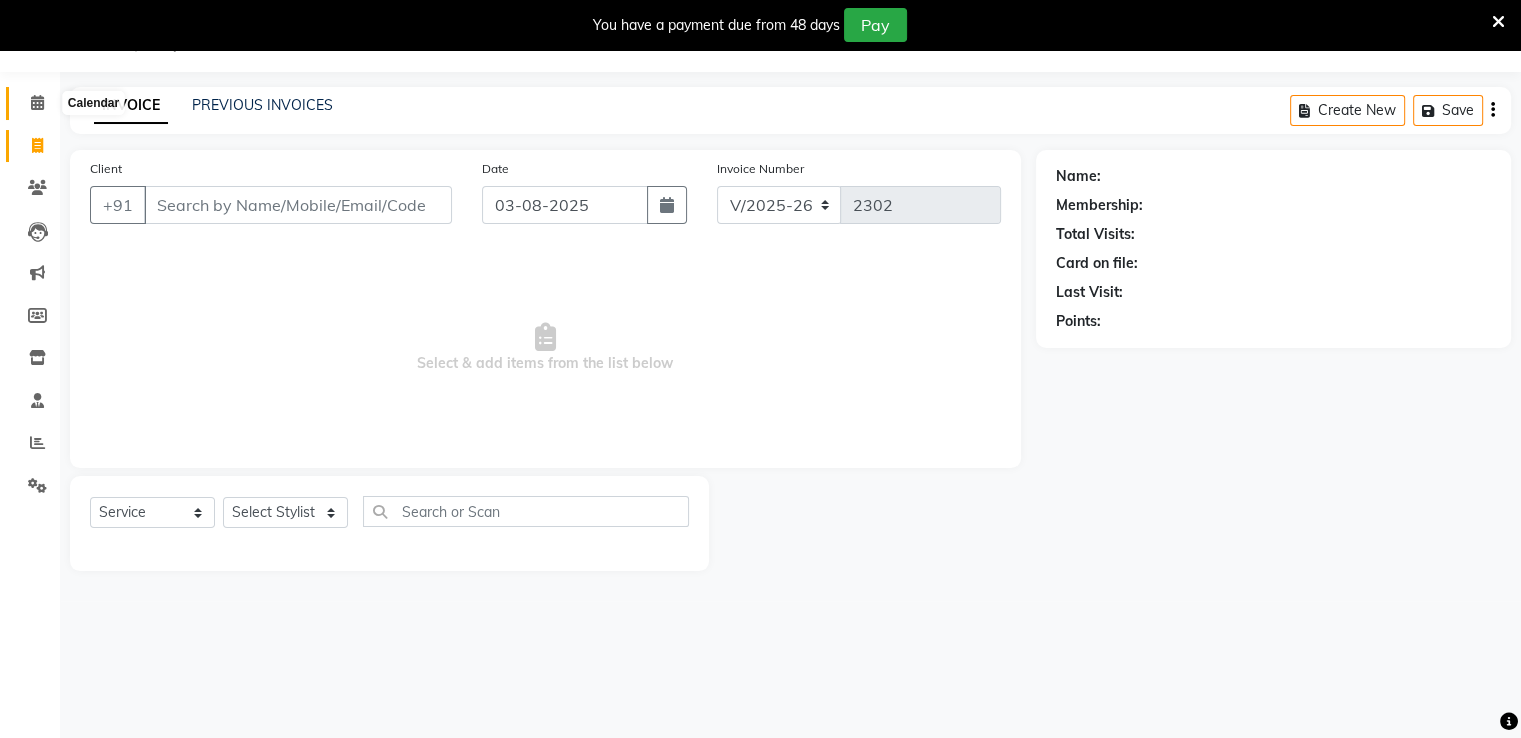 click 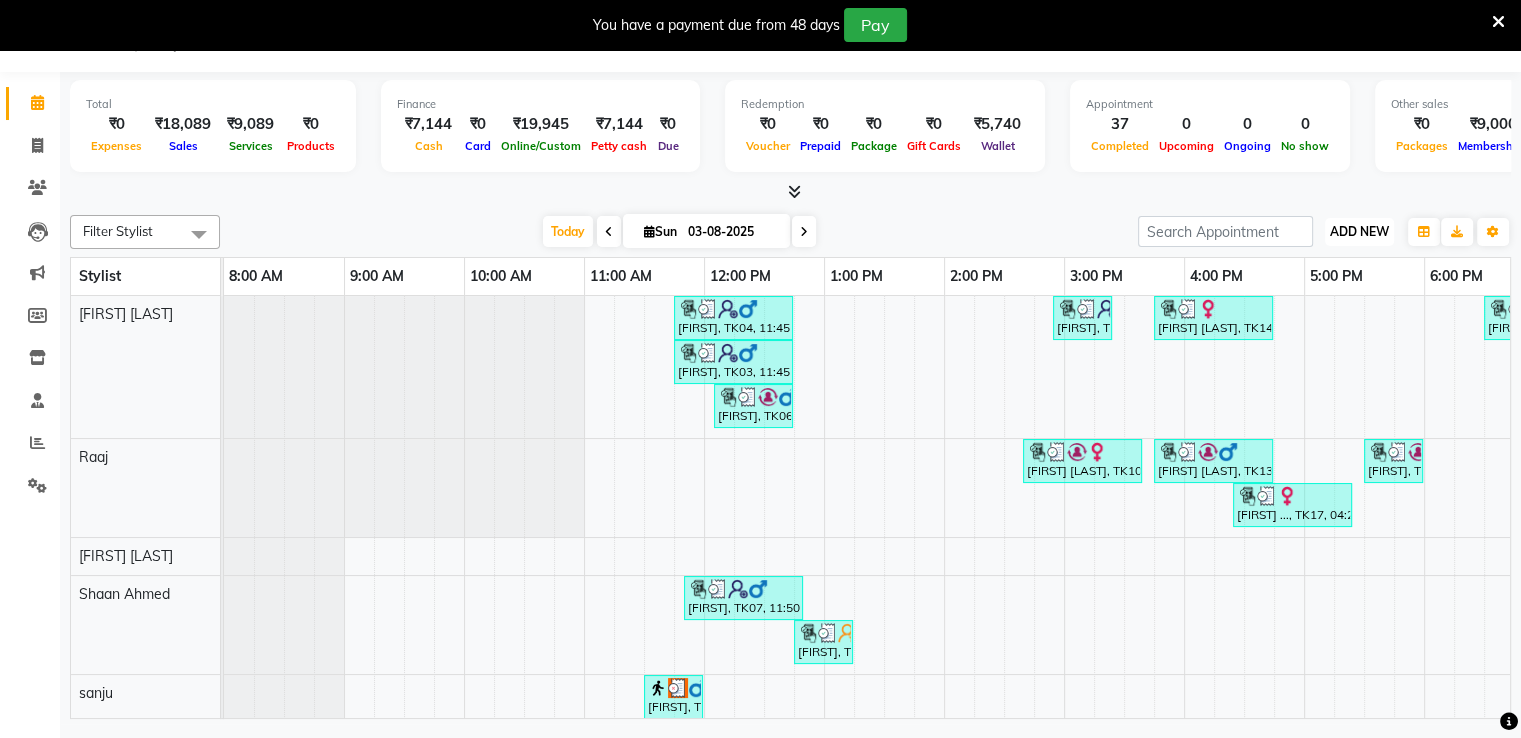 click on "ADD NEW" at bounding box center [1359, 231] 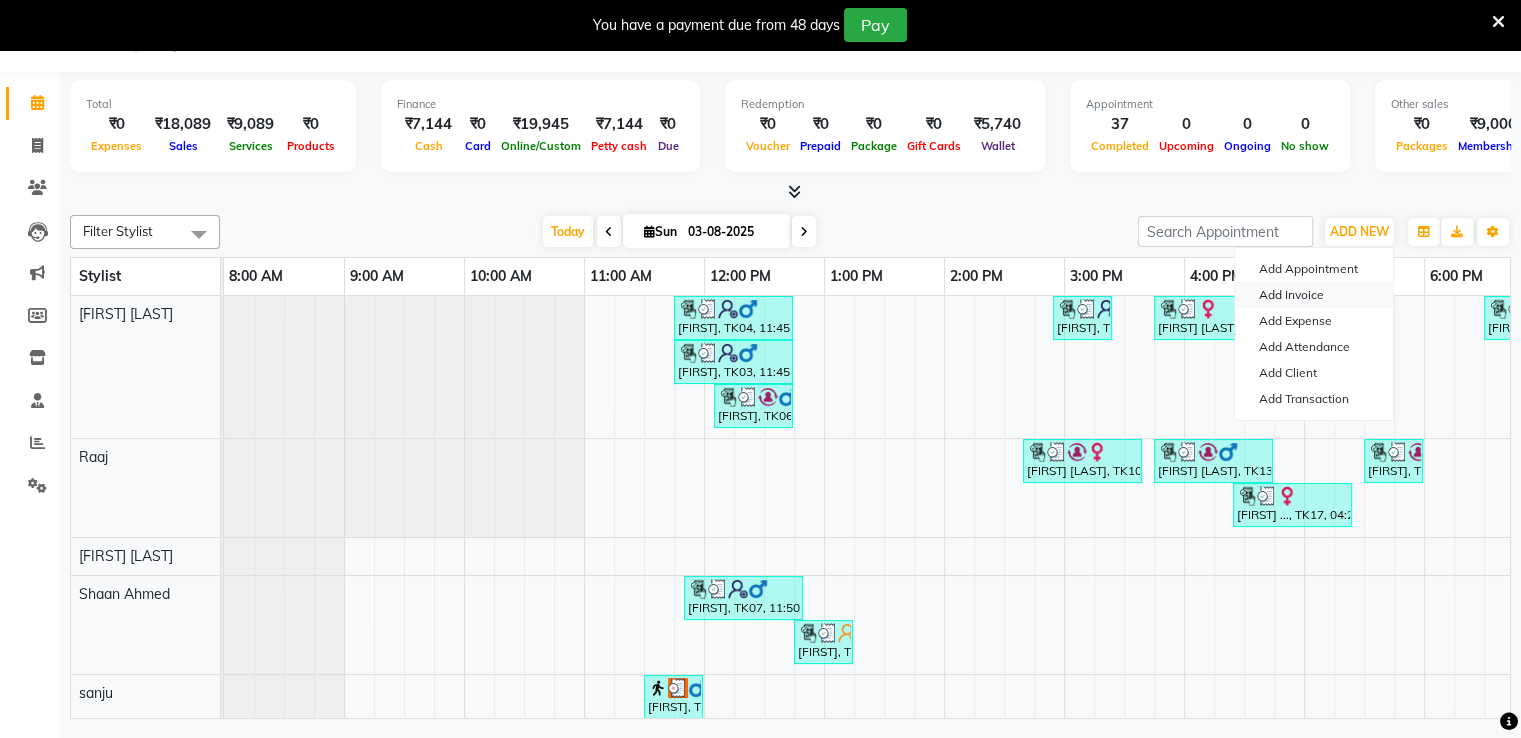 click on "Add Invoice" at bounding box center (1314, 295) 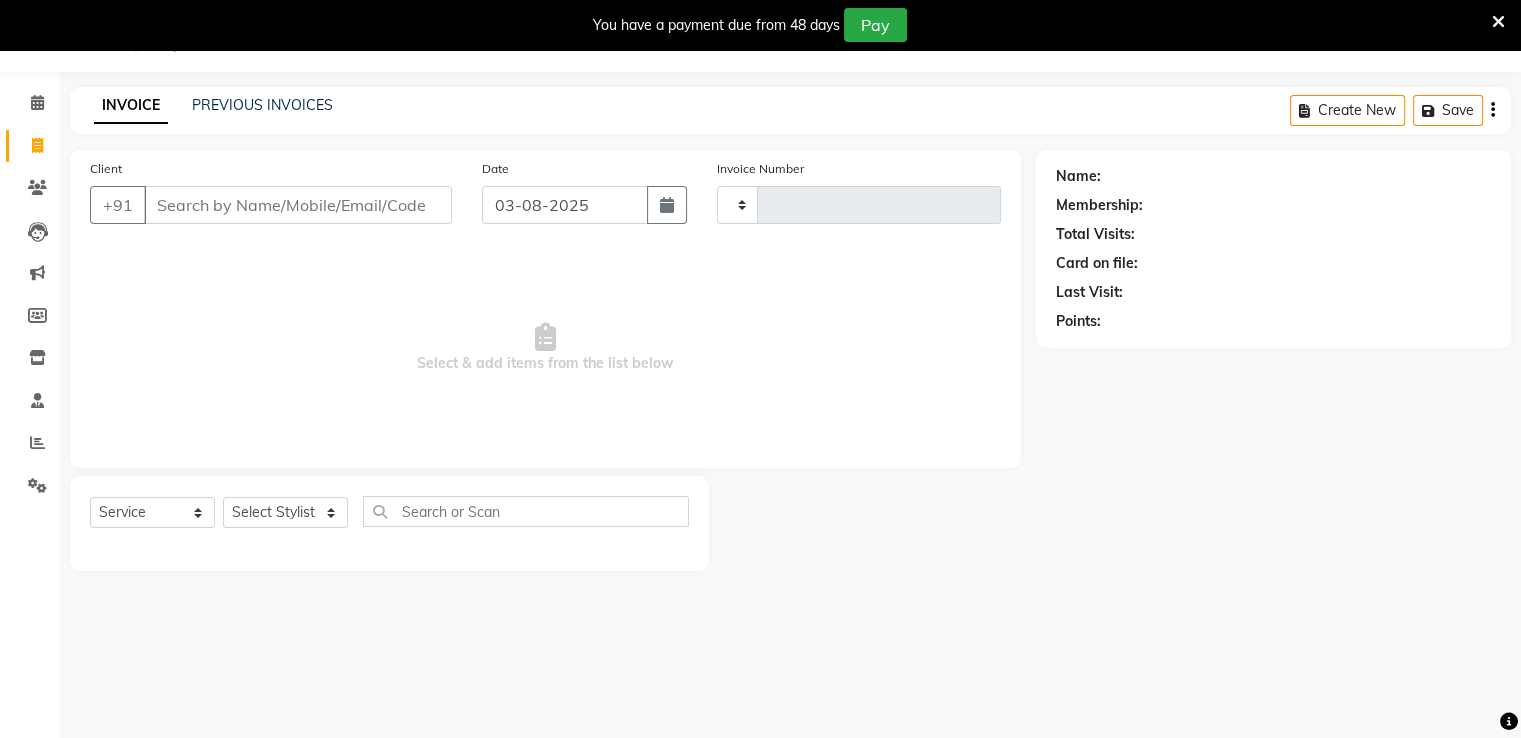 type on "2302" 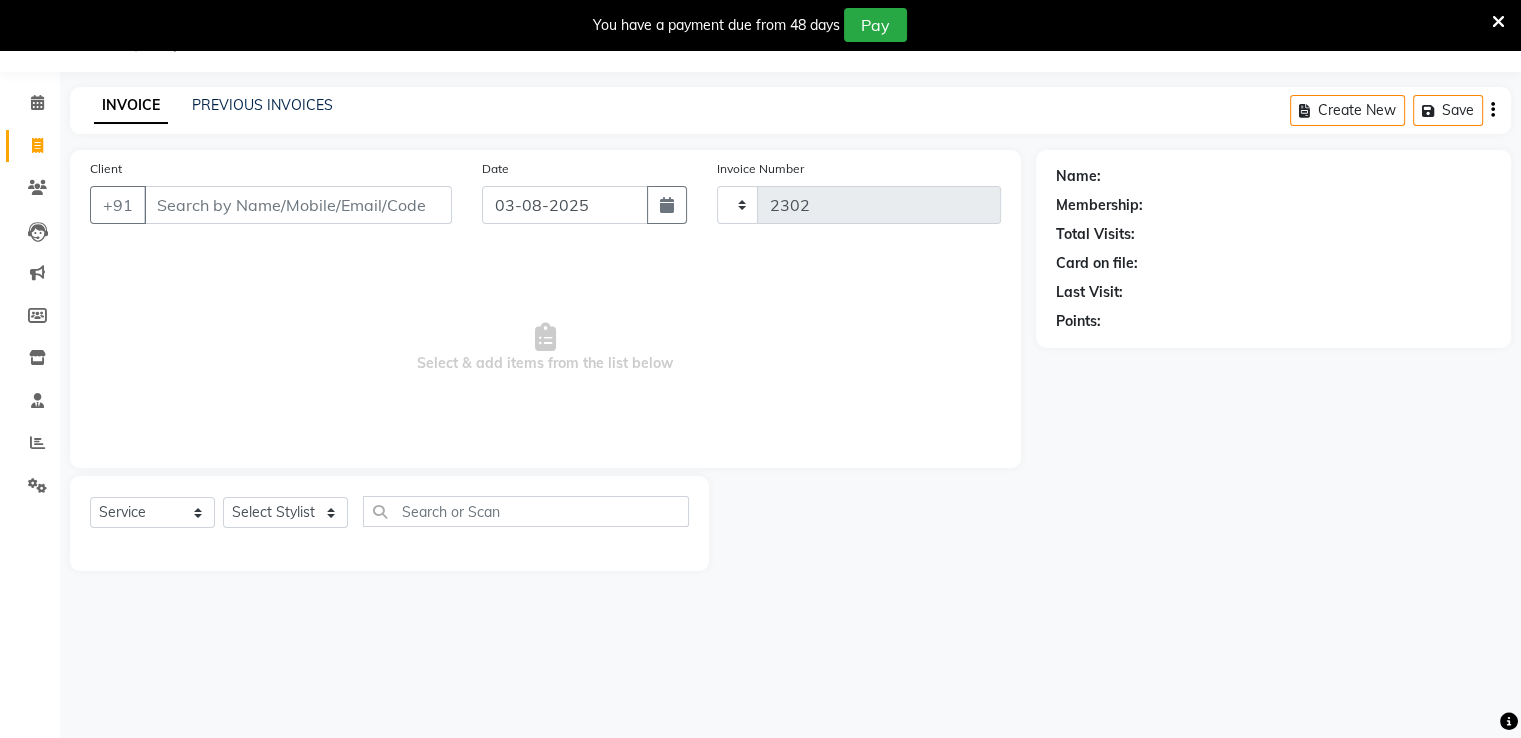 select on "6360" 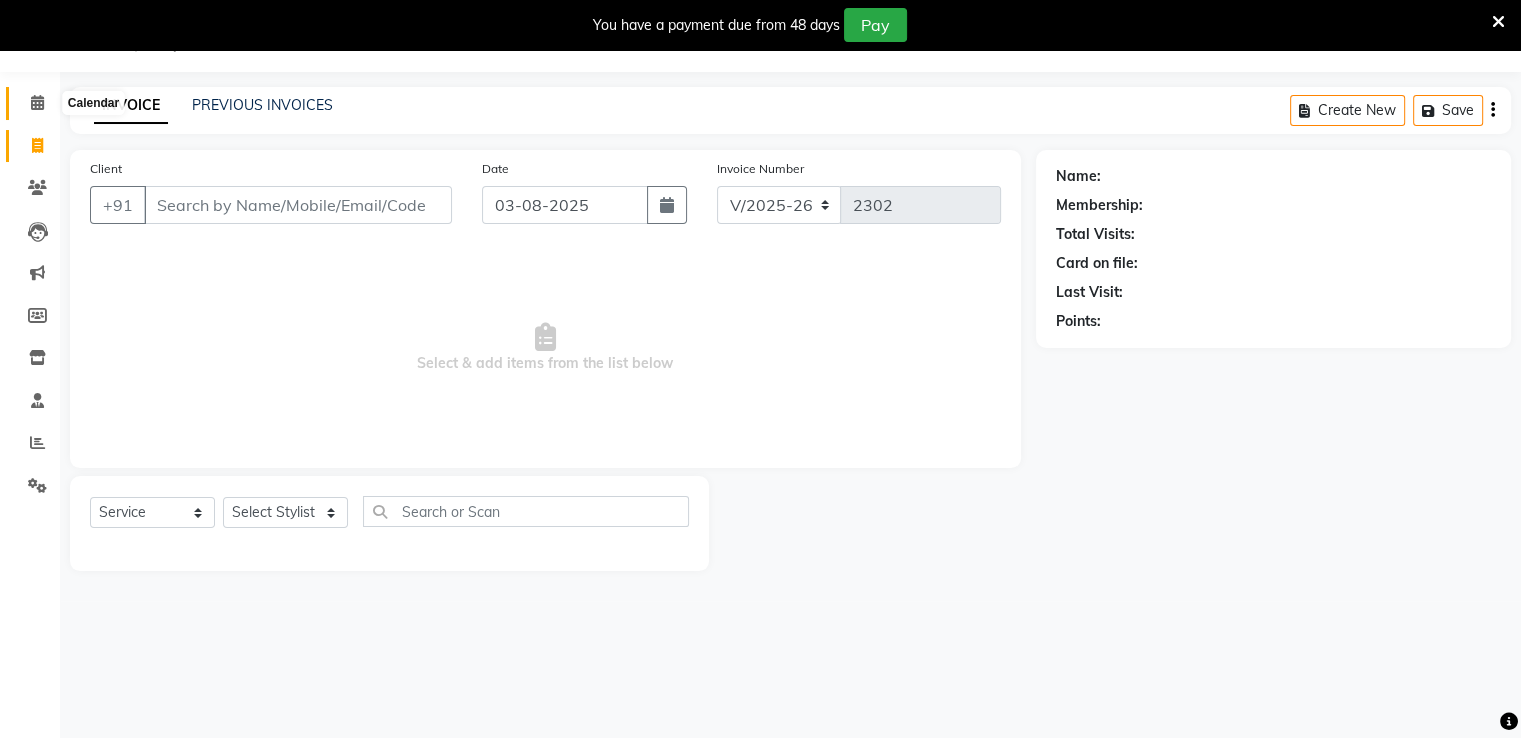 click 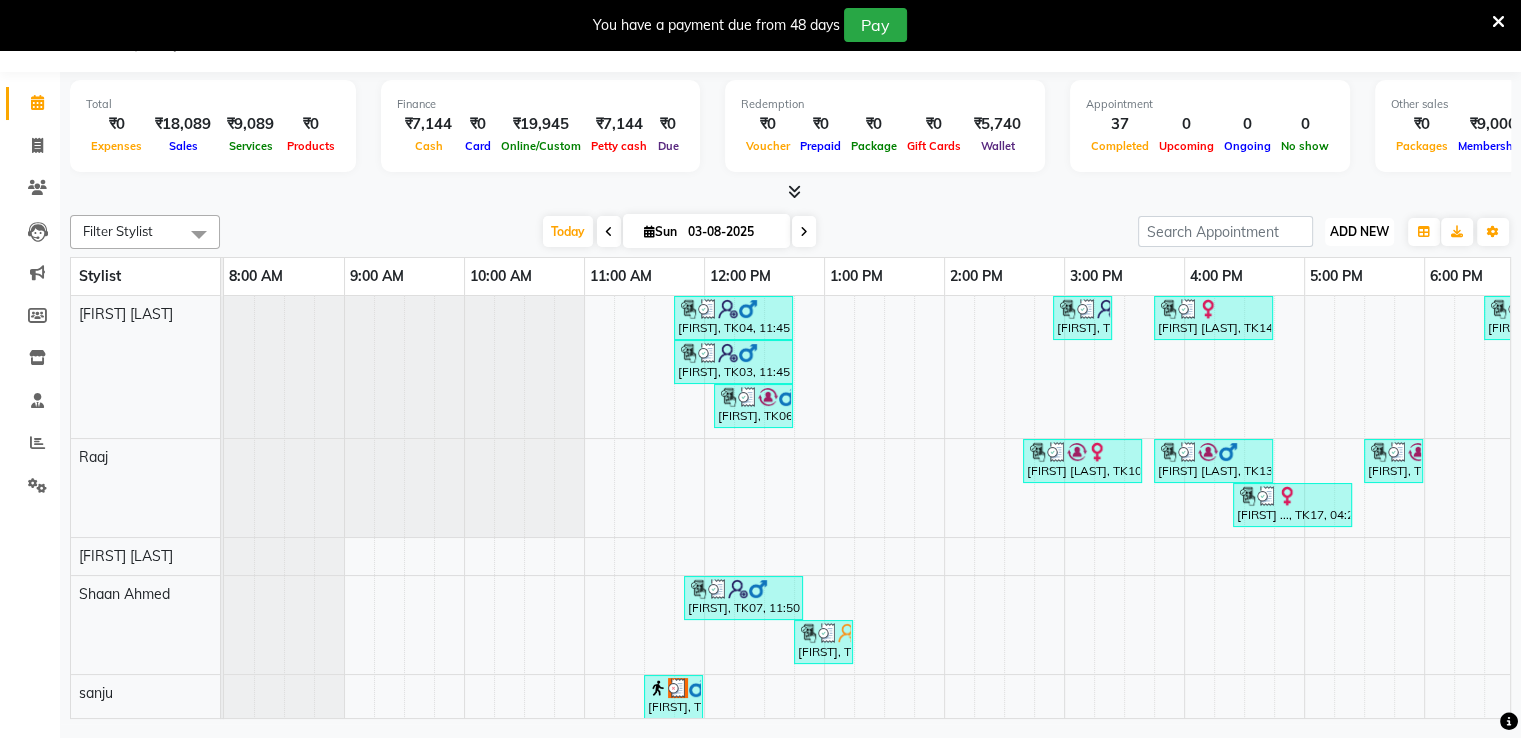 click on "ADD NEW" at bounding box center [1359, 231] 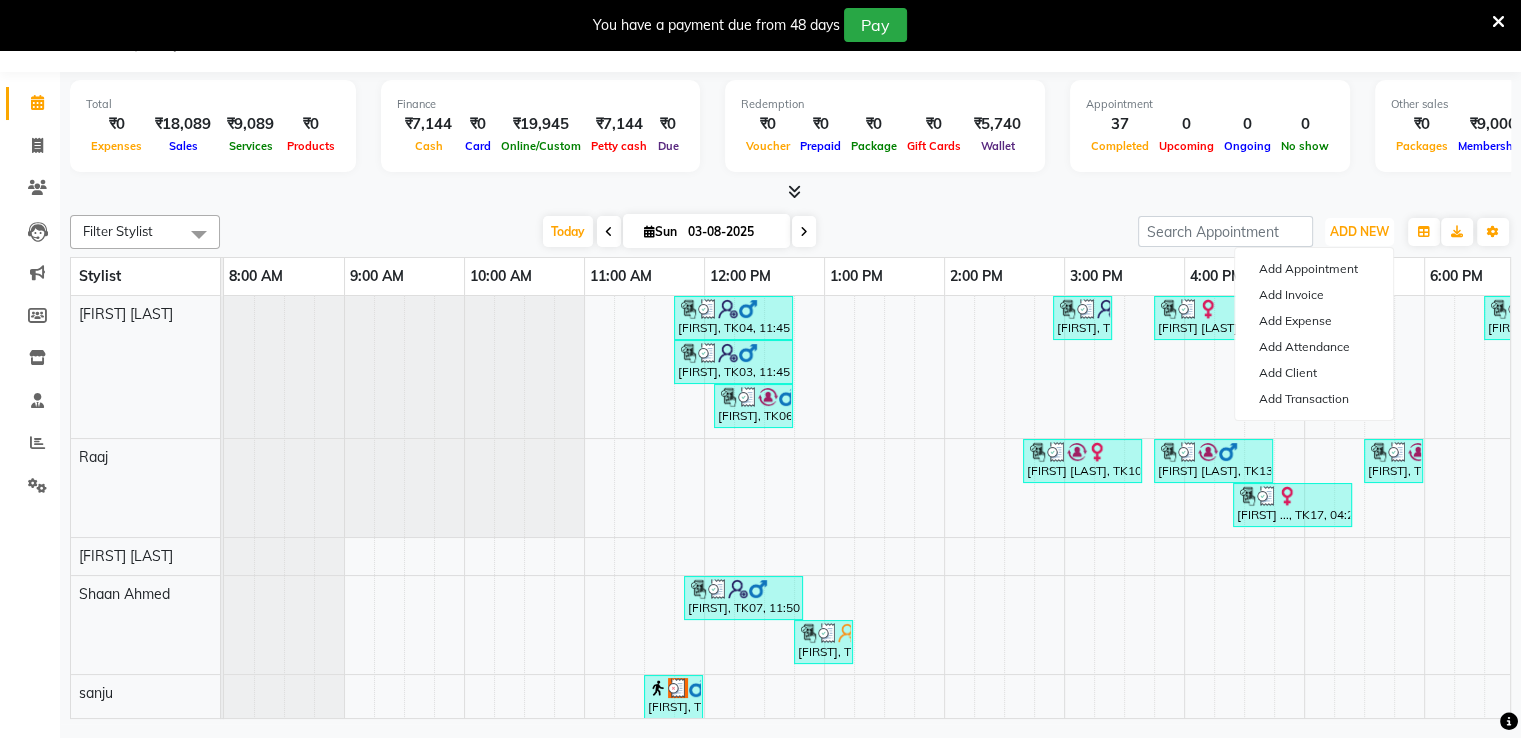 drag, startPoint x: 1369, startPoint y: 227, endPoint x: 1301, endPoint y: 312, distance: 108.85311 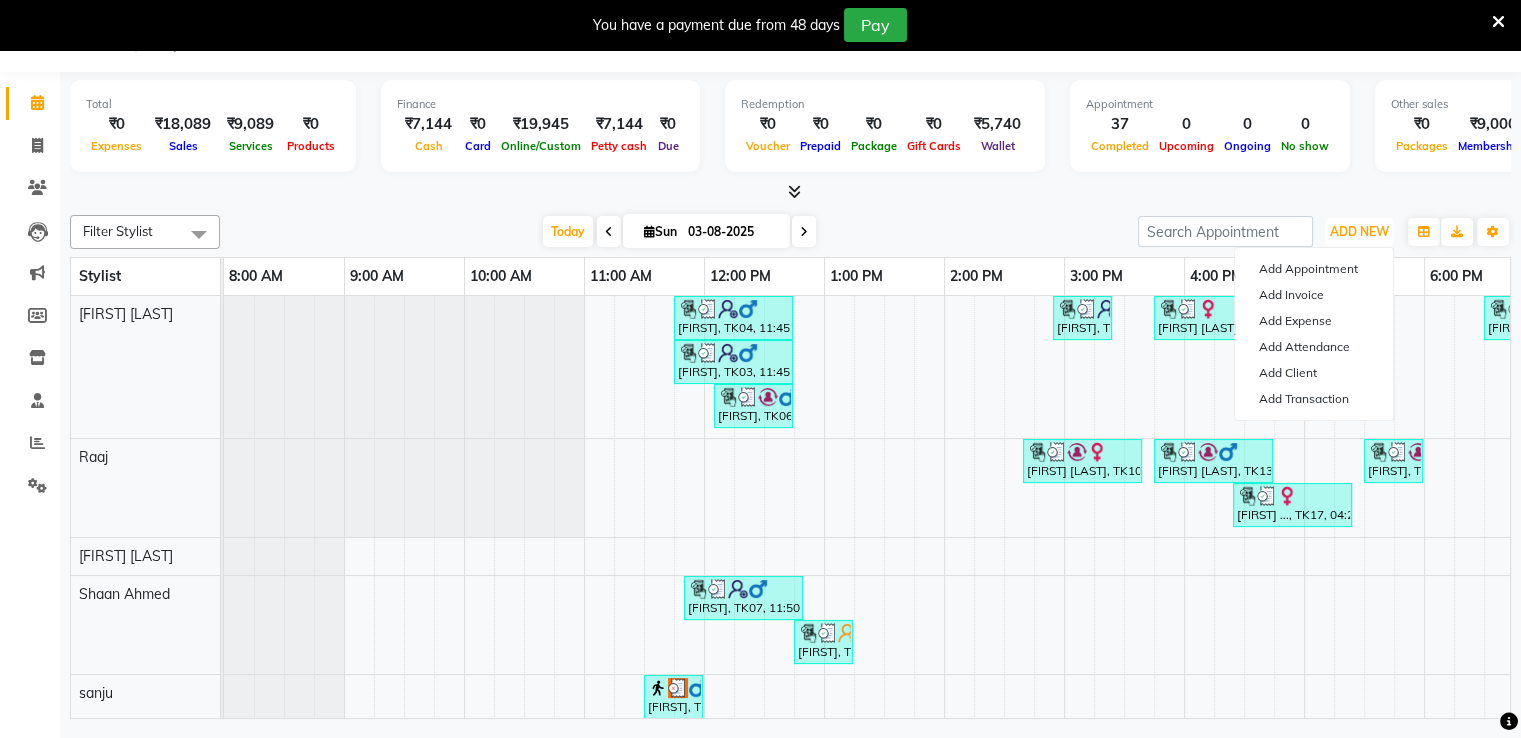 click on "ADD NEW Toggle Dropdown Add Appointment Add Invoice Add Expense Add Attendance Add Client Add Transaction" at bounding box center (1359, 232) 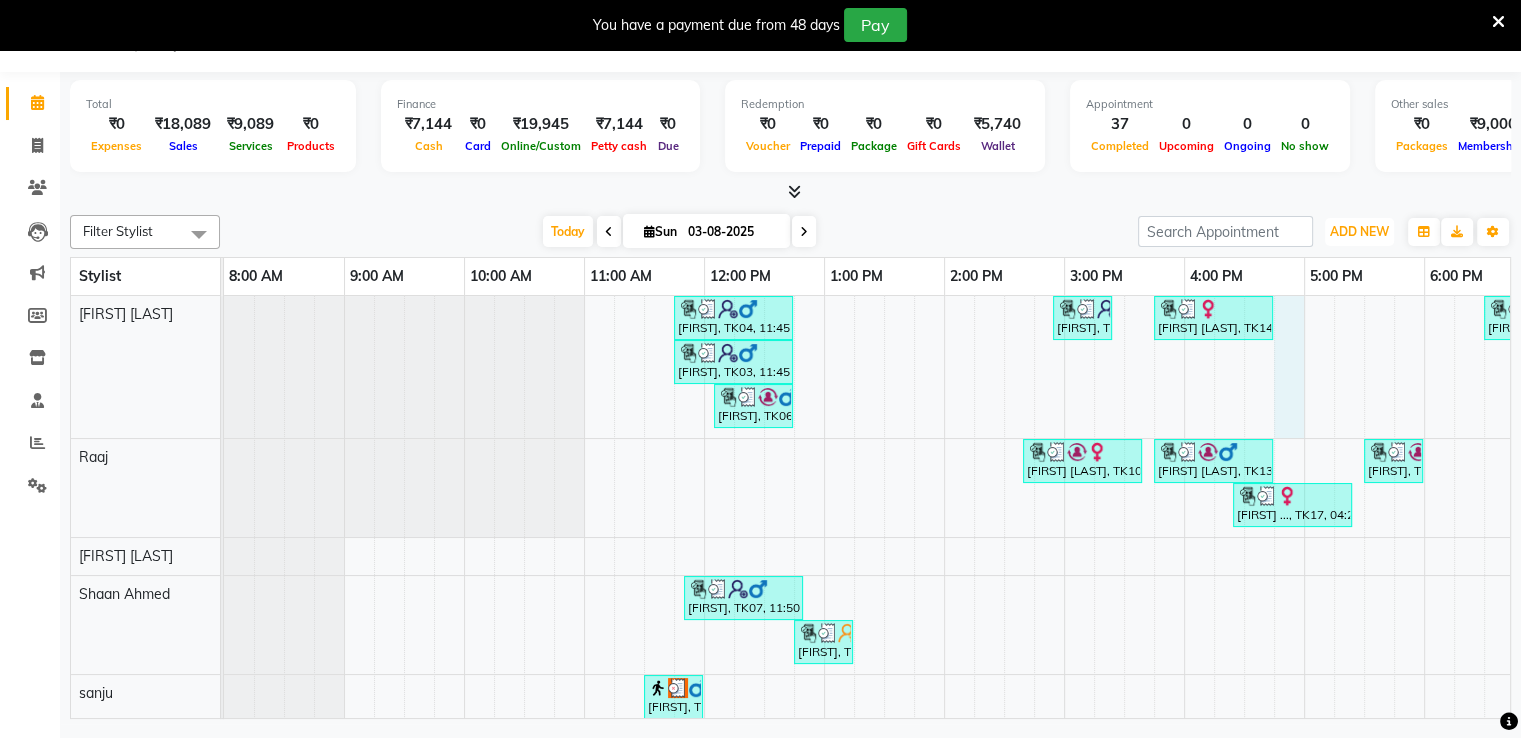 click on "[FIRST], TK04, 11:45 AM-12:45 PM, Men Services  - Hair Cut,Men Services  - Shave     [FIRST], TK08, 02:55 PM-03:25 PM, Men Services  - Shave     [FIRST] [LAST], TK14, 03:45 PM-04:45 PM, Men Services  - Hair Cut,Men Services  - Shave     [FIRST] .., TK20, 06:30 PM-07:00 PM, Men Services  - Hair Cut     [FIRST], TK24, 07:05 PM-07:35 PM, Men Services  - Shave     [FIRST] [LAST], TK29, 09:00 PM-09:30 PM, Men Services  - Shave     [FIRST], TK03, 11:45 AM-12:45 PM, Men Services  - Hair Cut,Men Services  - Hair Wash     [FIRST] ..., TK28, 09:00 PM-09:30 PM, Men Services  - Shave     [FIRST], TK06, 12:05 PM-12:45 PM, Men Services  - Shave,Threading  - Eye Brow     [FIRST] [LAST], TK30, 09:15 PM-09:45 PM, Men Services  - Shave     [FIRST] [LAST], TK10, 02:40 PM-03:40 PM, Colors  - Root Touch Up (Inova)     [FIRST] [LAST], TK13, 03:45 PM-04:45 PM, Ladies Services - Wash     [FIRST], TK18, 05:30 PM-06:00 PM, Men Services  - Shave     [FIRST] [LAST], TK21, 07:10 PM-07:45 PM, Pedicure - Signature" at bounding box center (1184, 808) 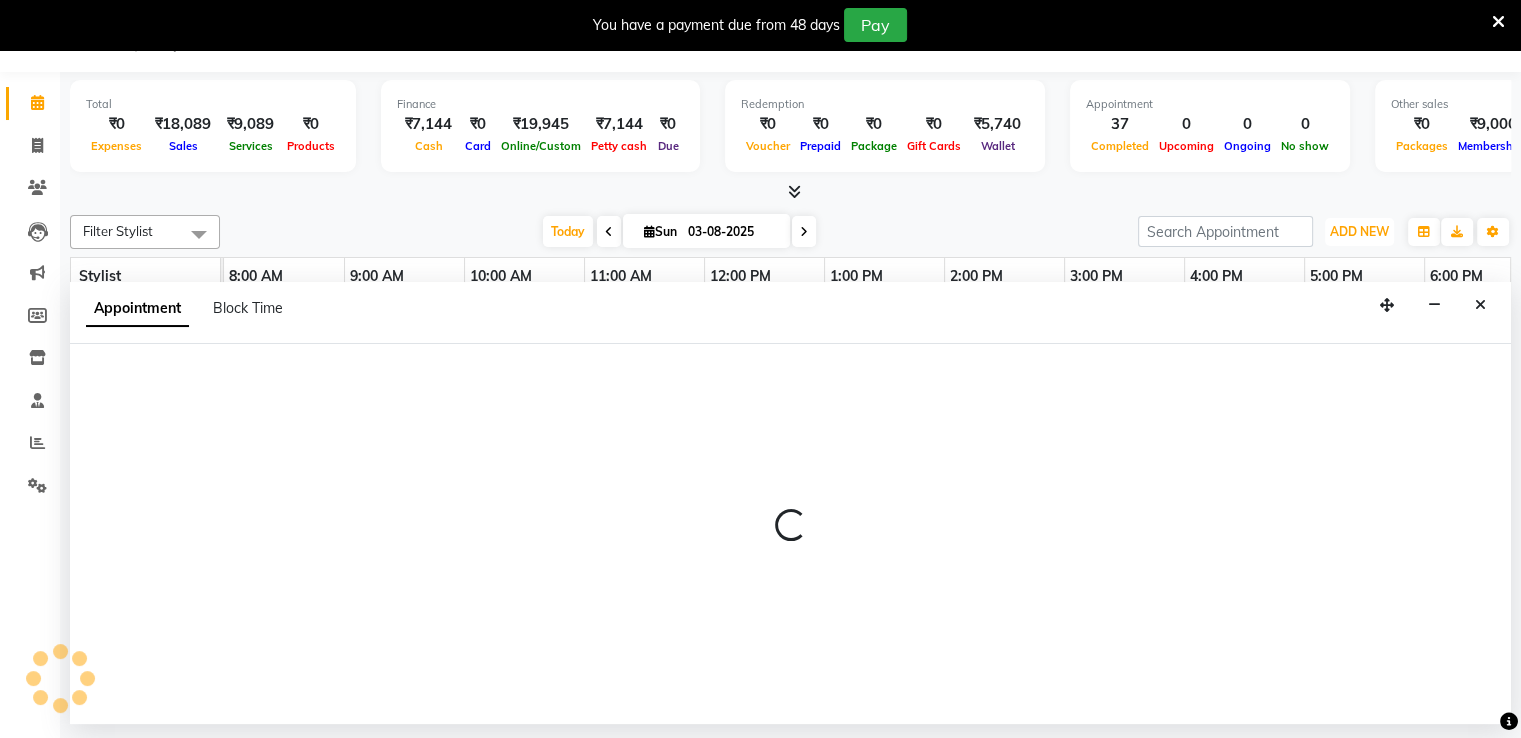 select on "47609" 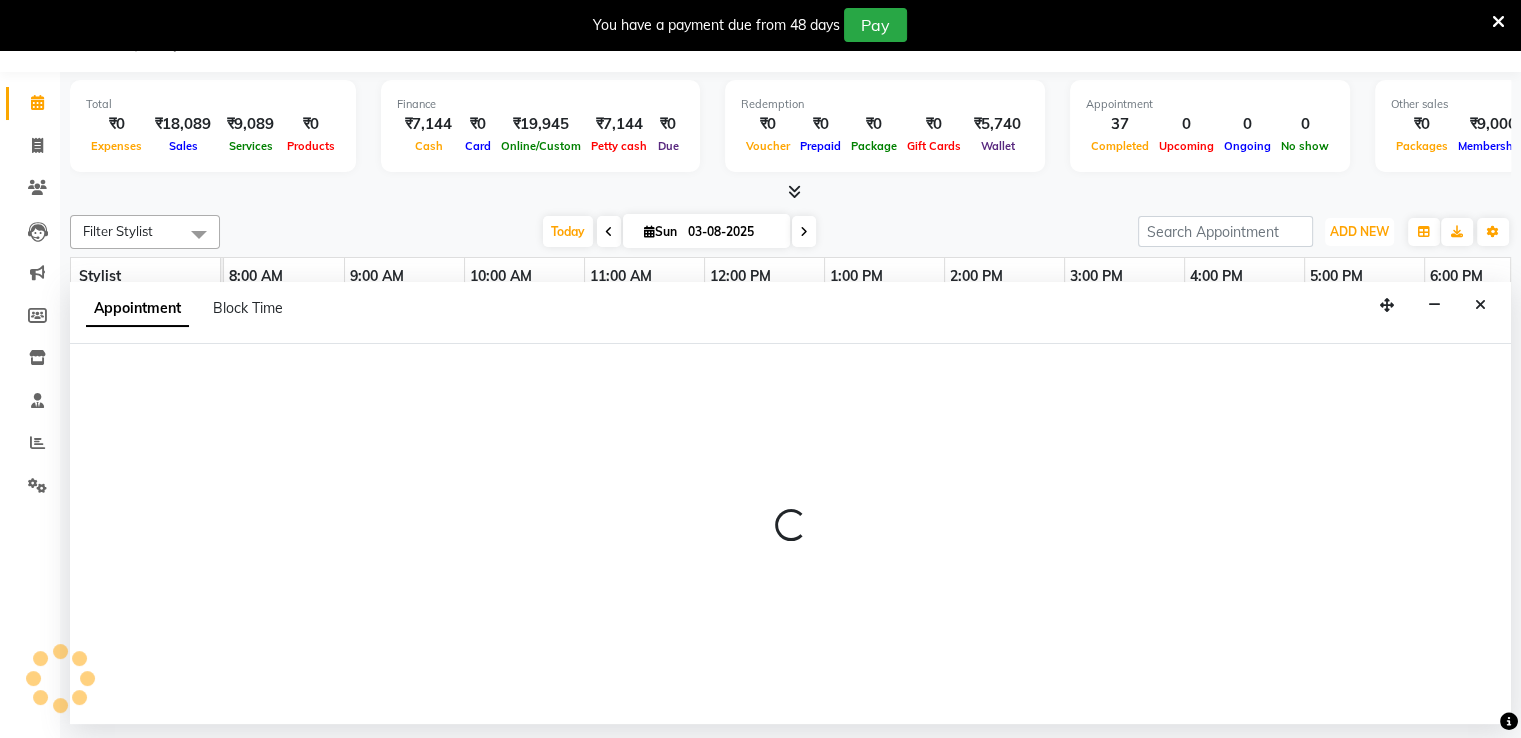 select on "tentative" 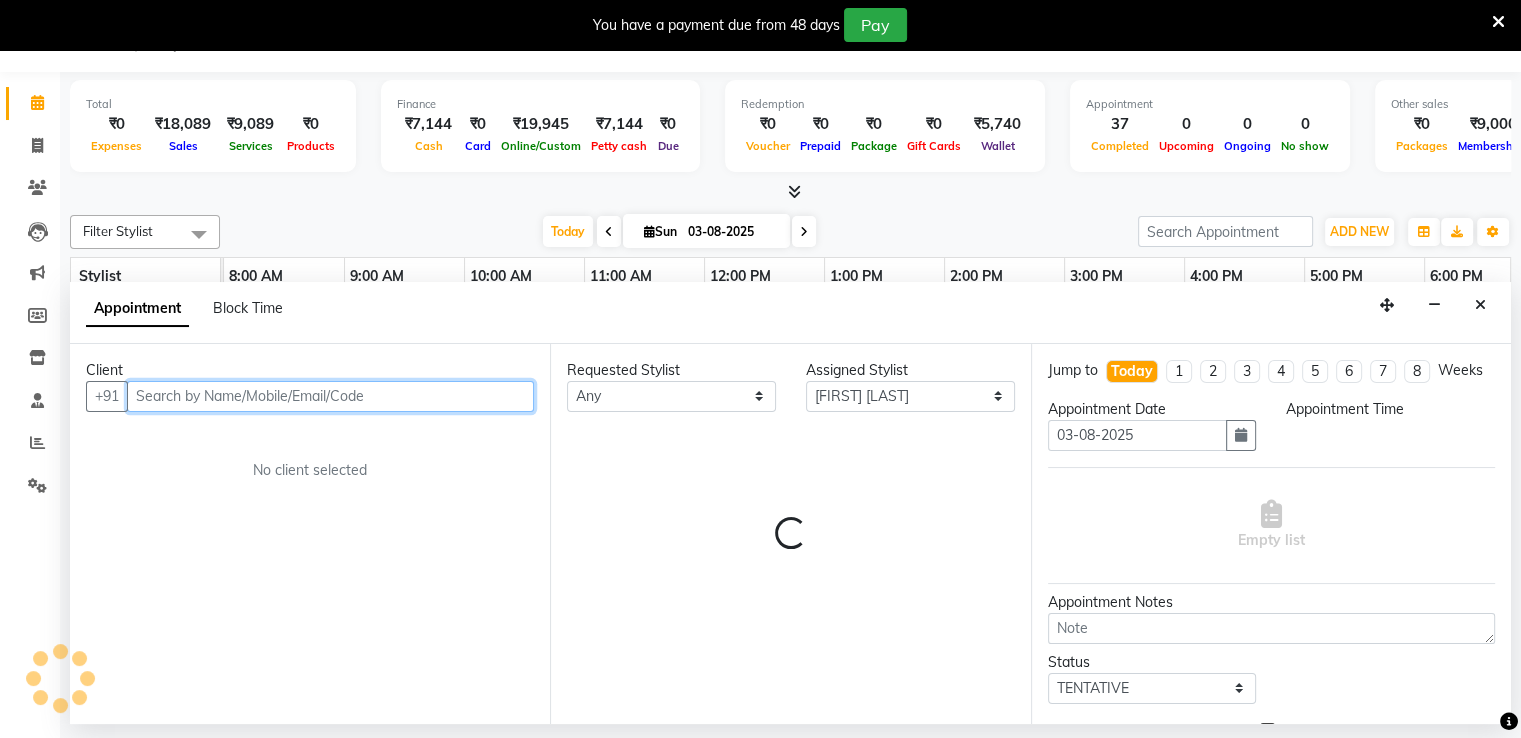 select on "1005" 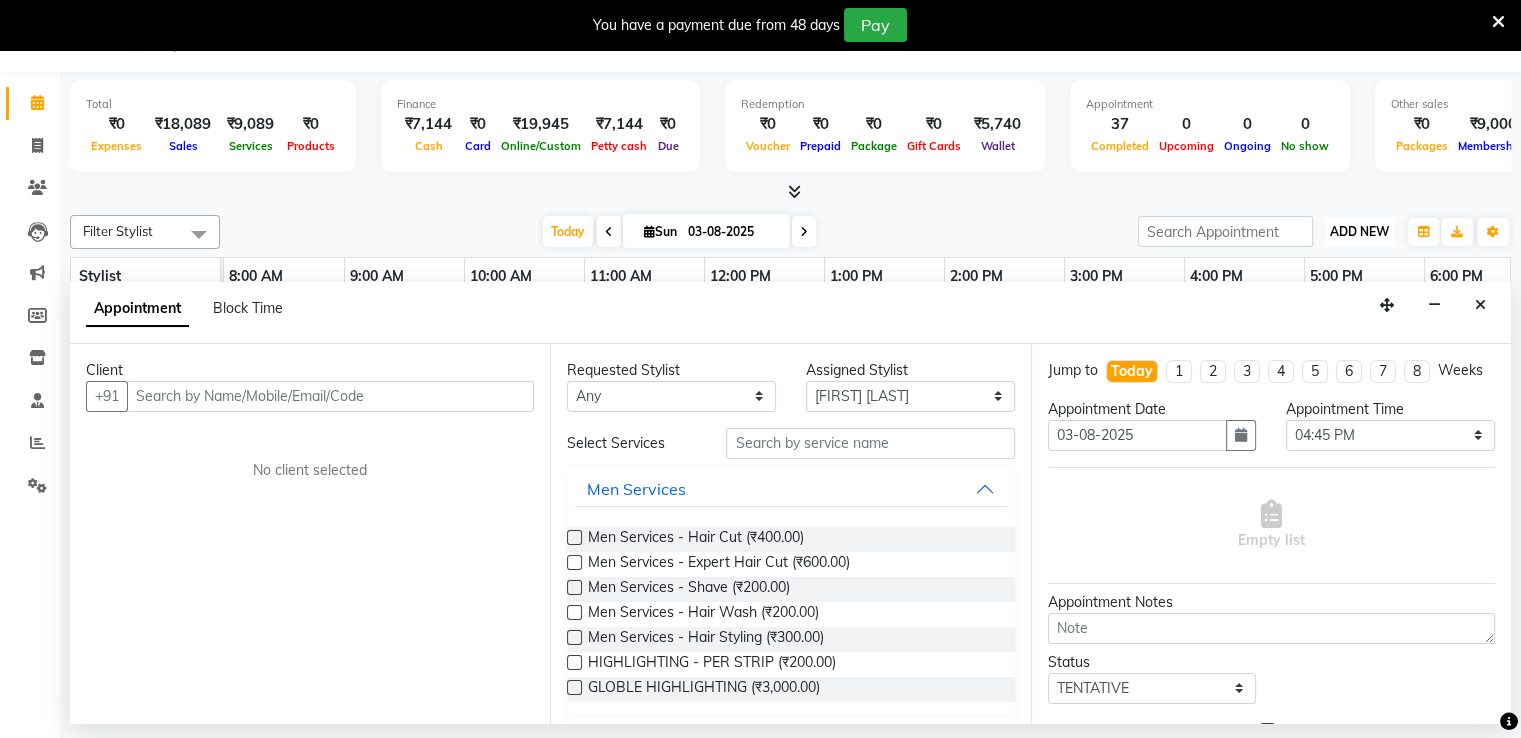 click on "ADD NEW" at bounding box center (1359, 231) 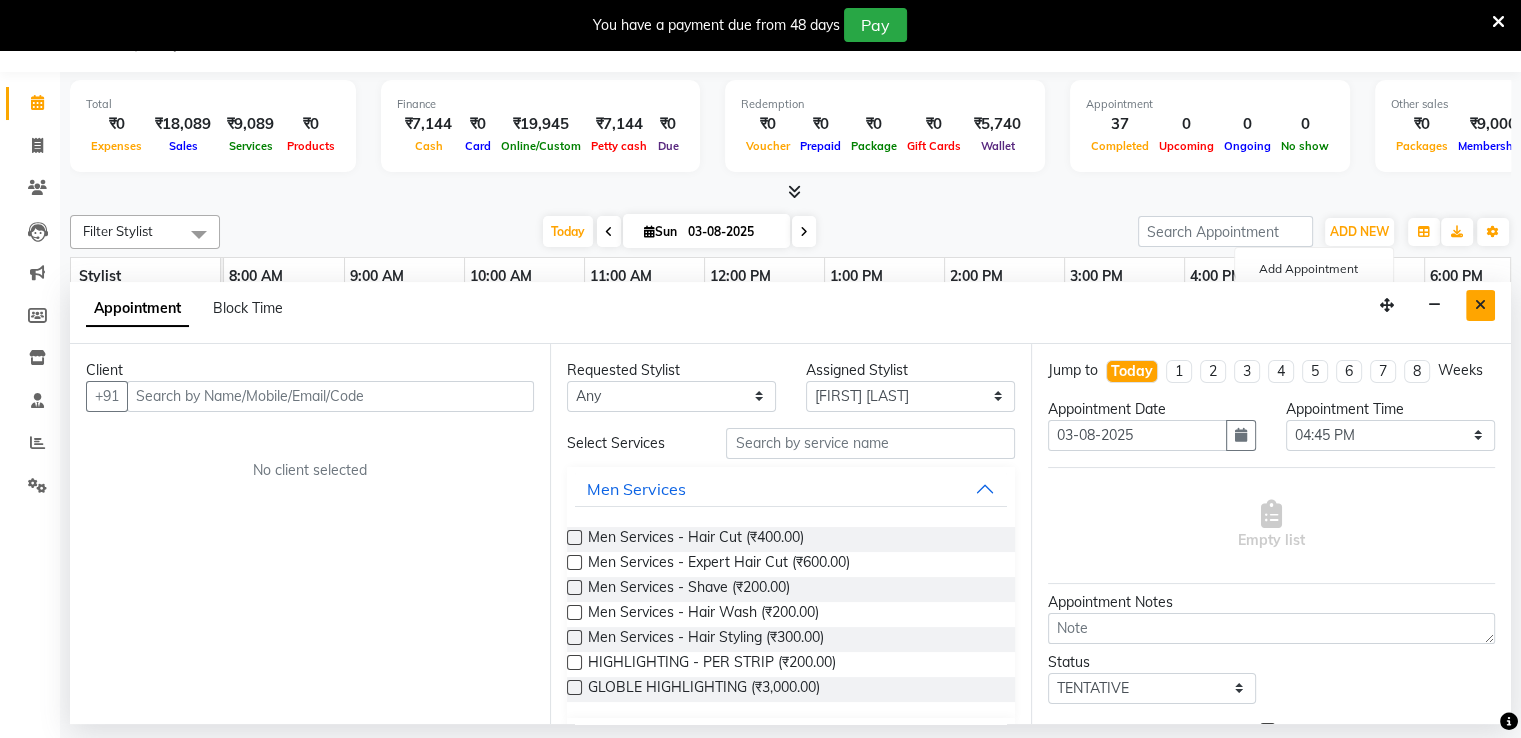click at bounding box center (1480, 305) 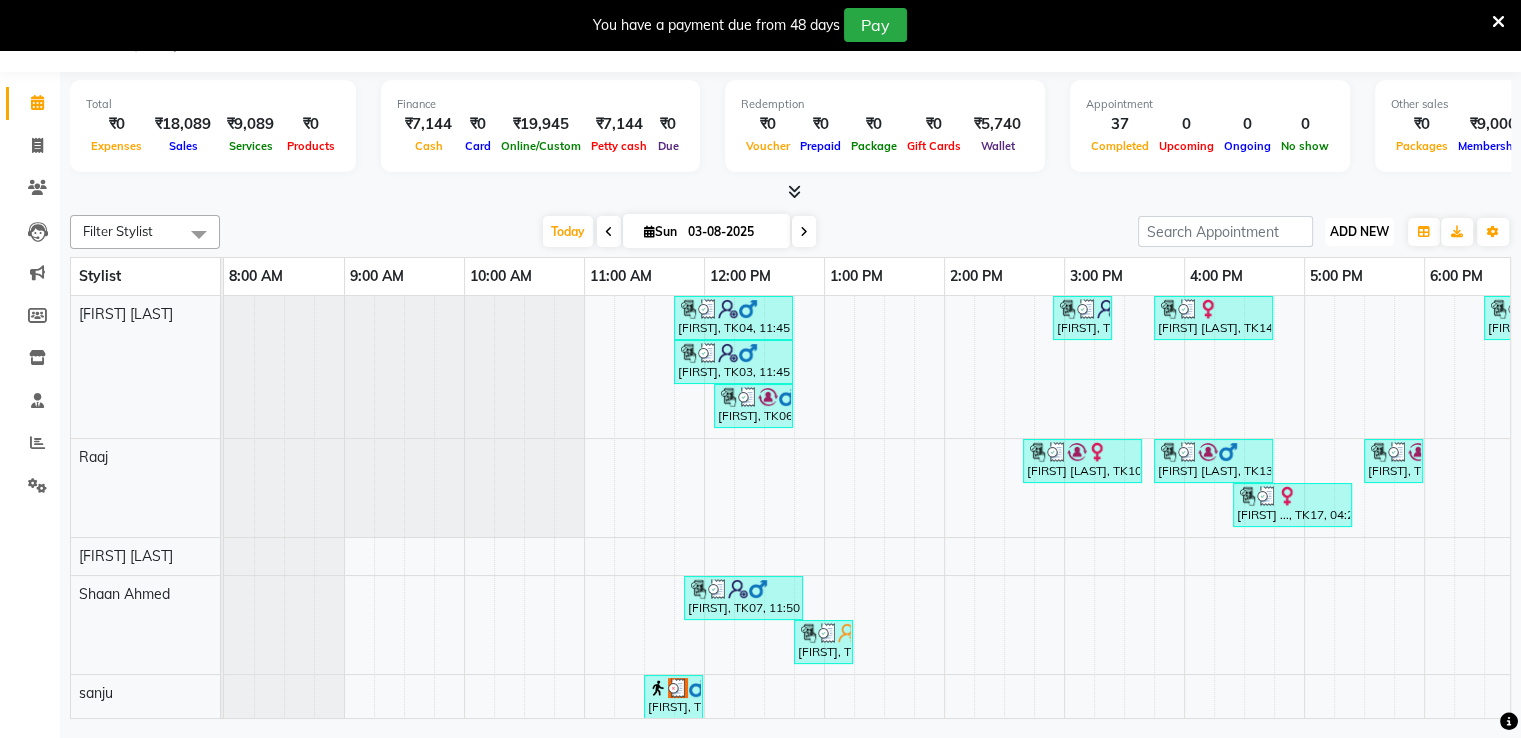 click on "ADD NEW" at bounding box center [1359, 231] 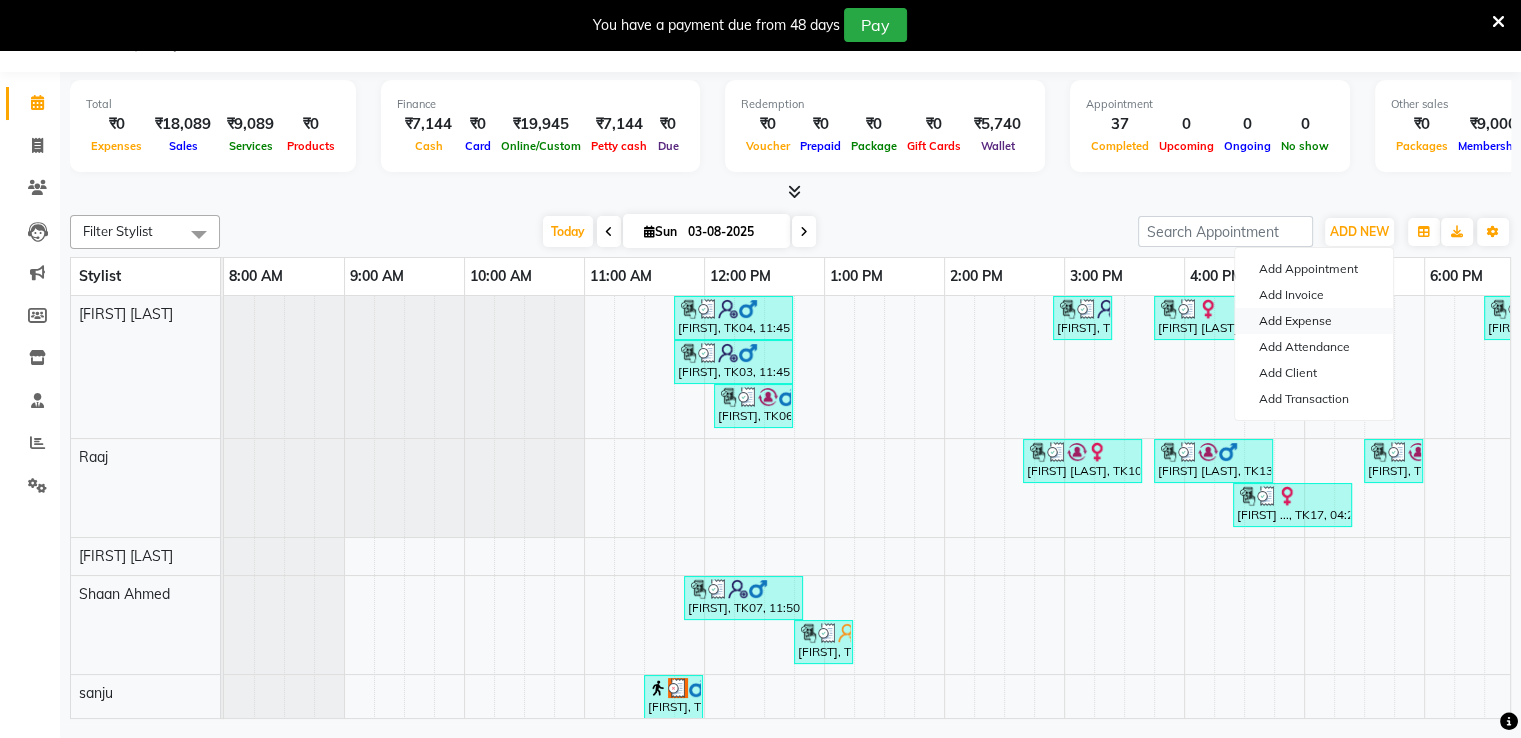 click on "Add Expense" at bounding box center (1314, 321) 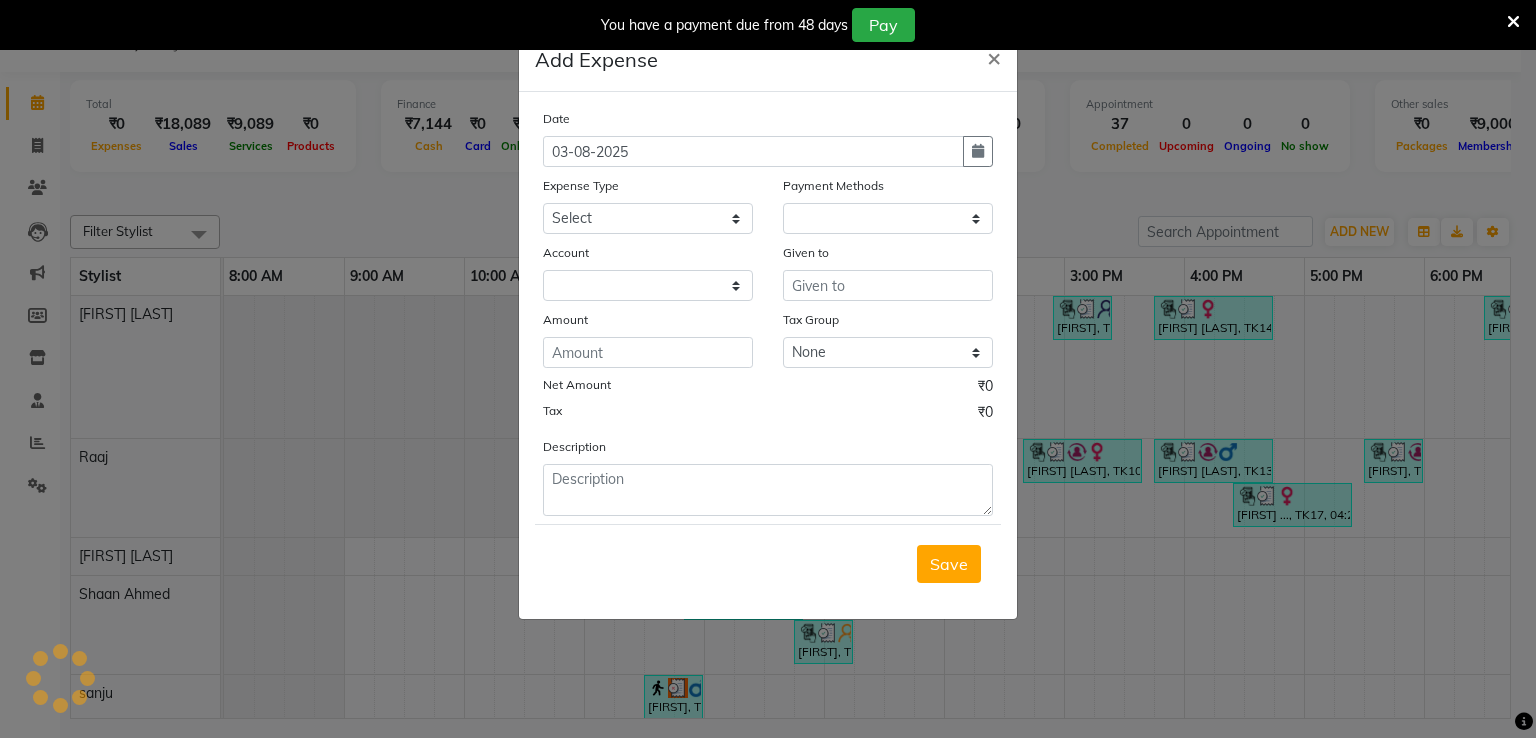 select on "1" 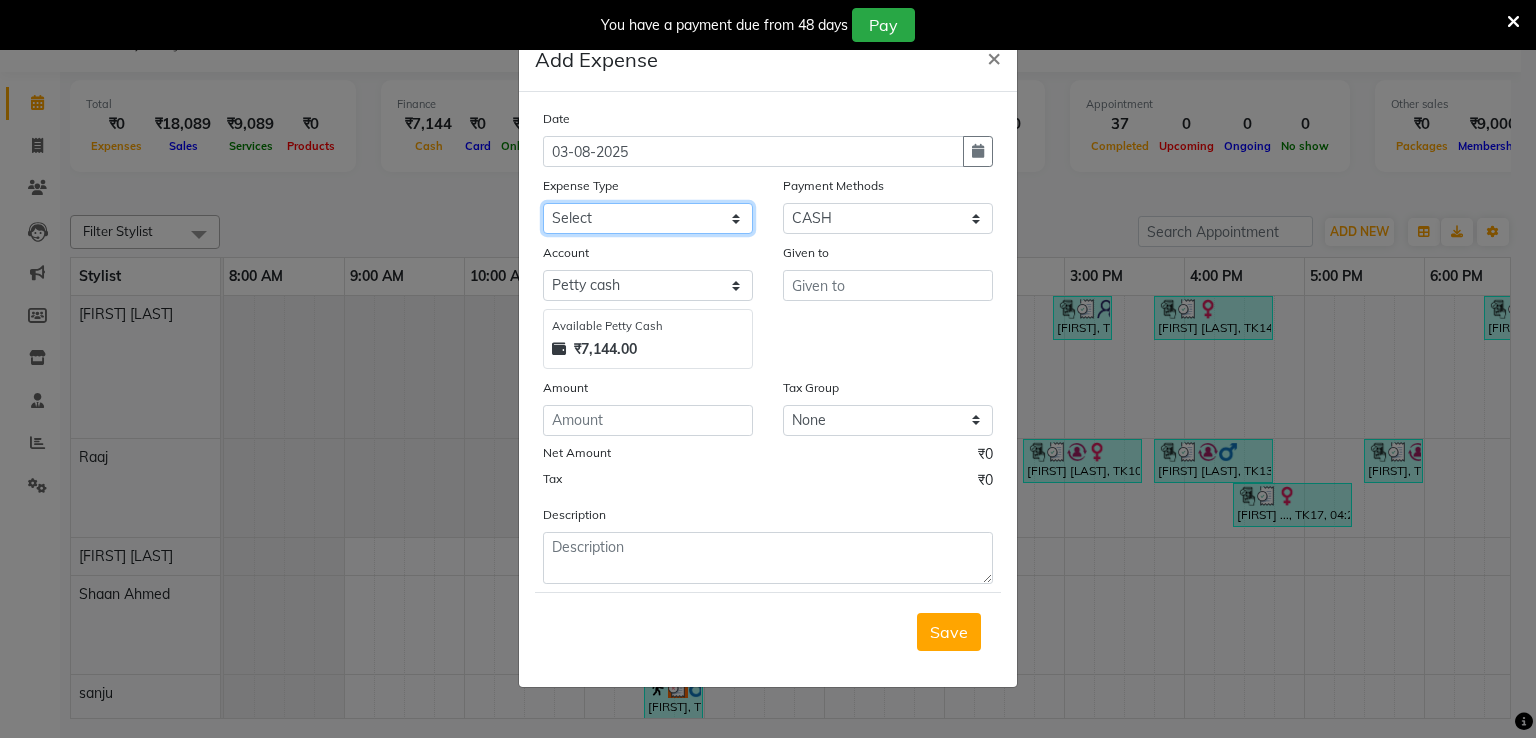 click on "Select Advance Salary Cash transfer to bank Client Snacks Equipment Incentive Maintenance Other Pantry Product Rent Salary Staff Snacks Tax Tea & Refreshment" 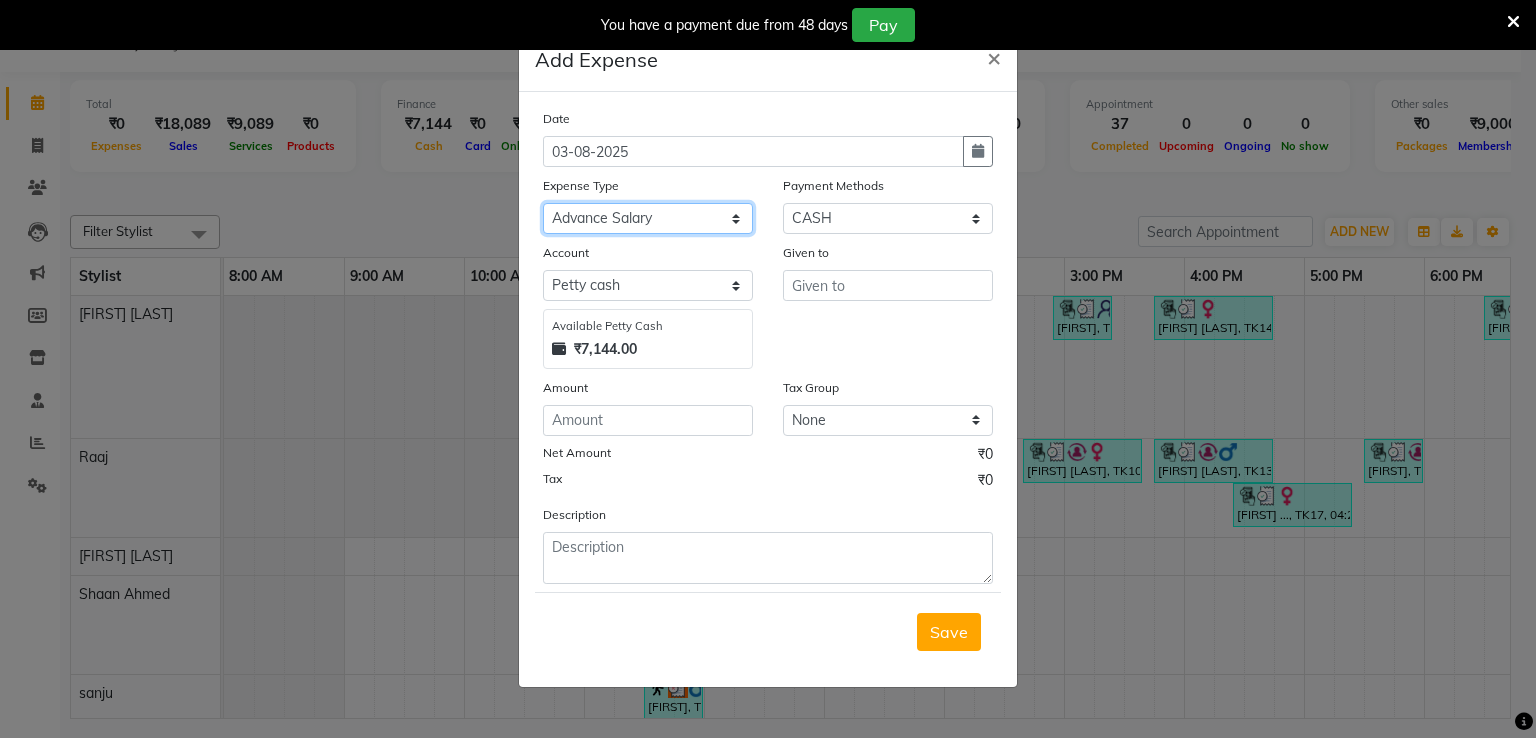 click on "Select Advance Salary Cash transfer to bank Client Snacks Equipment Incentive Maintenance Other Pantry Product Rent Salary Staff Snacks Tax Tea & Refreshment" 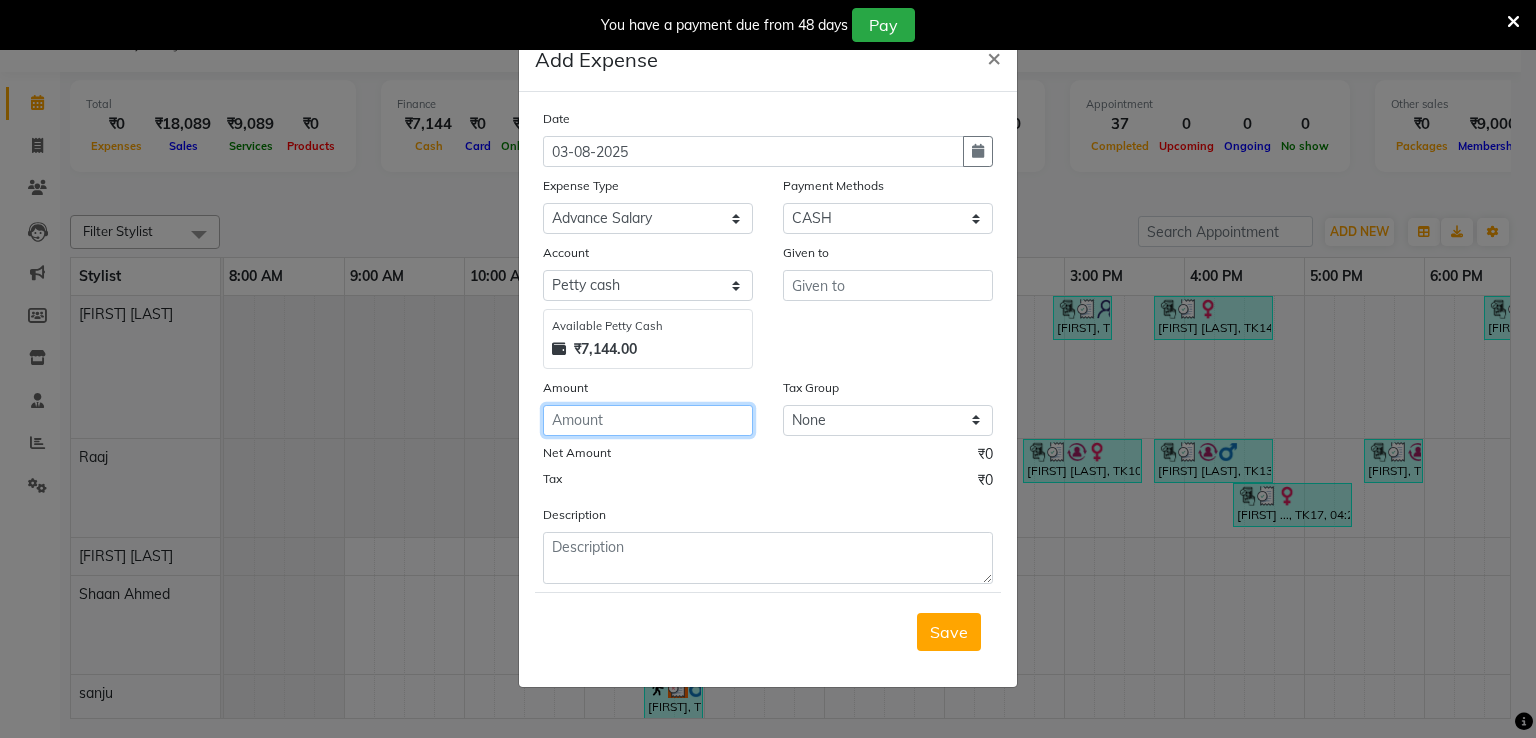 click 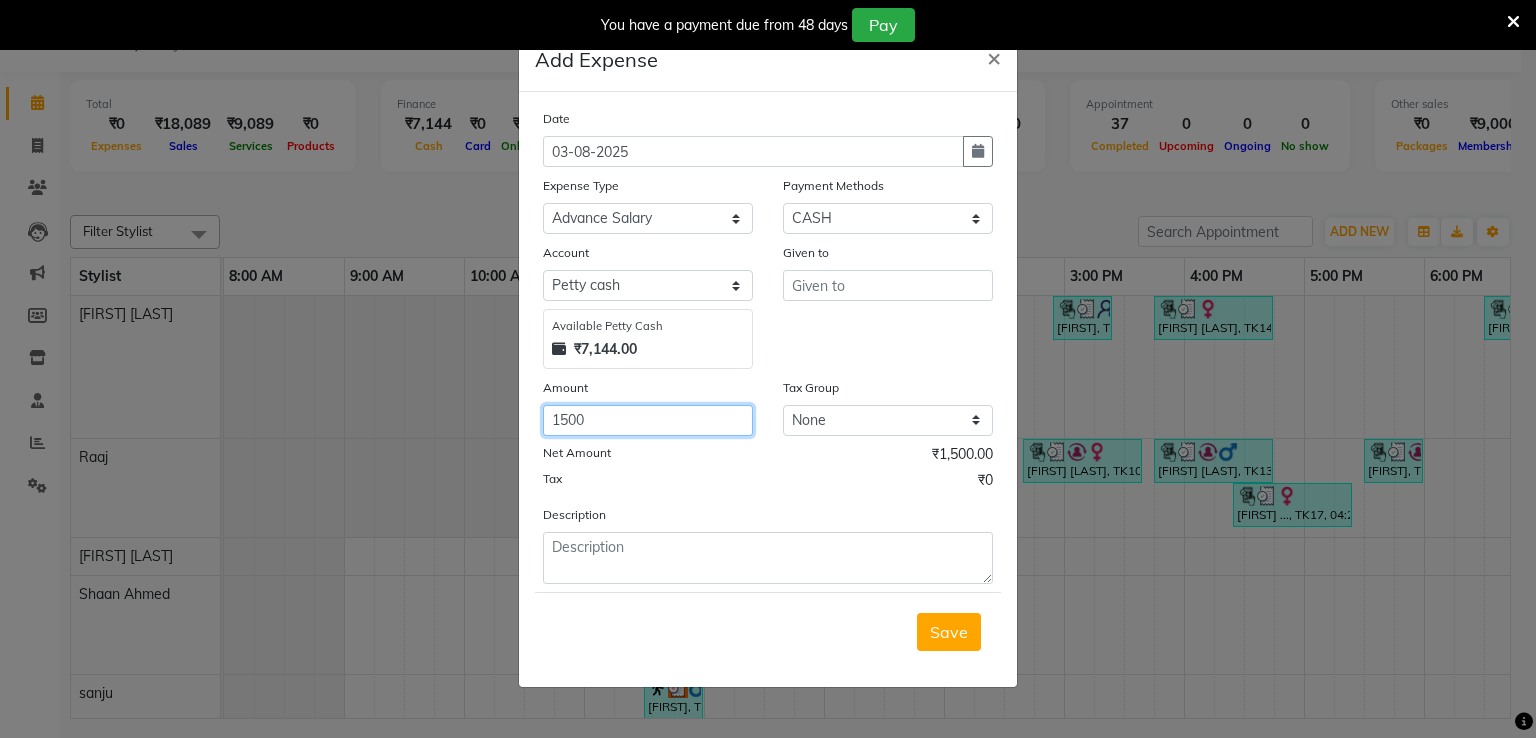 type on "1500" 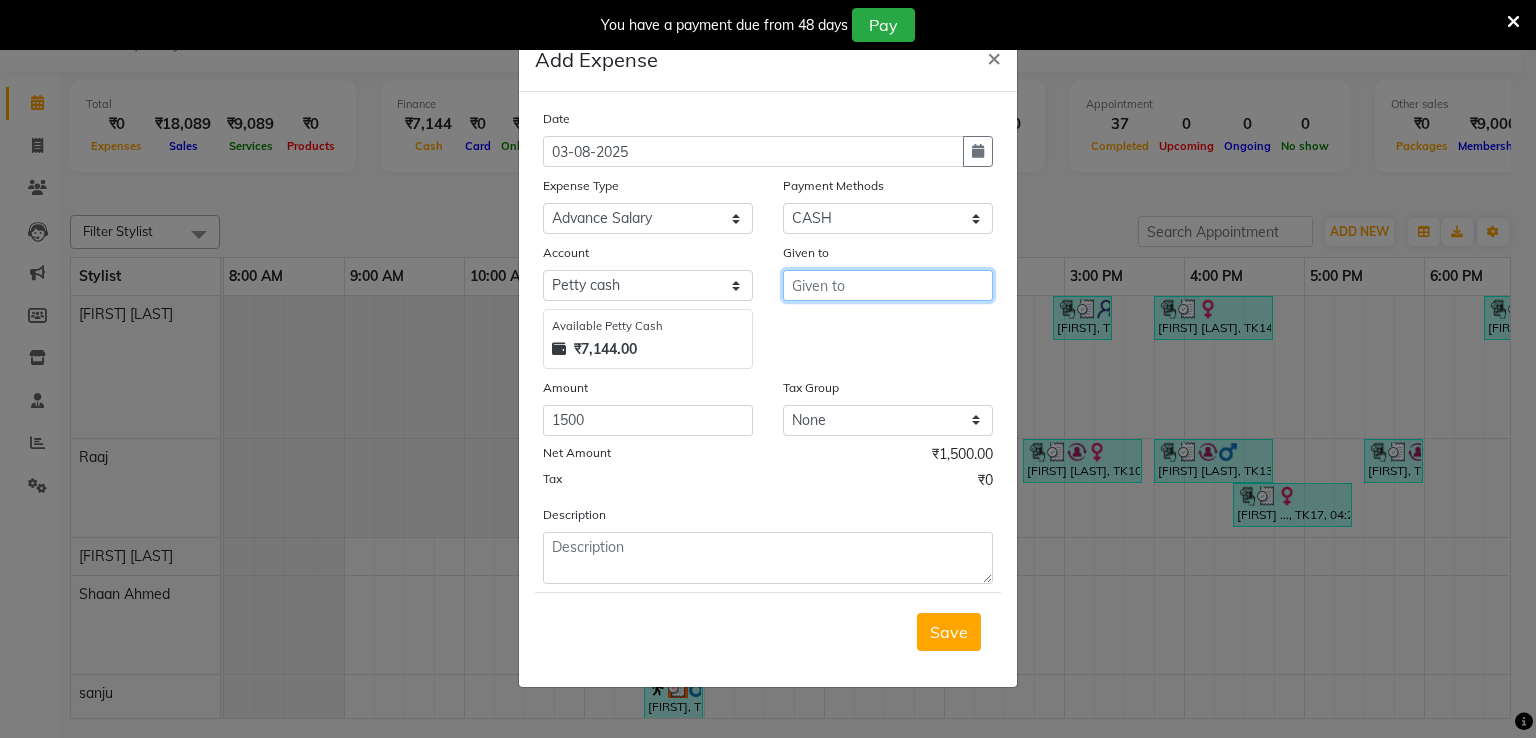 click at bounding box center (888, 285) 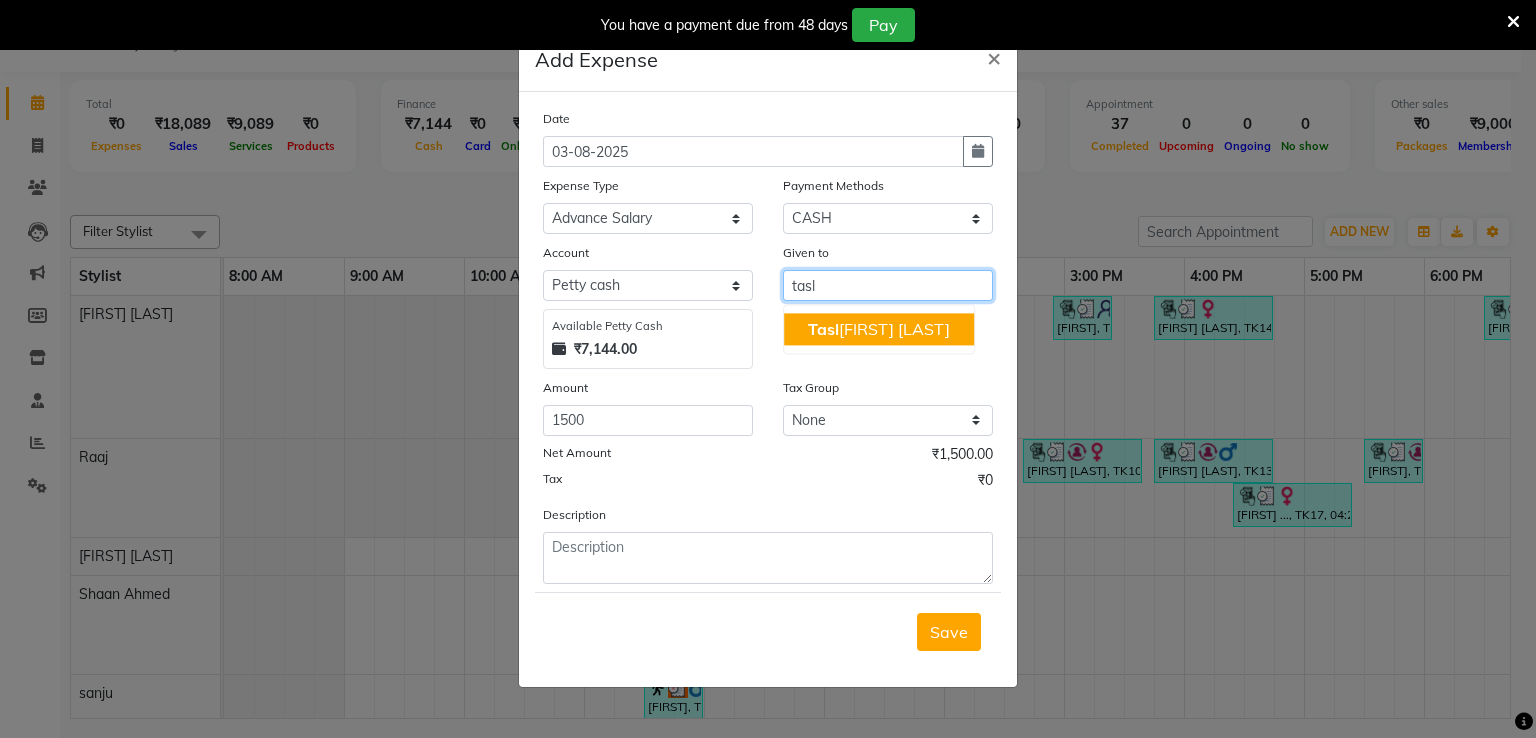 click on "[FIRST] [LAST]" at bounding box center (879, 329) 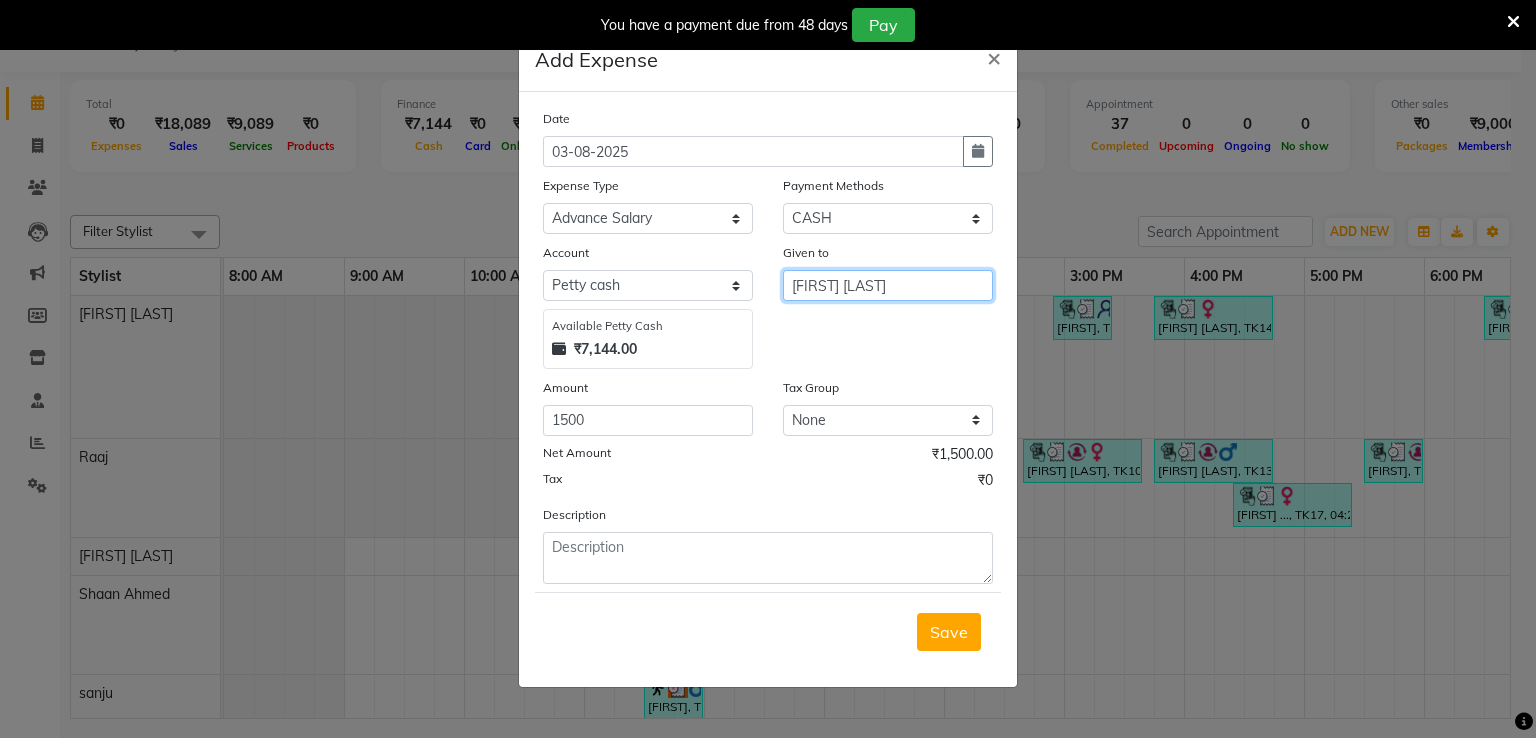 type on "[FIRST] [LAST]" 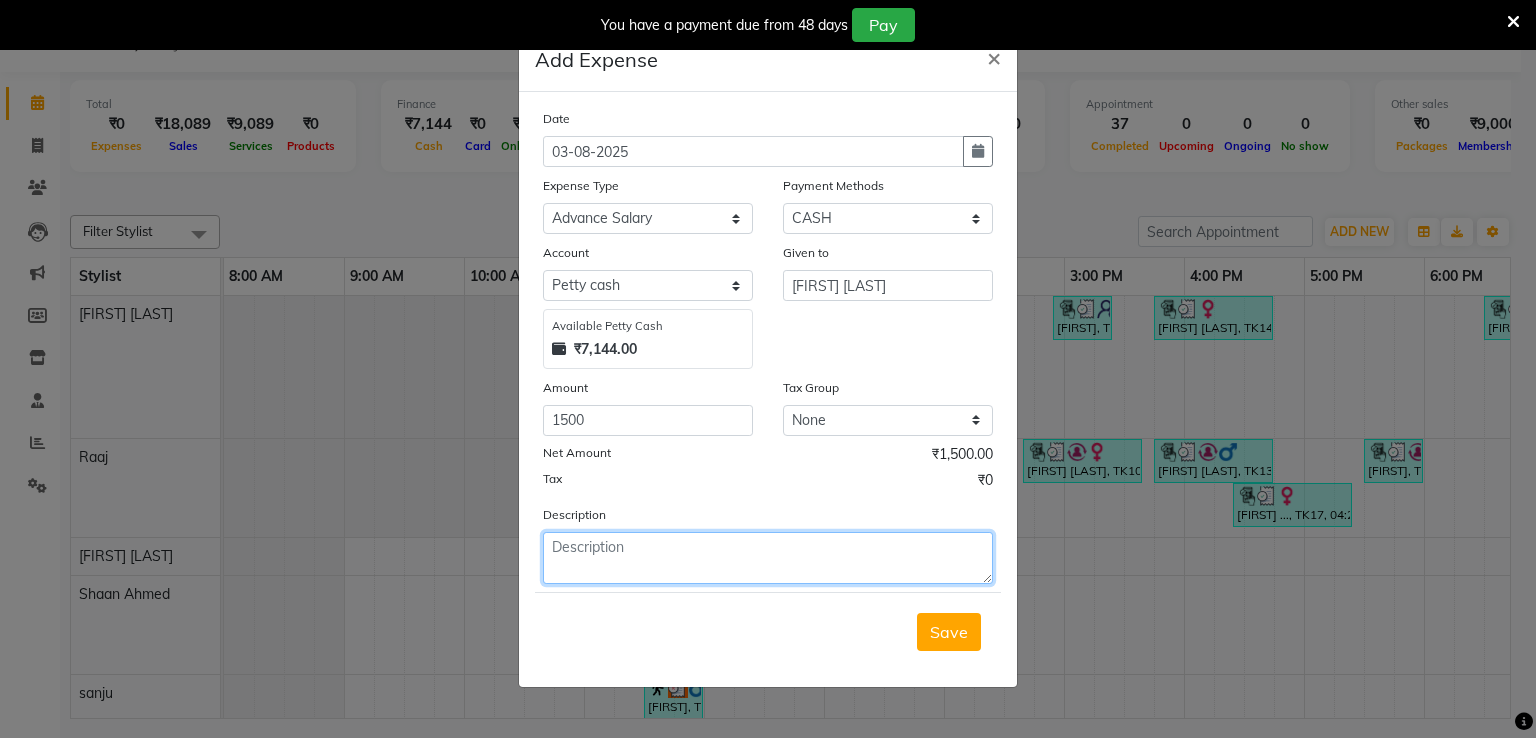 click 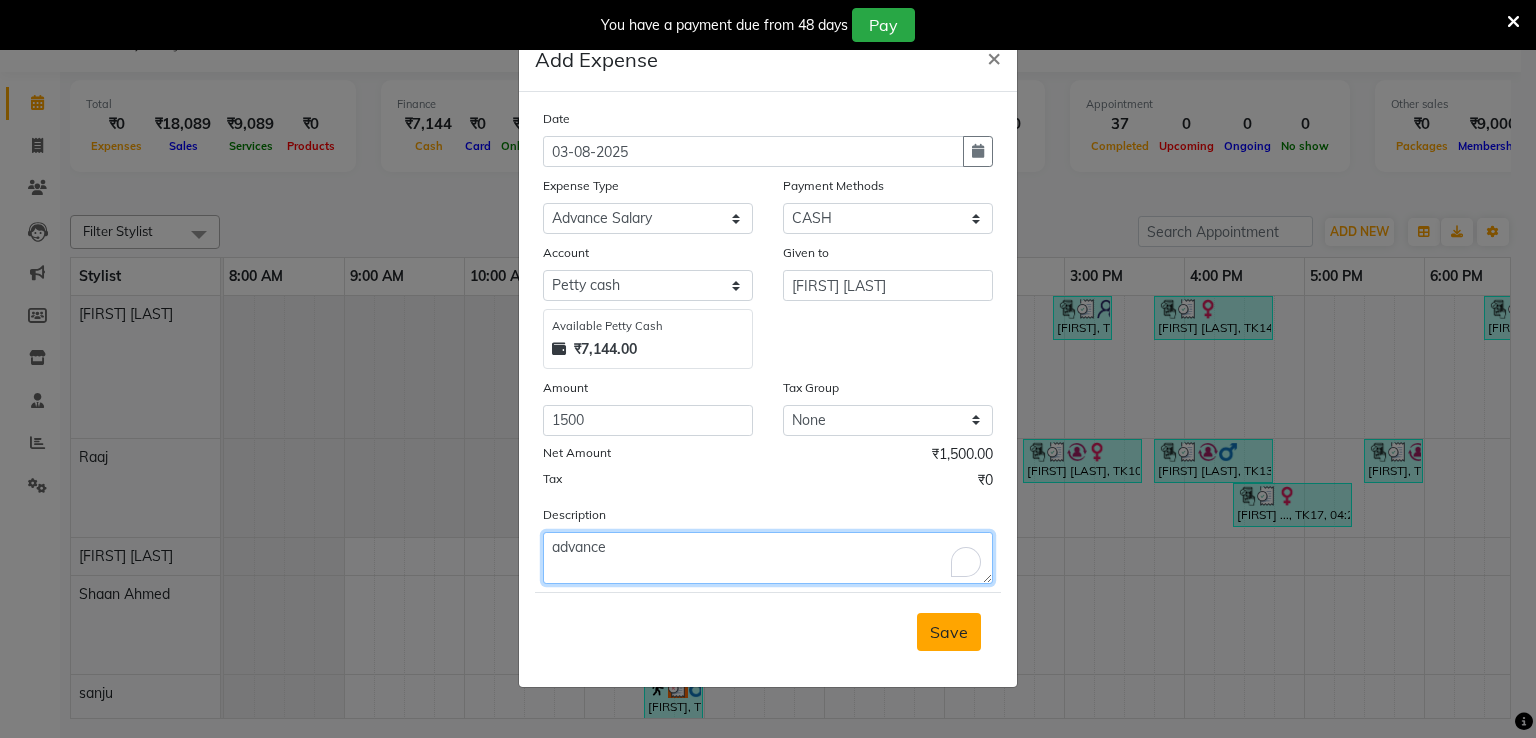 type on "advance" 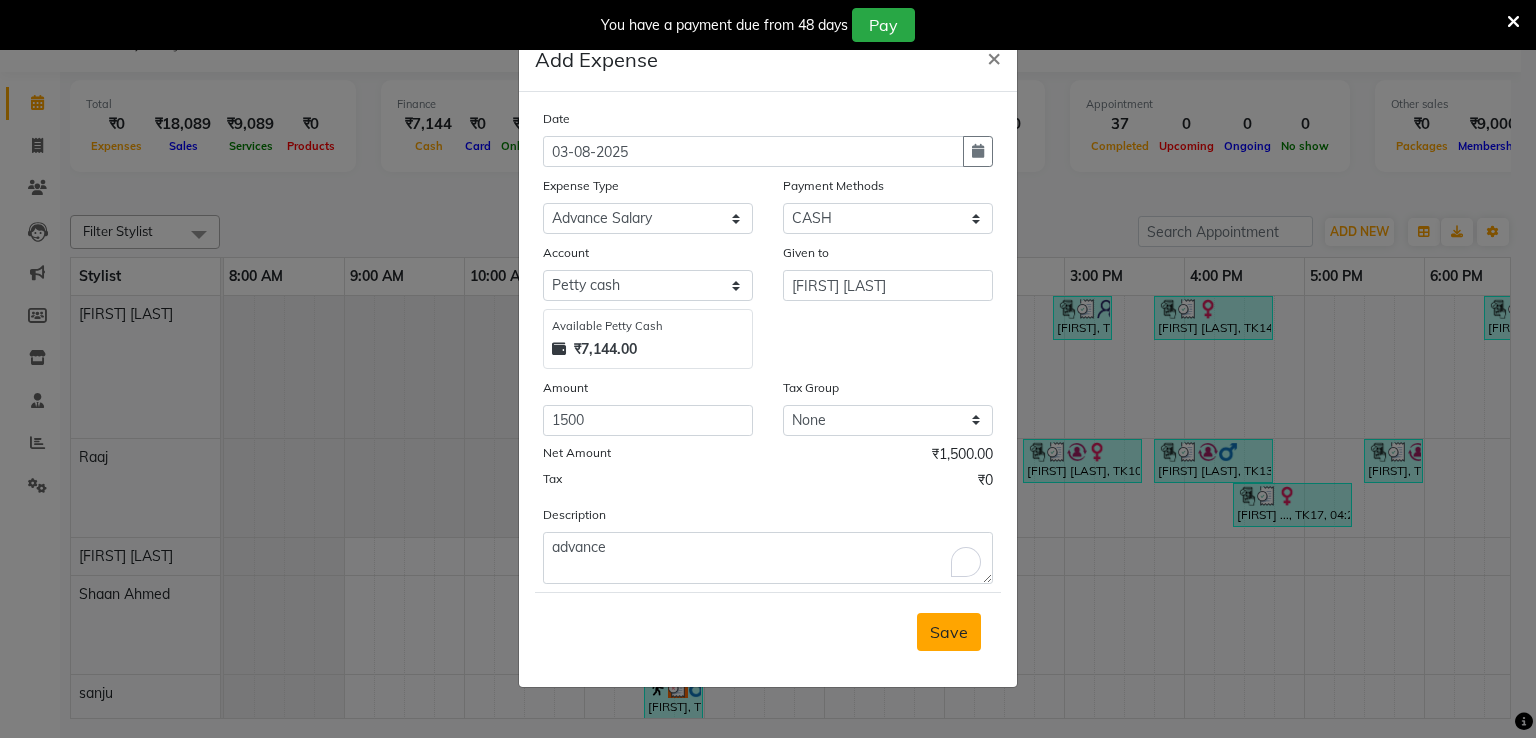 click on "Save" at bounding box center (949, 632) 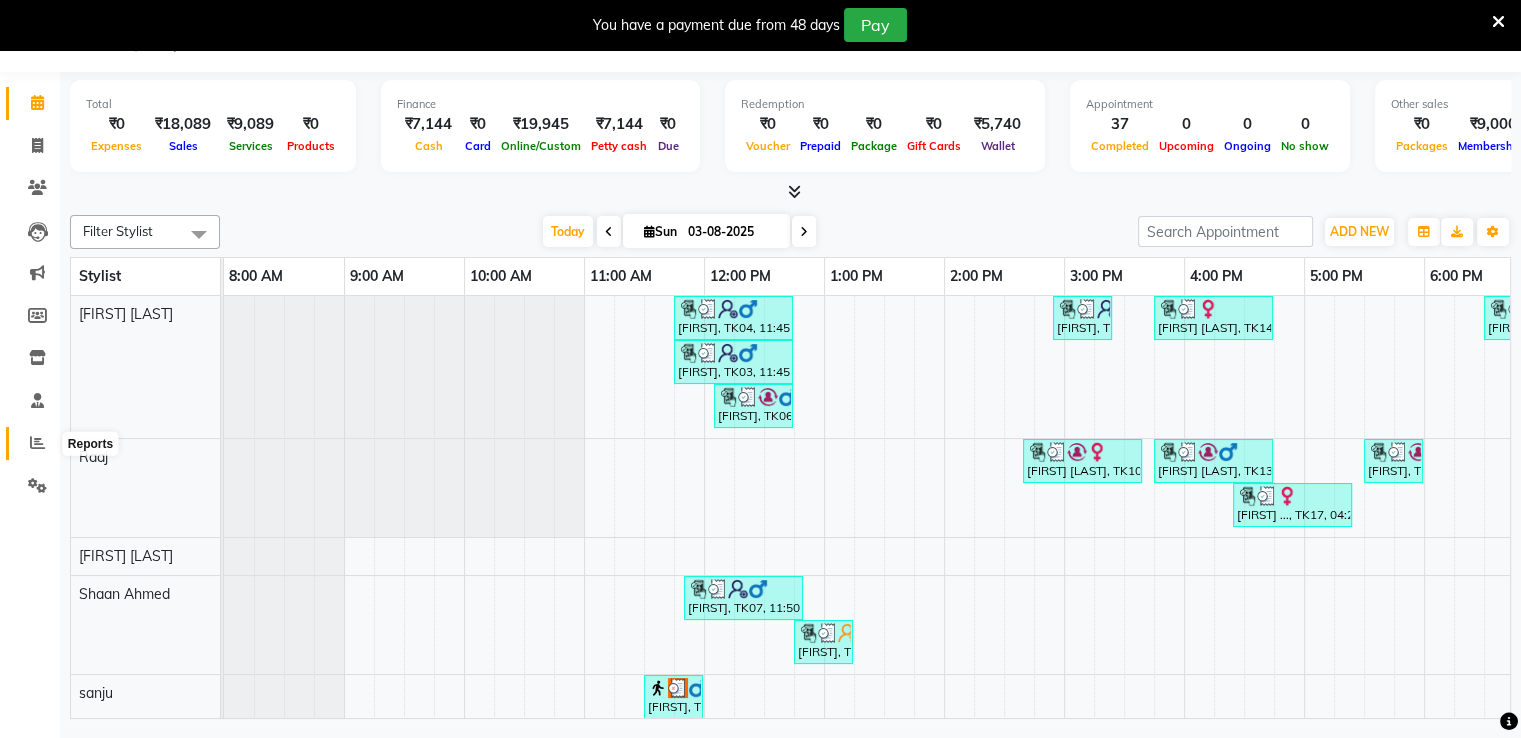click 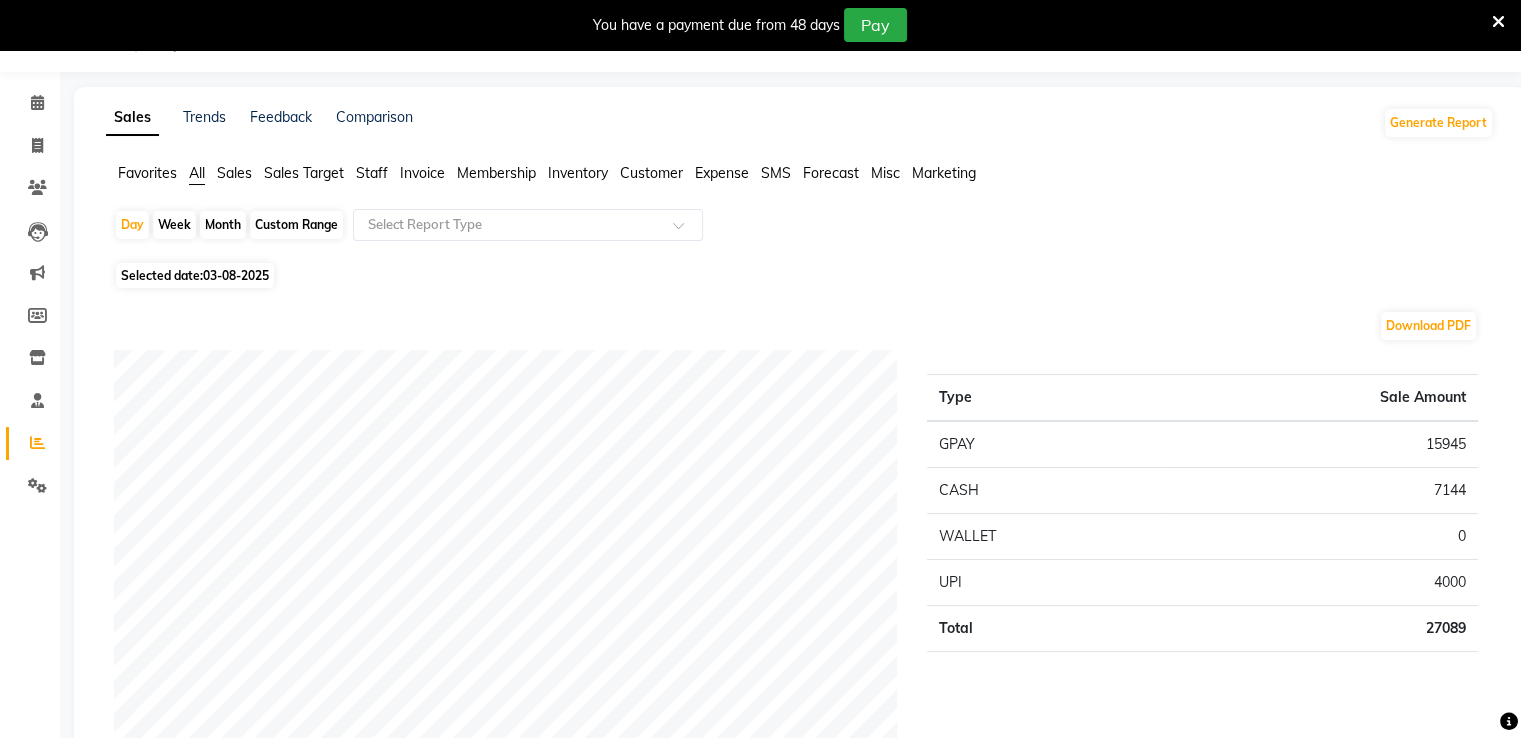 click on "Month" 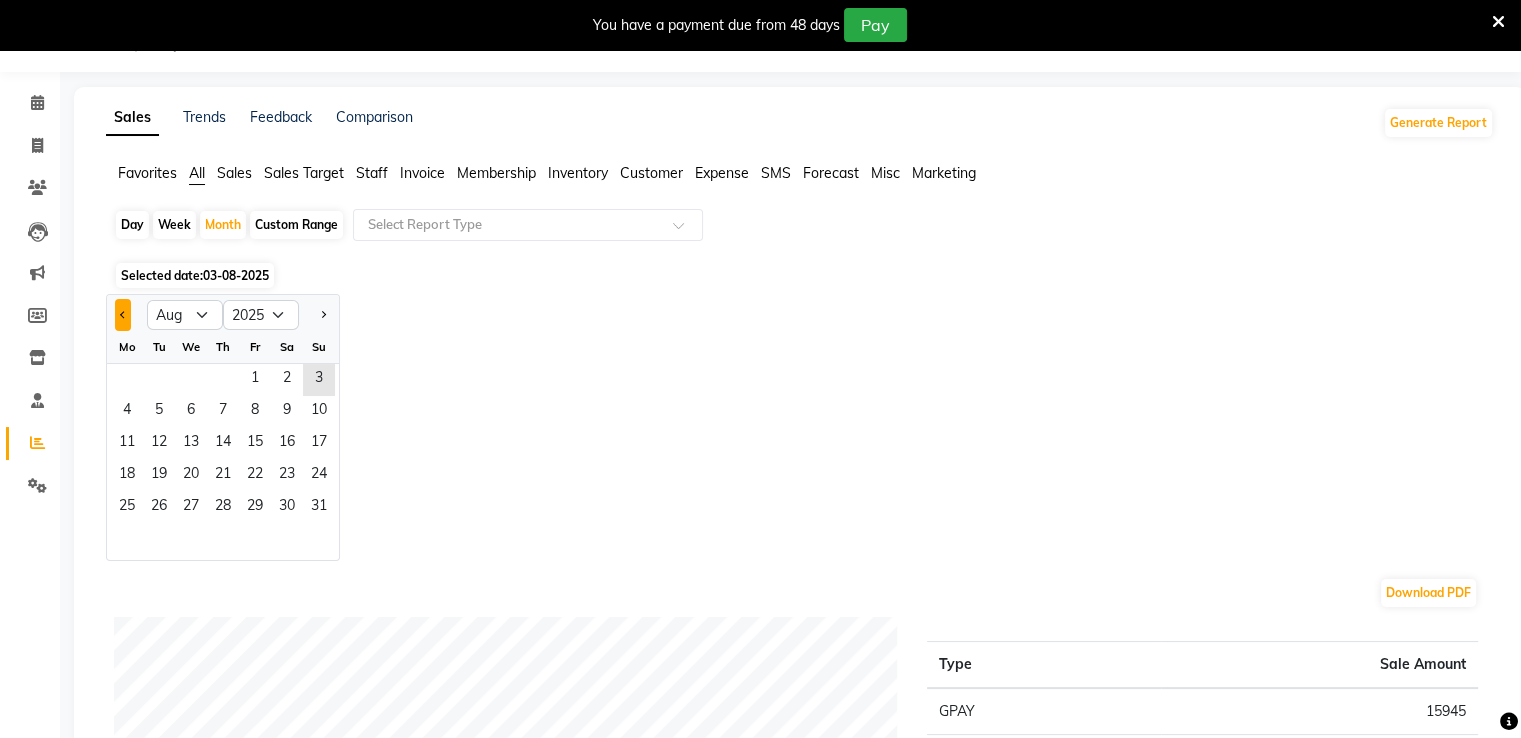click 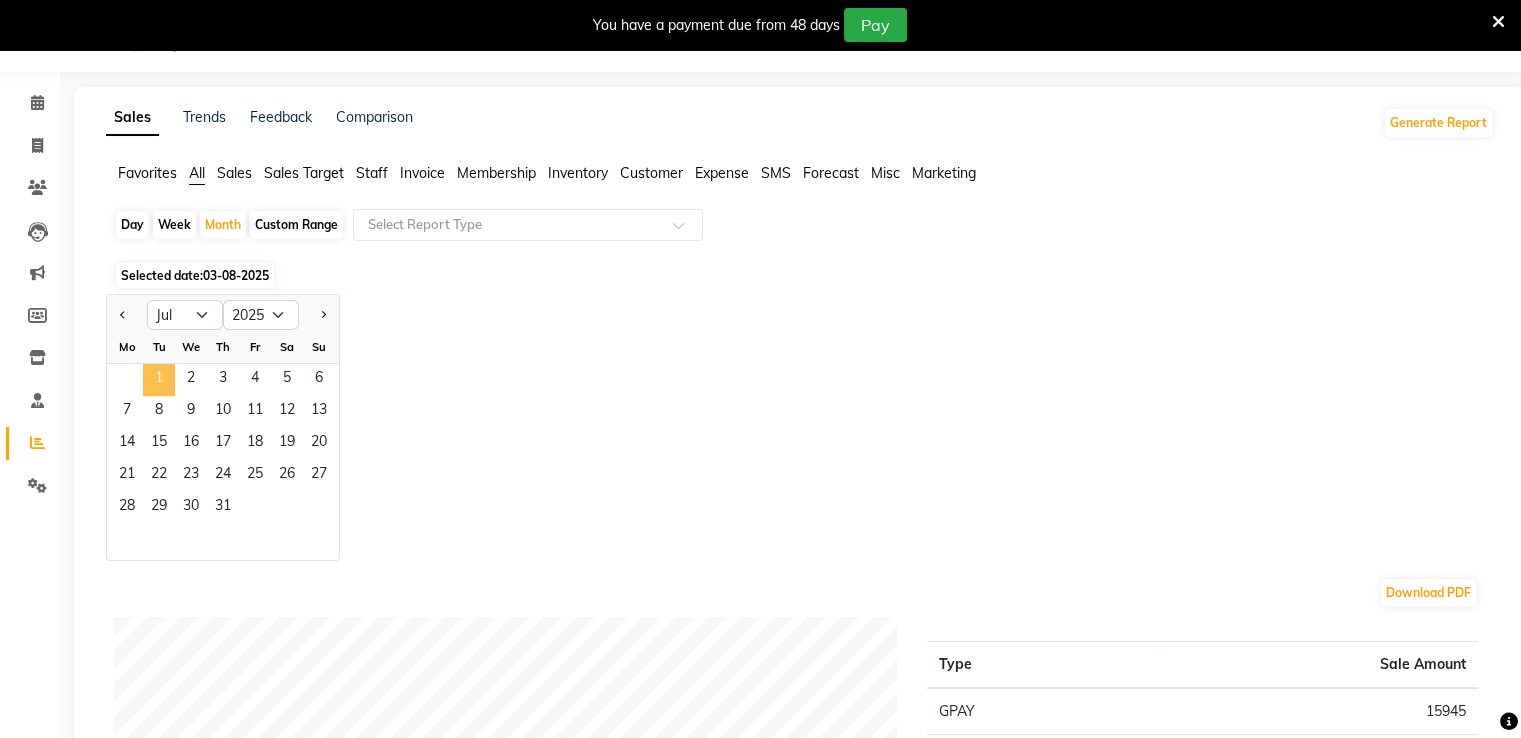 click on "1" 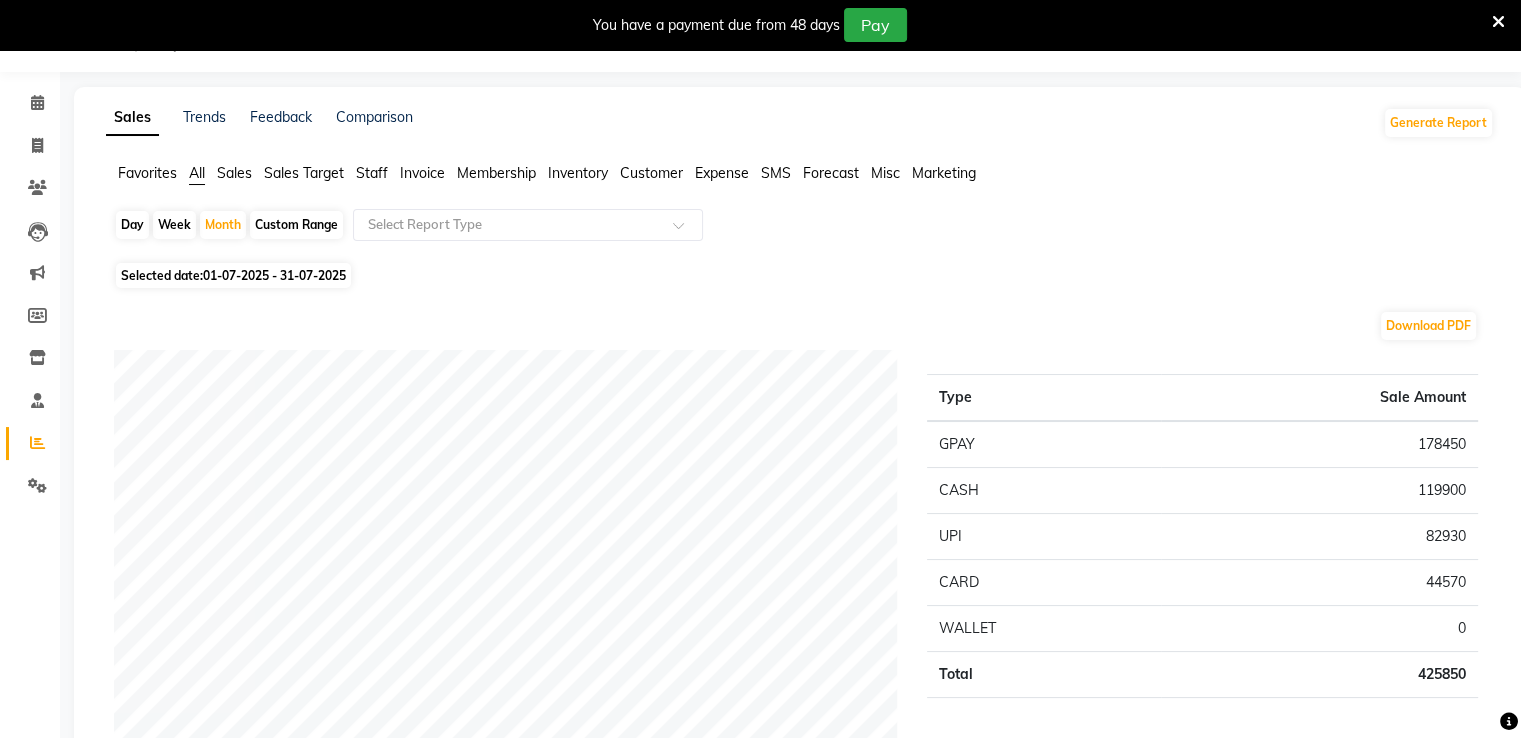 click on "Expense" 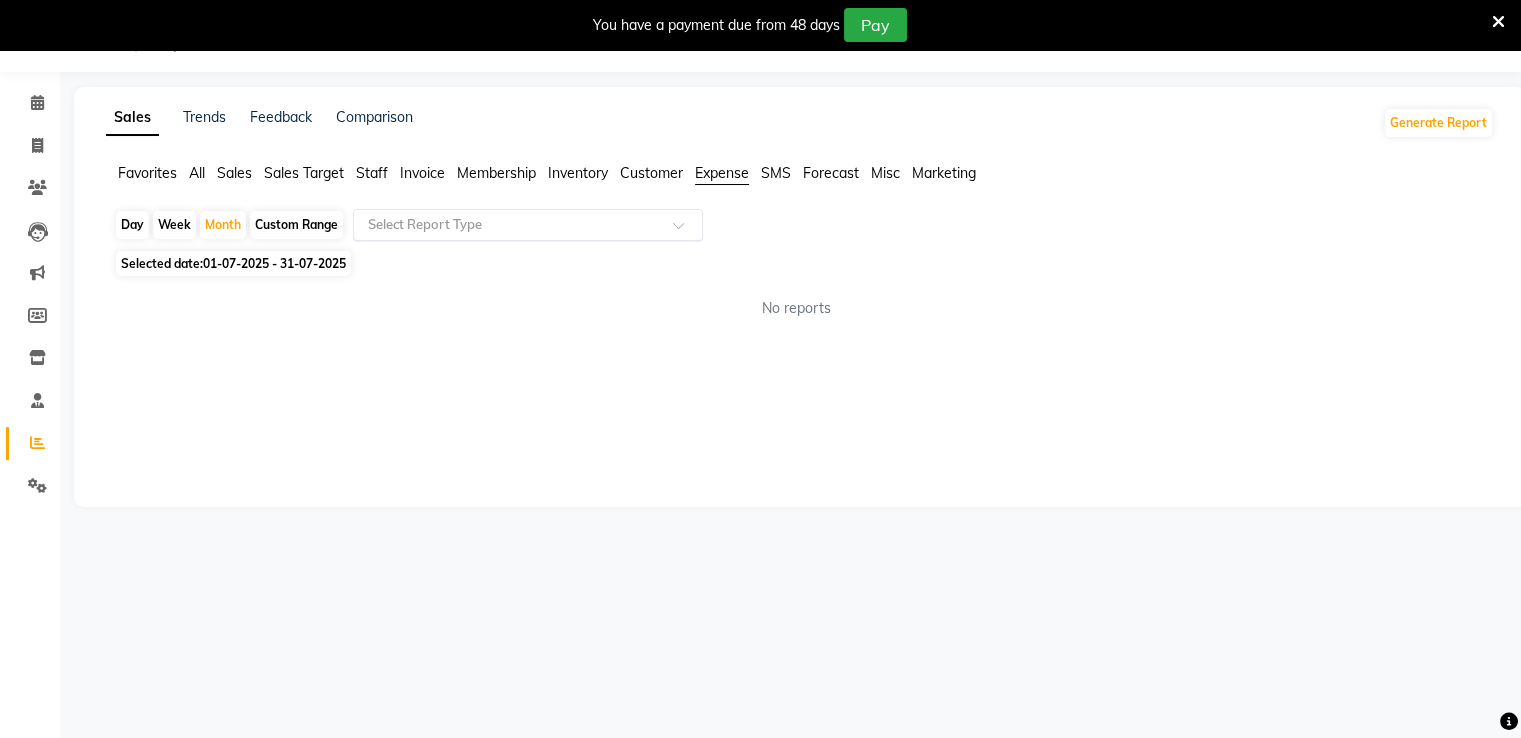 click 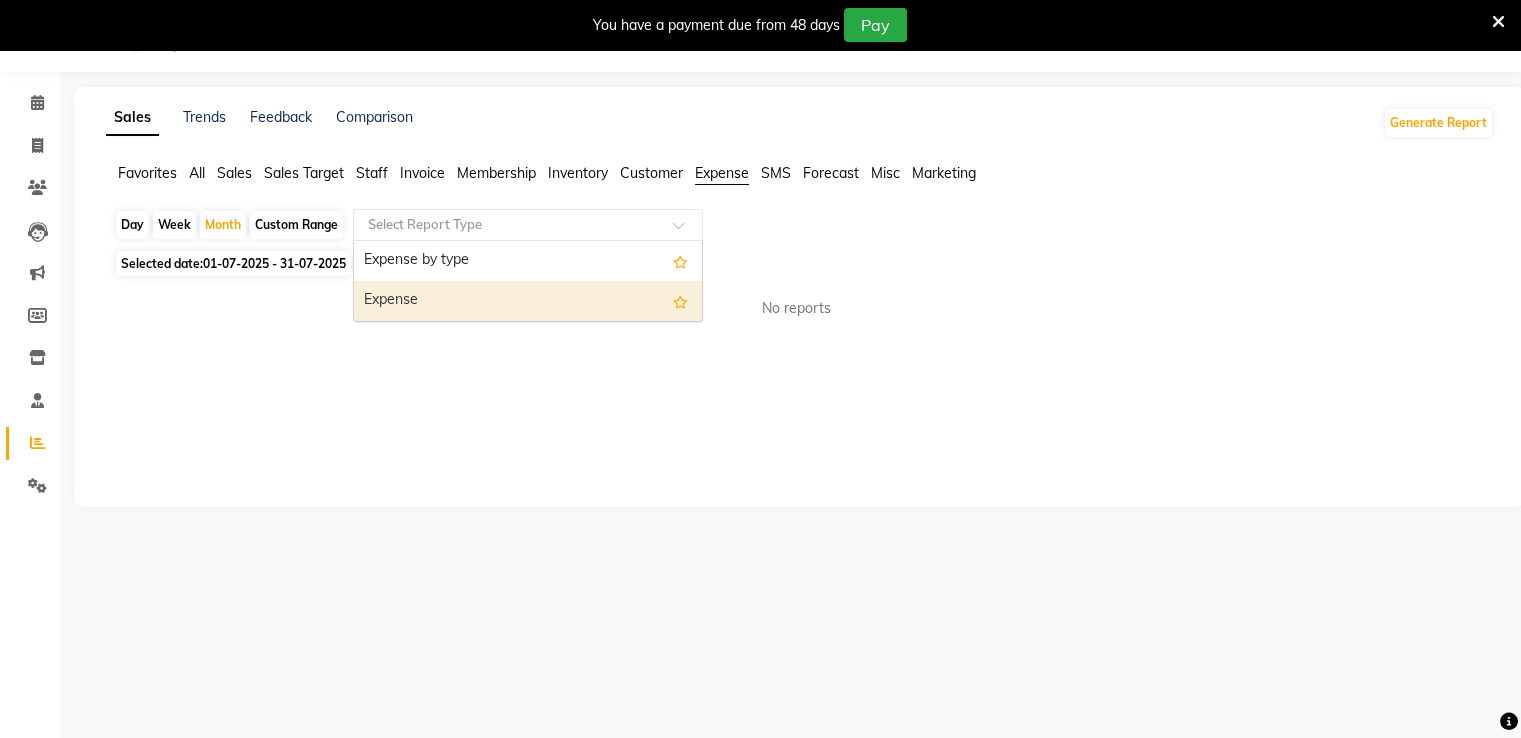 click on "Expense" at bounding box center [528, 301] 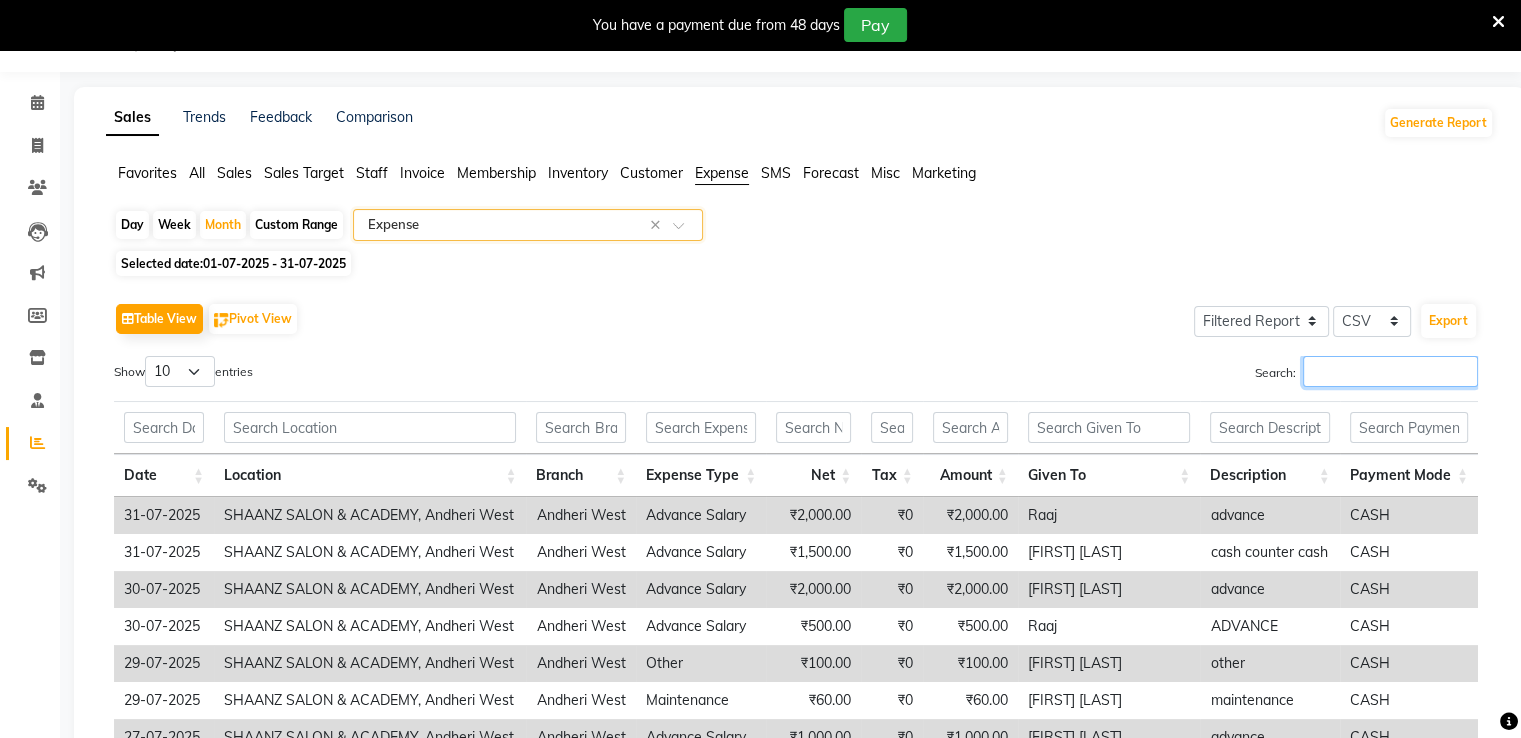 click on "Search:" at bounding box center (1390, 371) 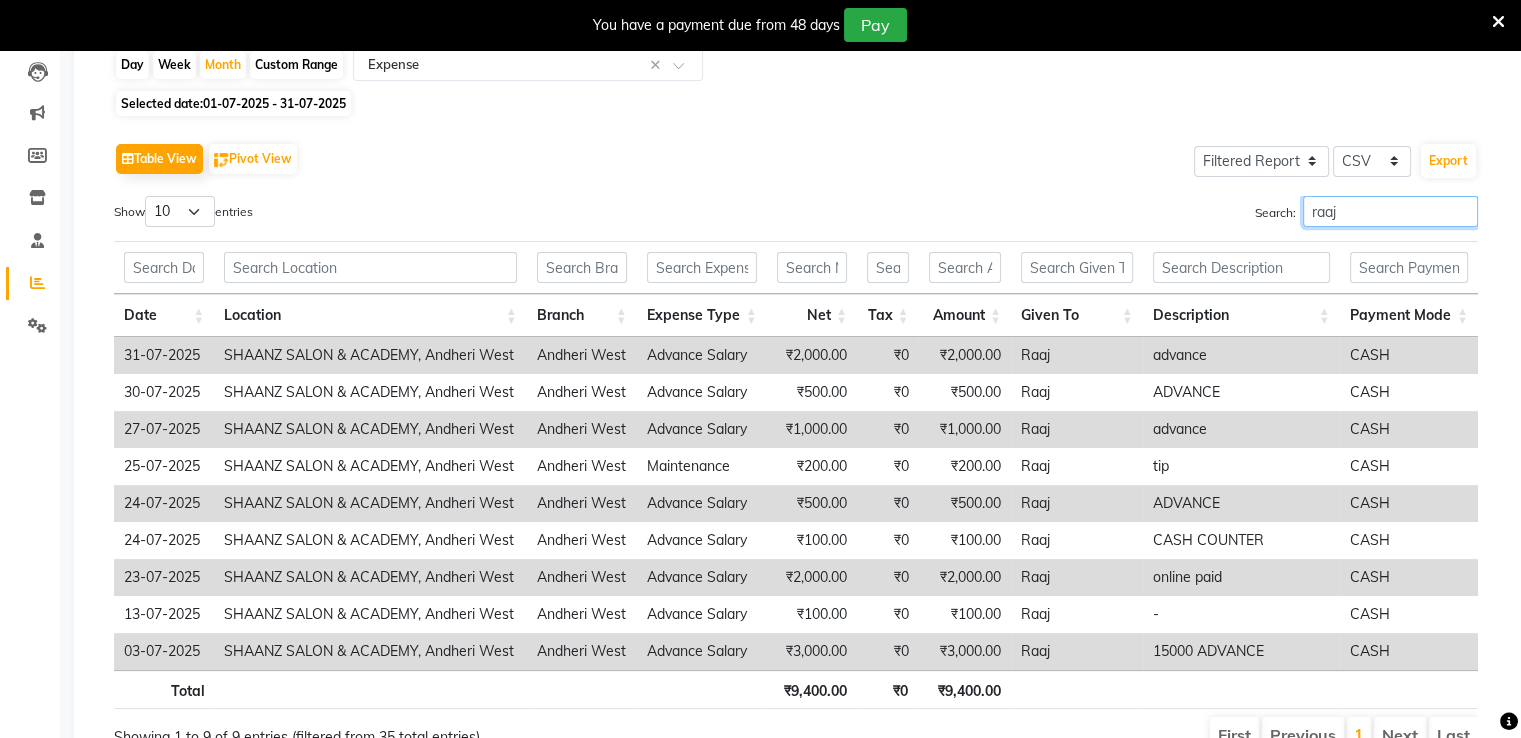 scroll, scrollTop: 250, scrollLeft: 0, axis: vertical 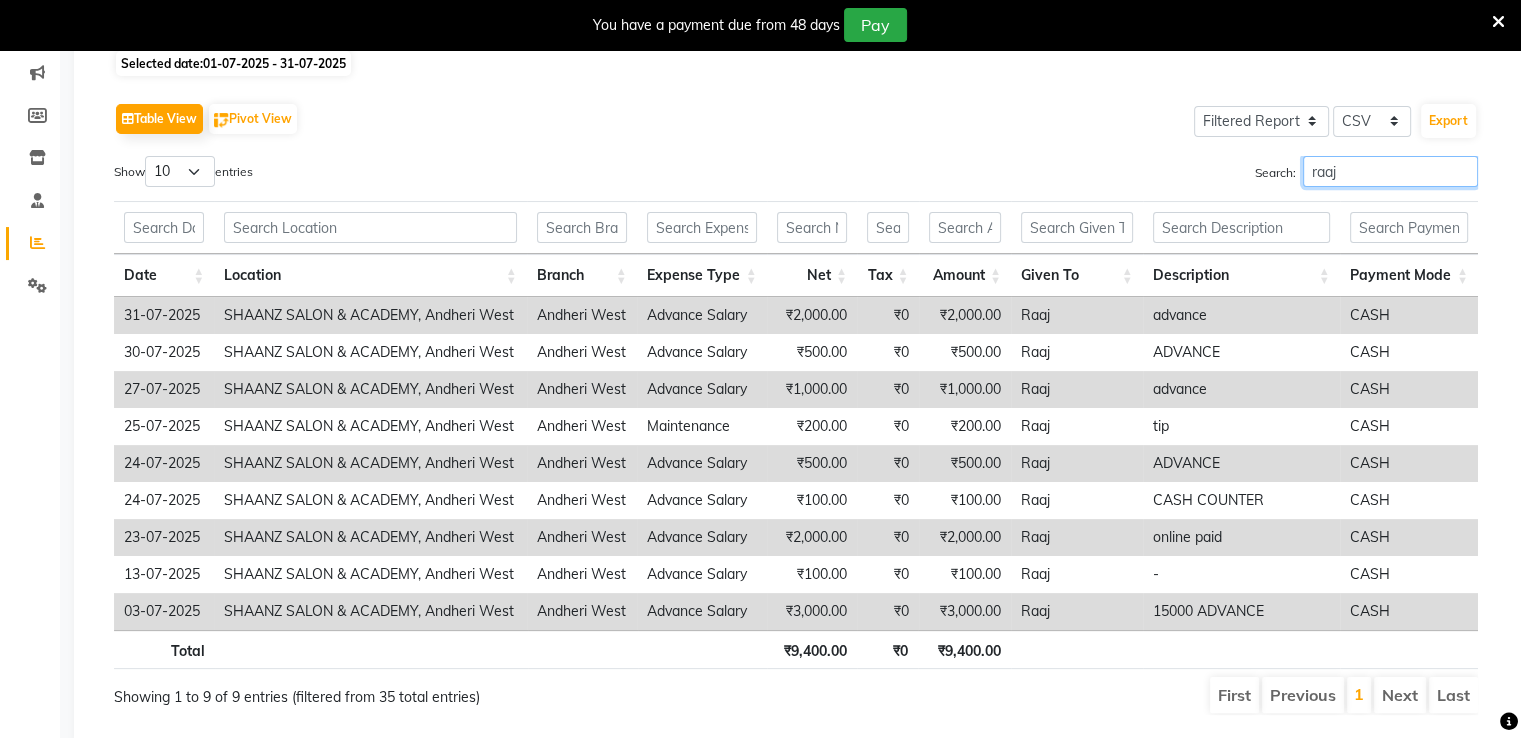 type on "raaj" 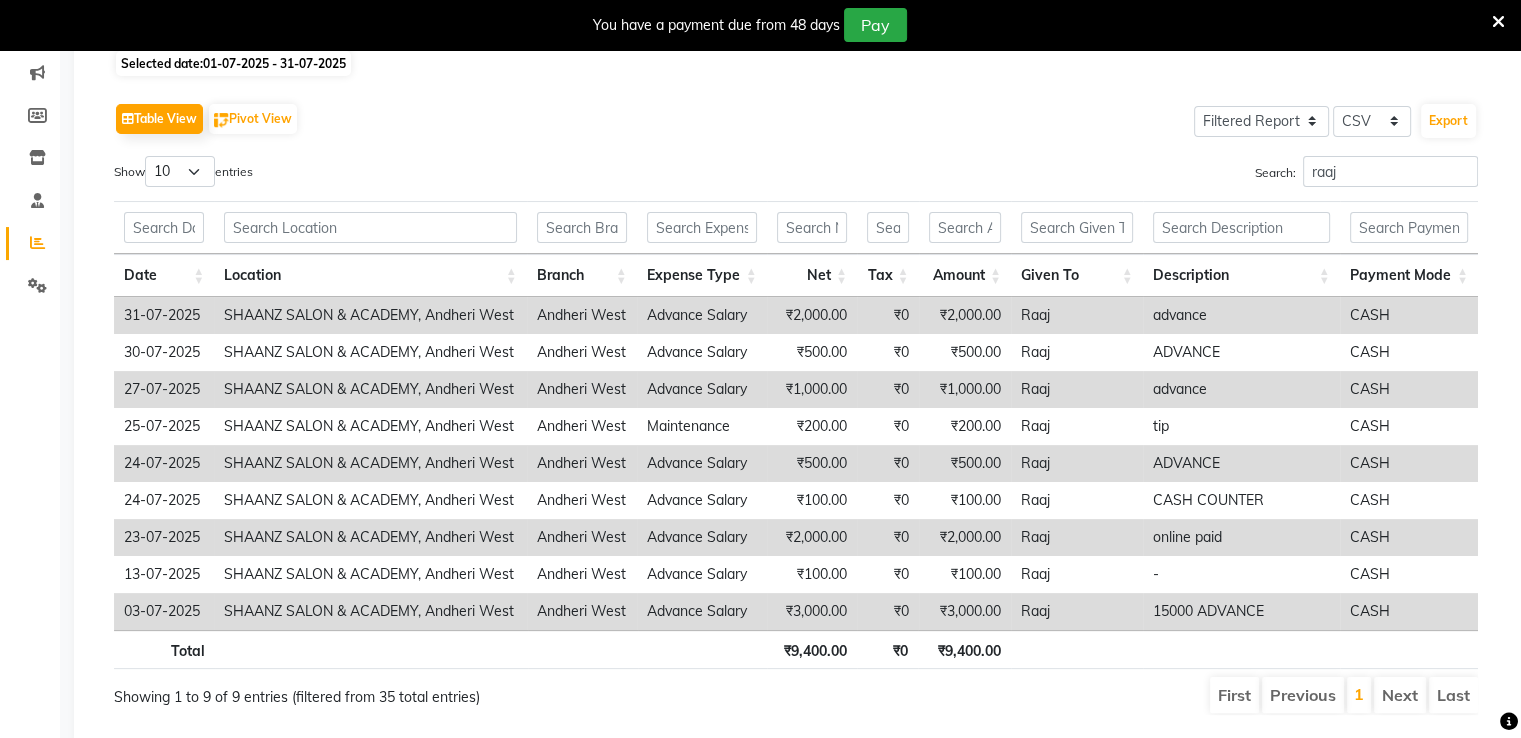 click at bounding box center (1498, 22) 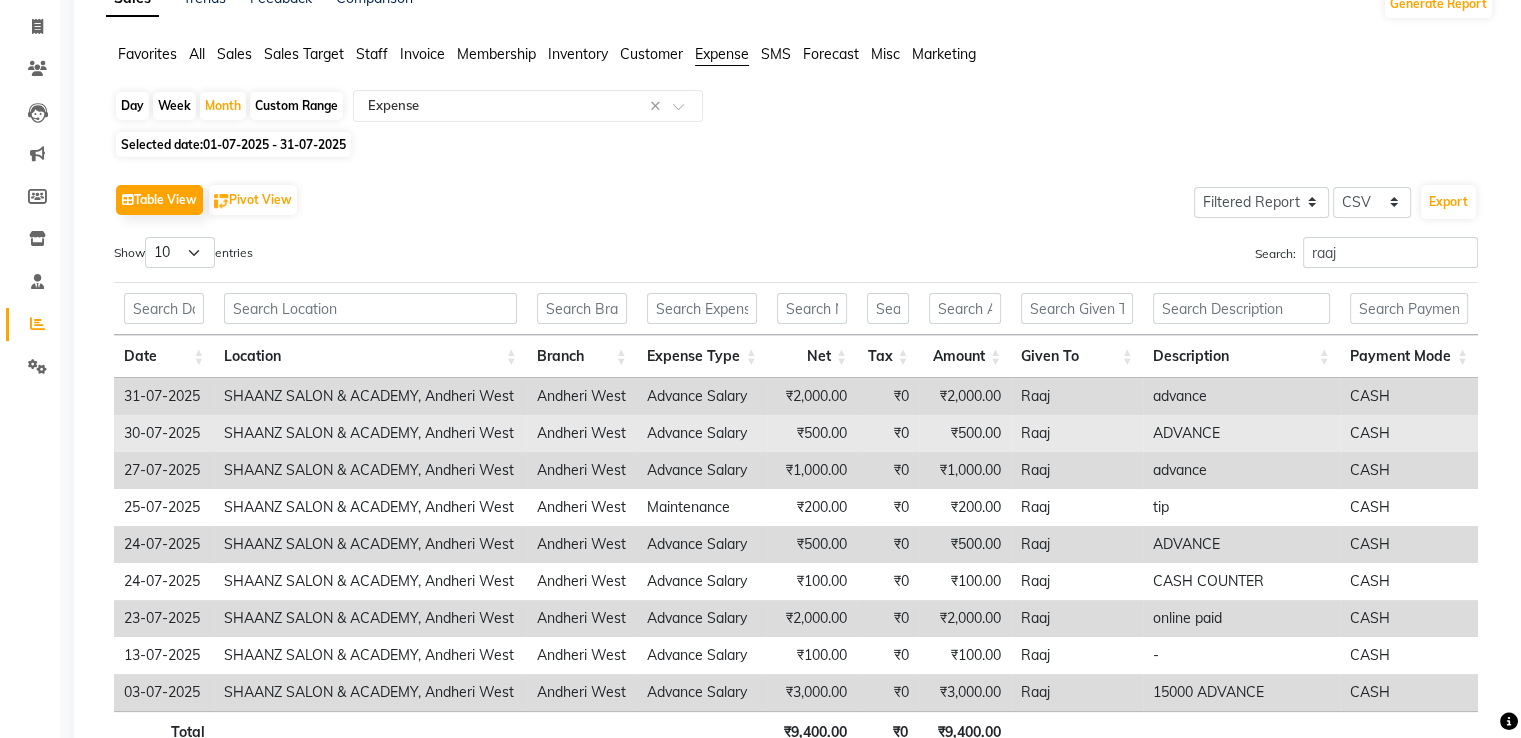 scroll, scrollTop: 0, scrollLeft: 0, axis: both 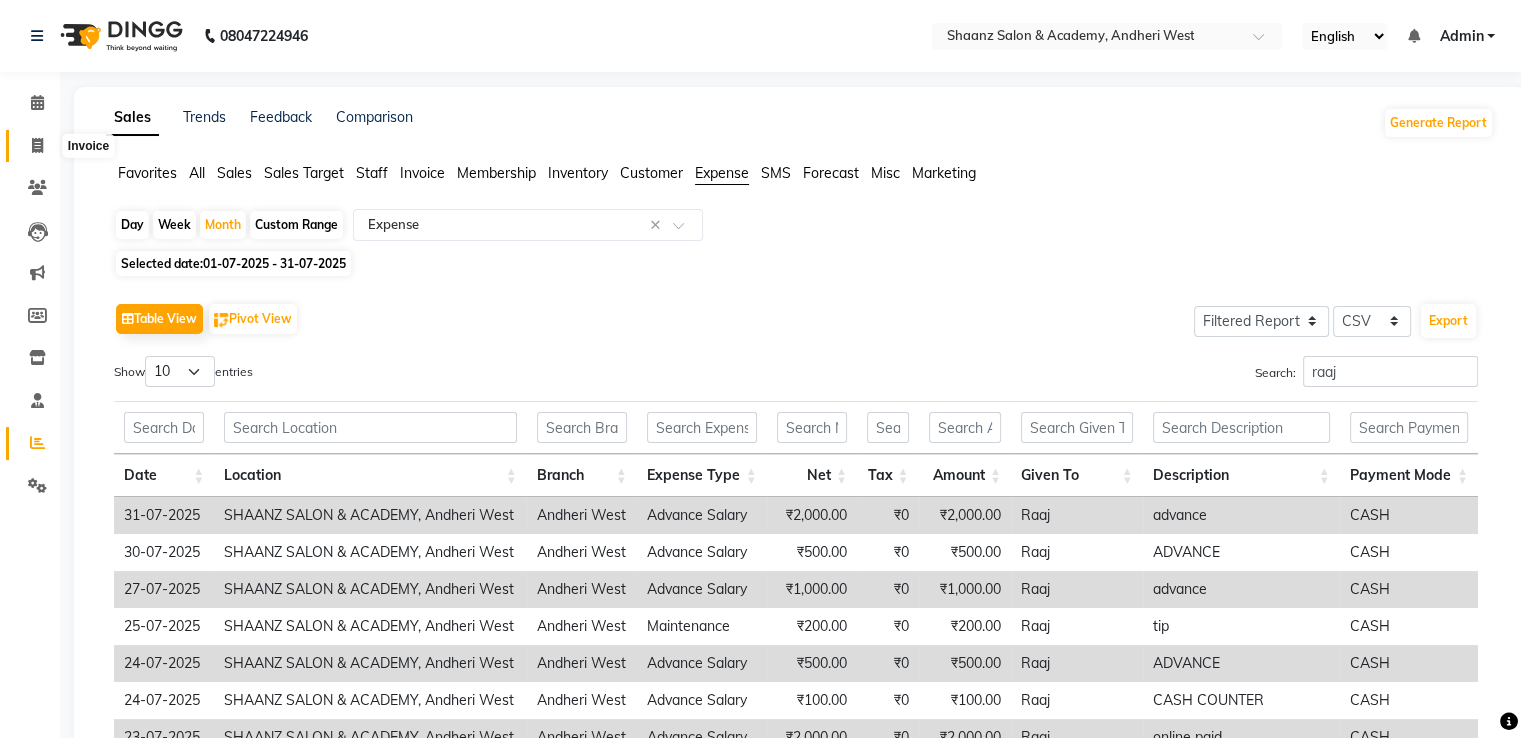 click 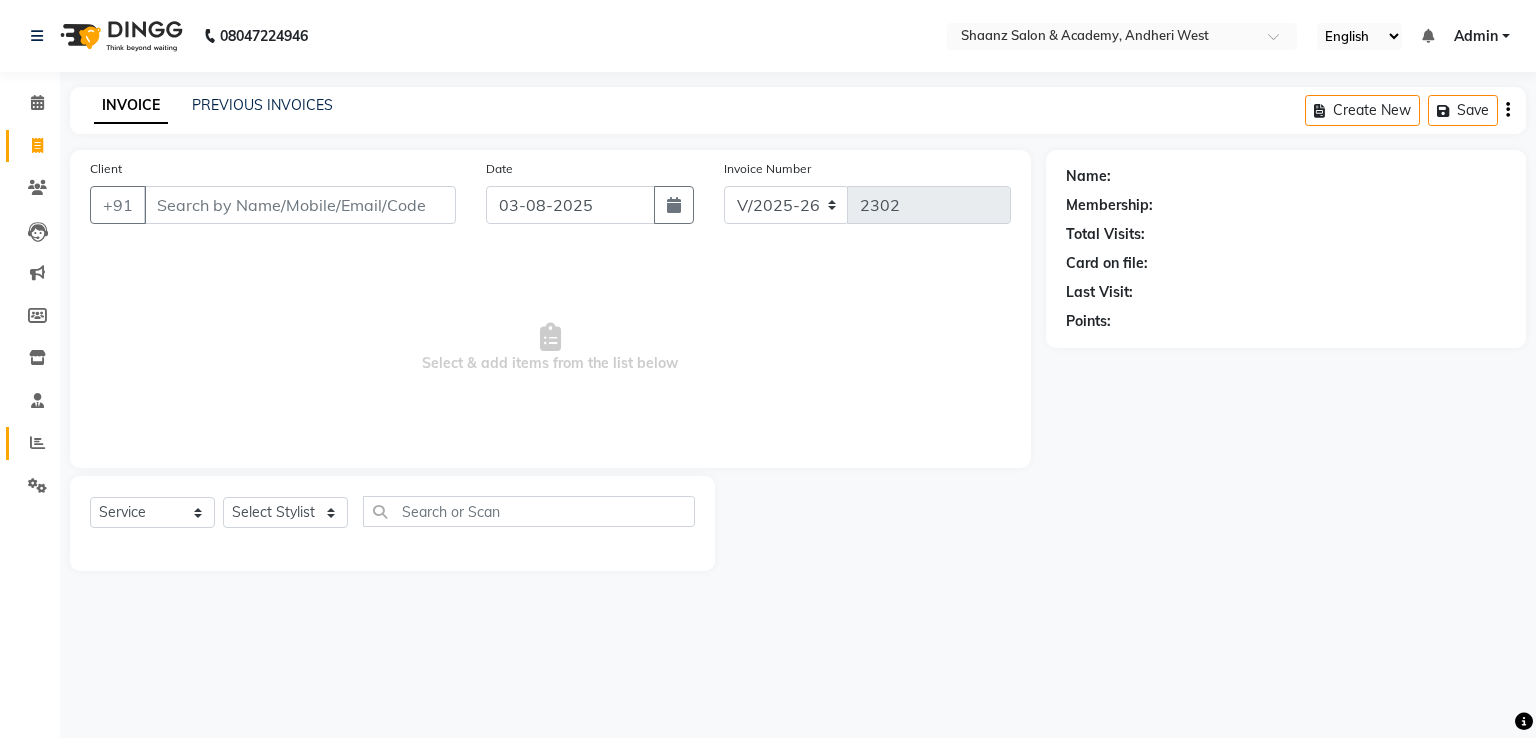 click on "Reports" 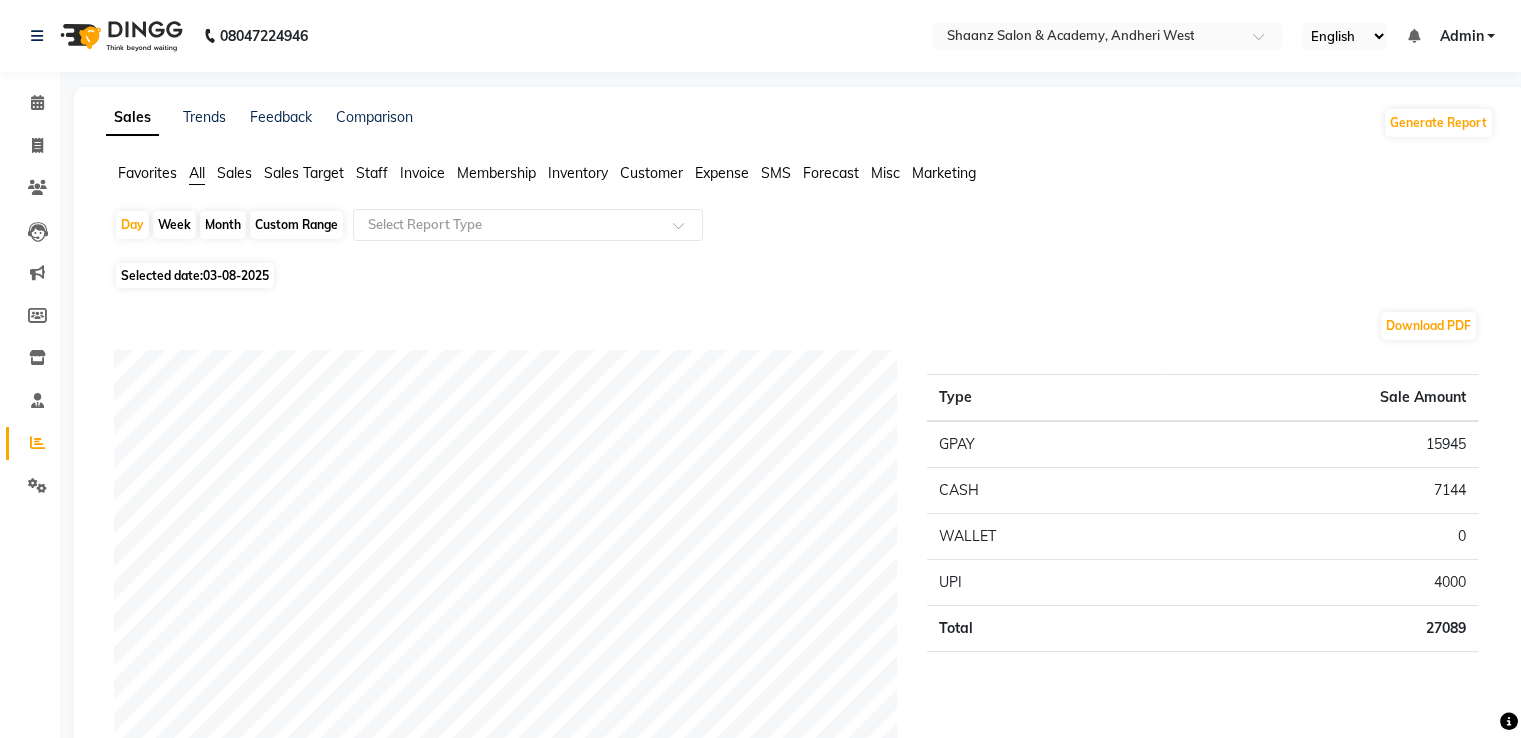 click on "Month" 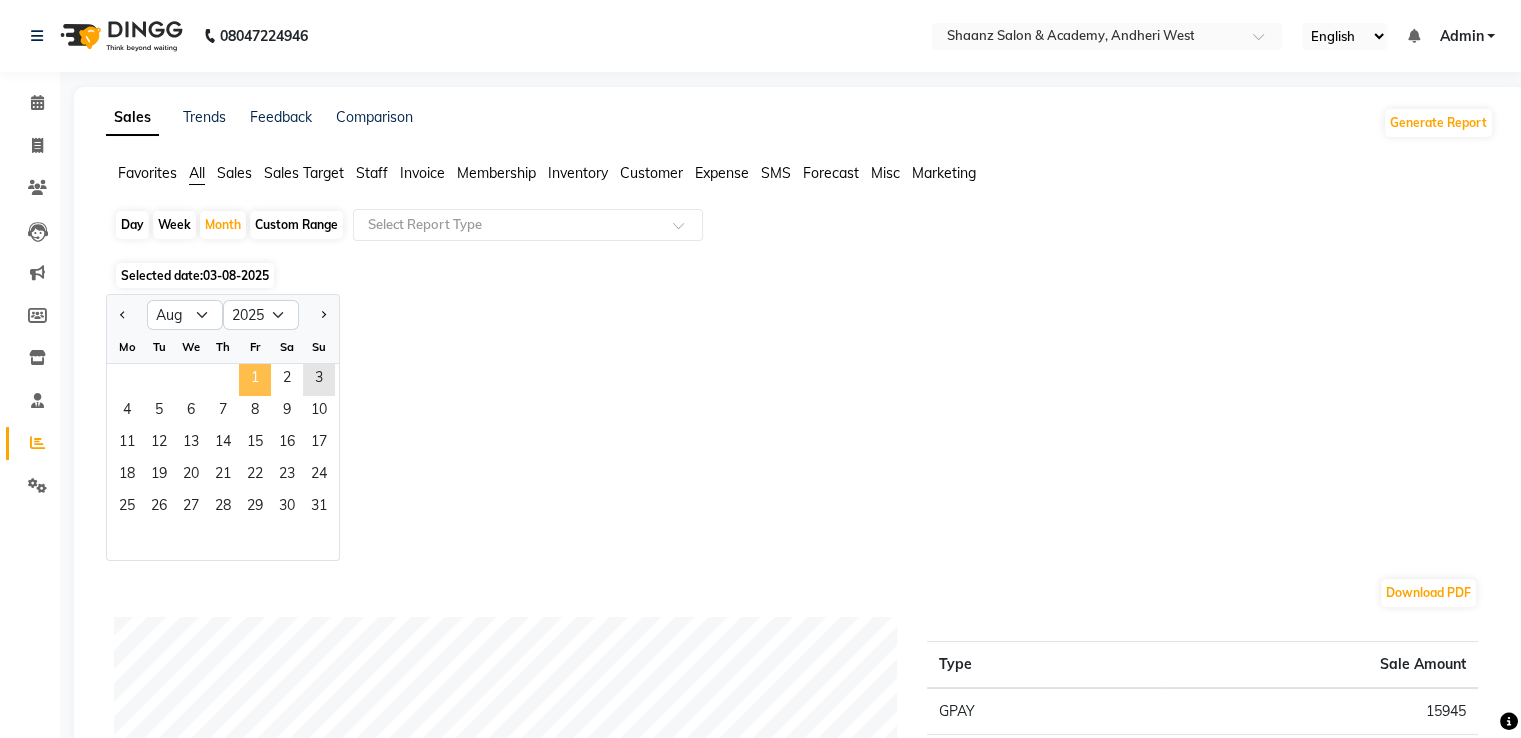 click on "1" 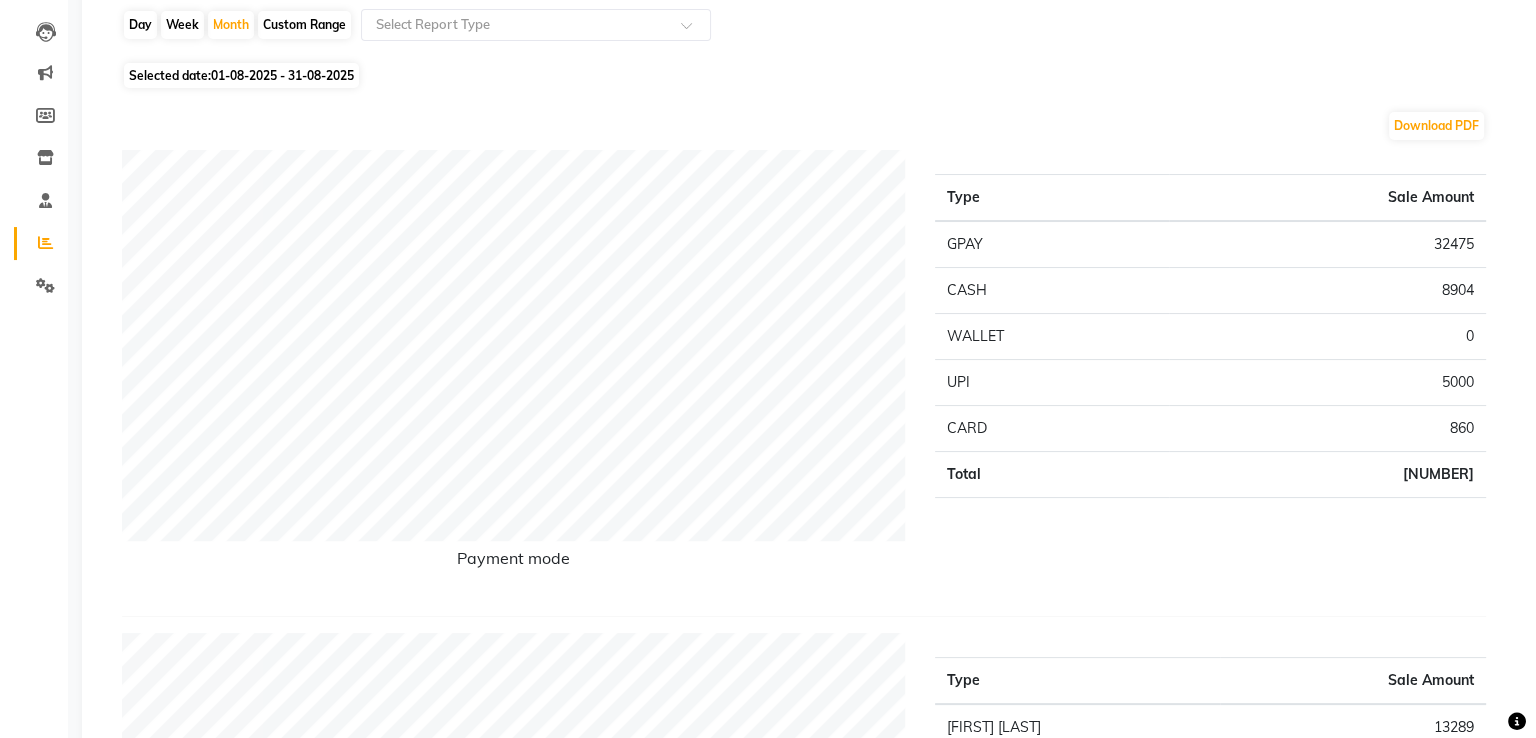 scroll, scrollTop: 0, scrollLeft: 0, axis: both 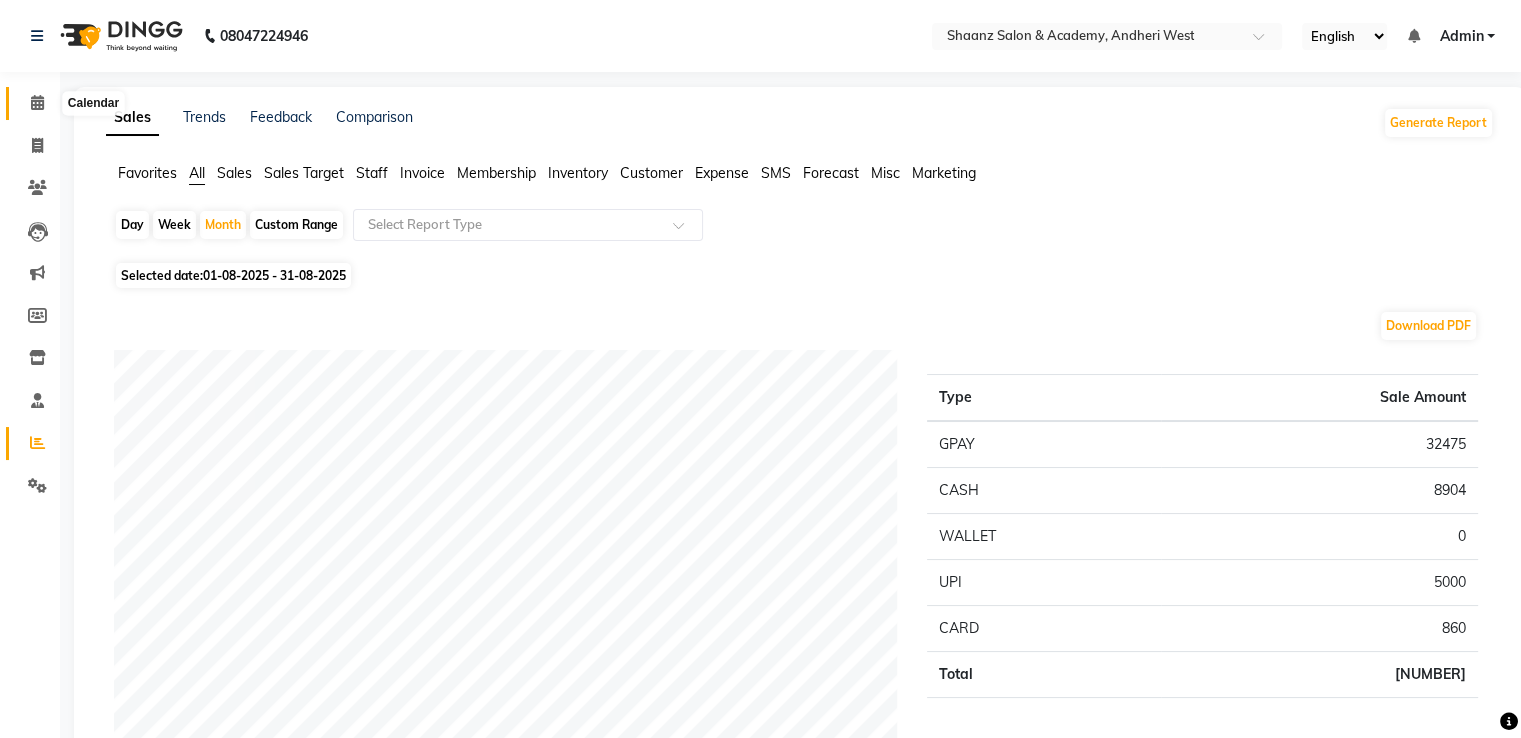 click 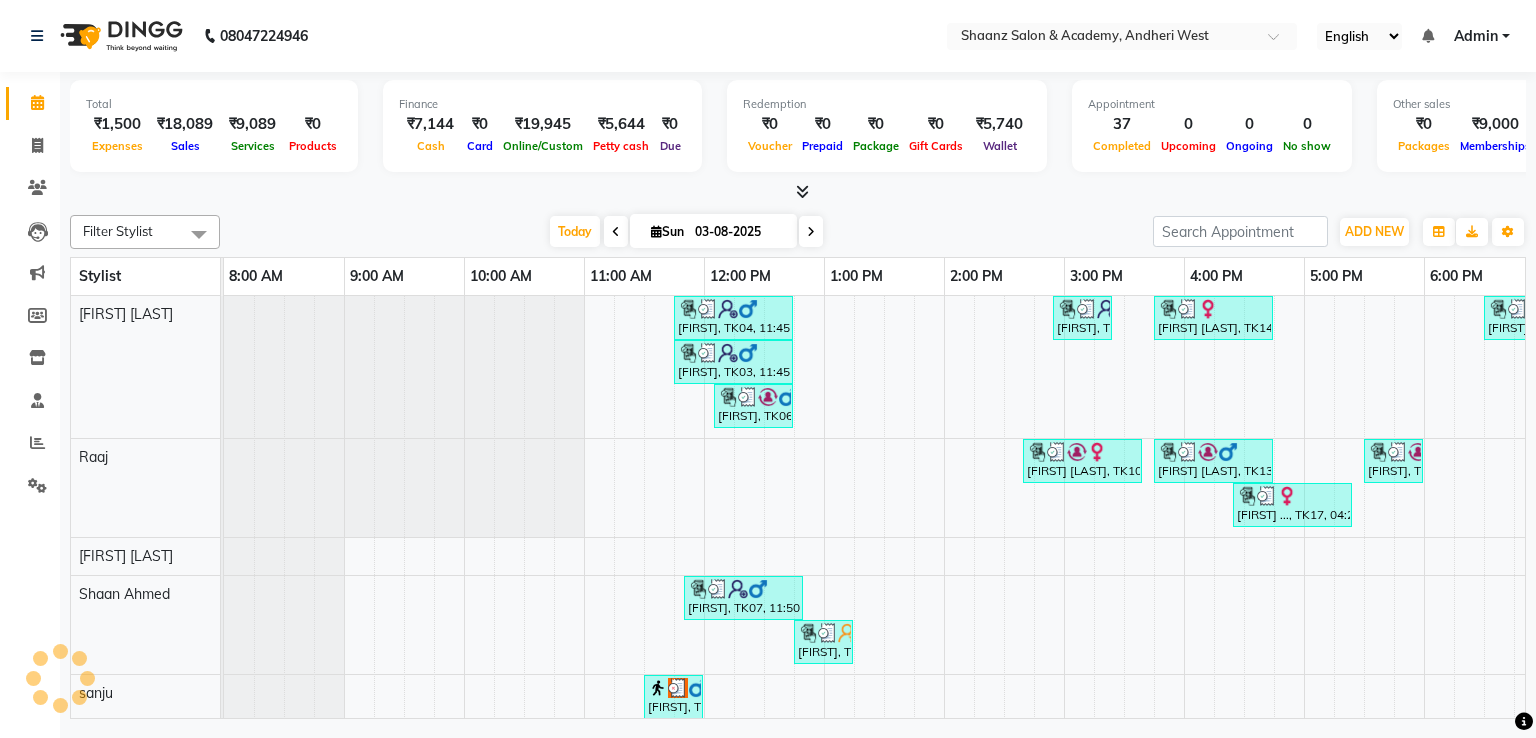 scroll, scrollTop: 0, scrollLeft: 0, axis: both 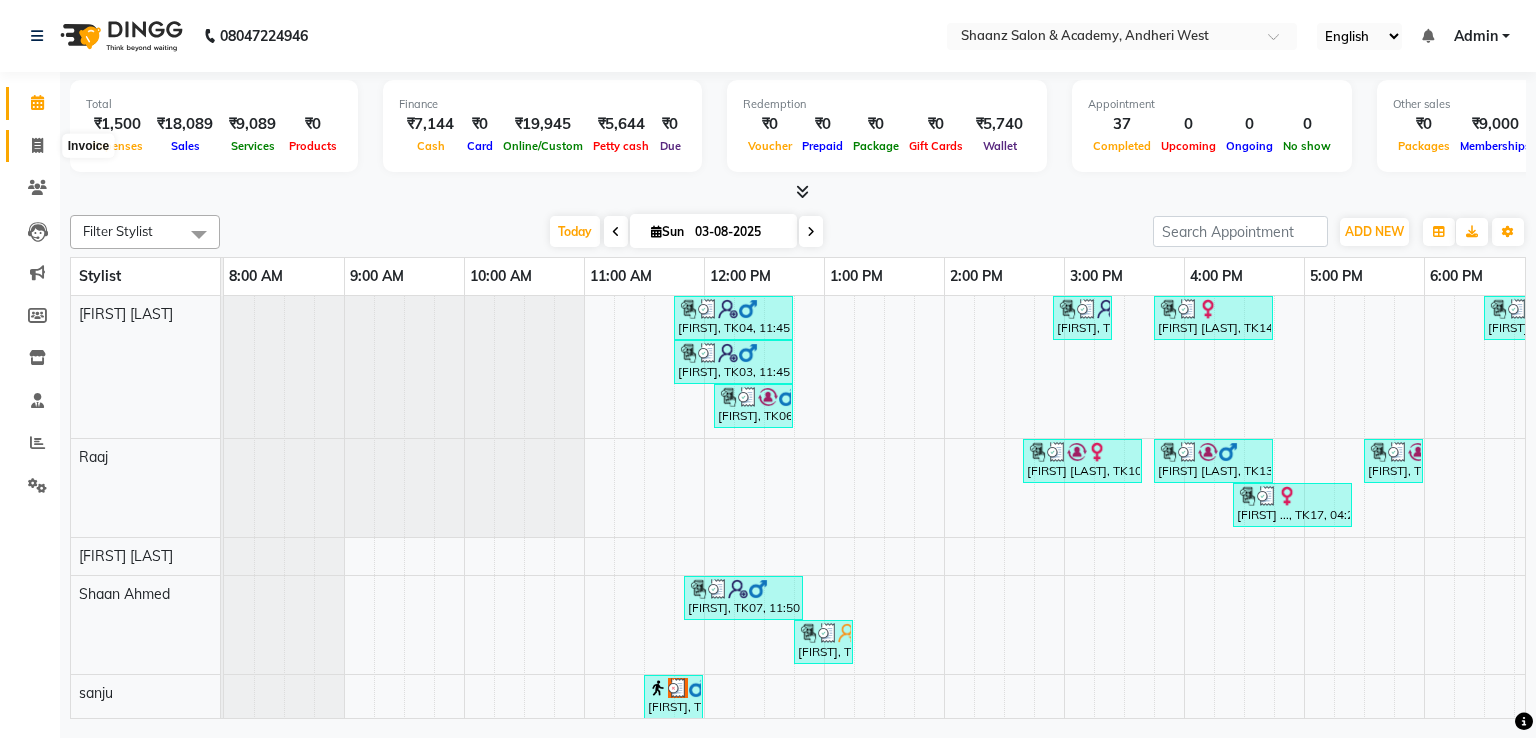 click 